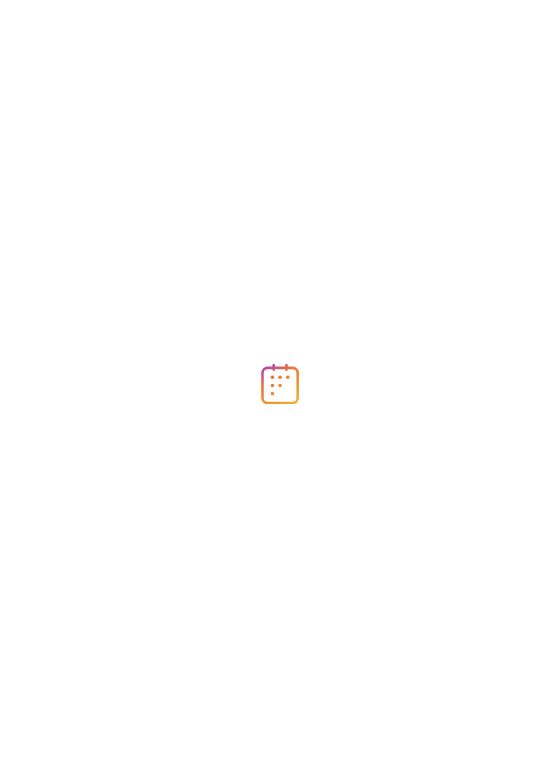 scroll, scrollTop: 0, scrollLeft: 0, axis: both 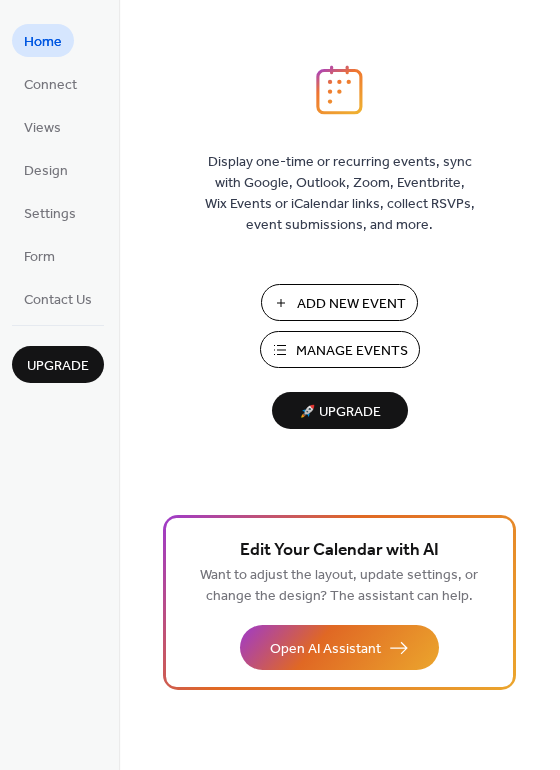 click on "Display one-time or recurring events, sync with Google, Outlook, Zoom, Eventbrite, Wix Events or iCalendar links, collect RSVPs, event submissions, and more. Add New Event Manage Events 🚀 Upgrade" at bounding box center [339, 417] 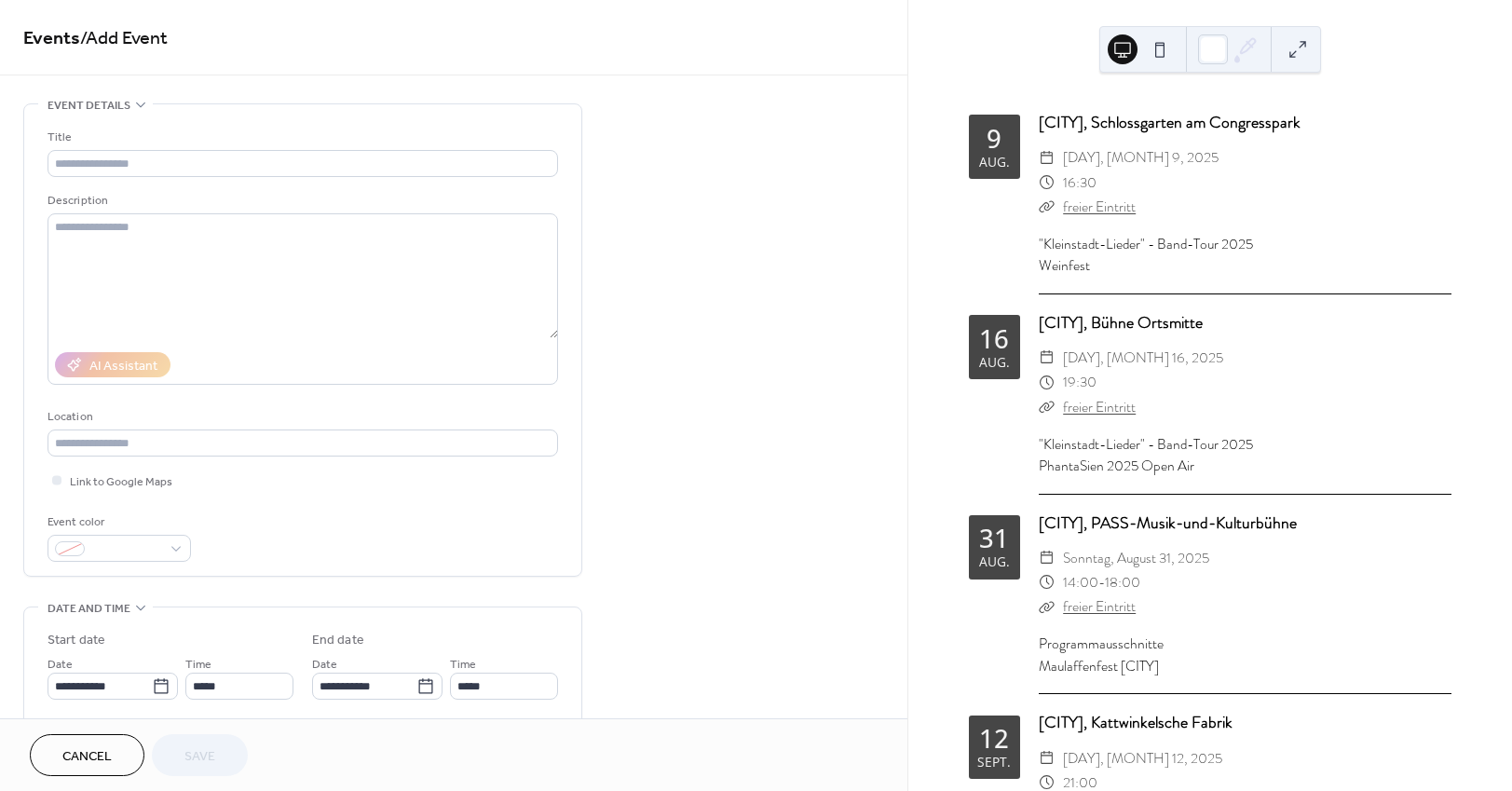 scroll, scrollTop: 0, scrollLeft: 0, axis: both 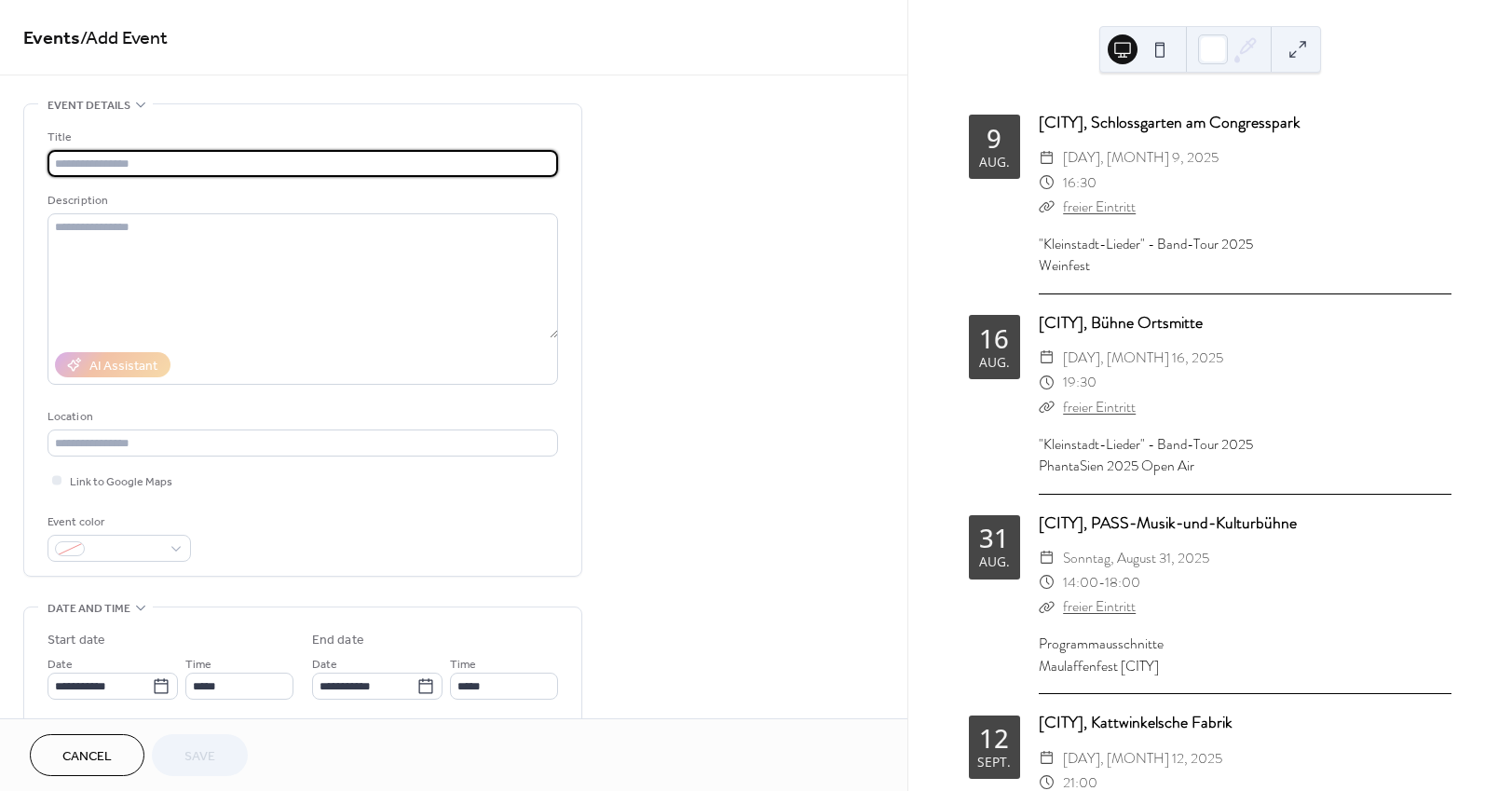 click at bounding box center (303, 163) 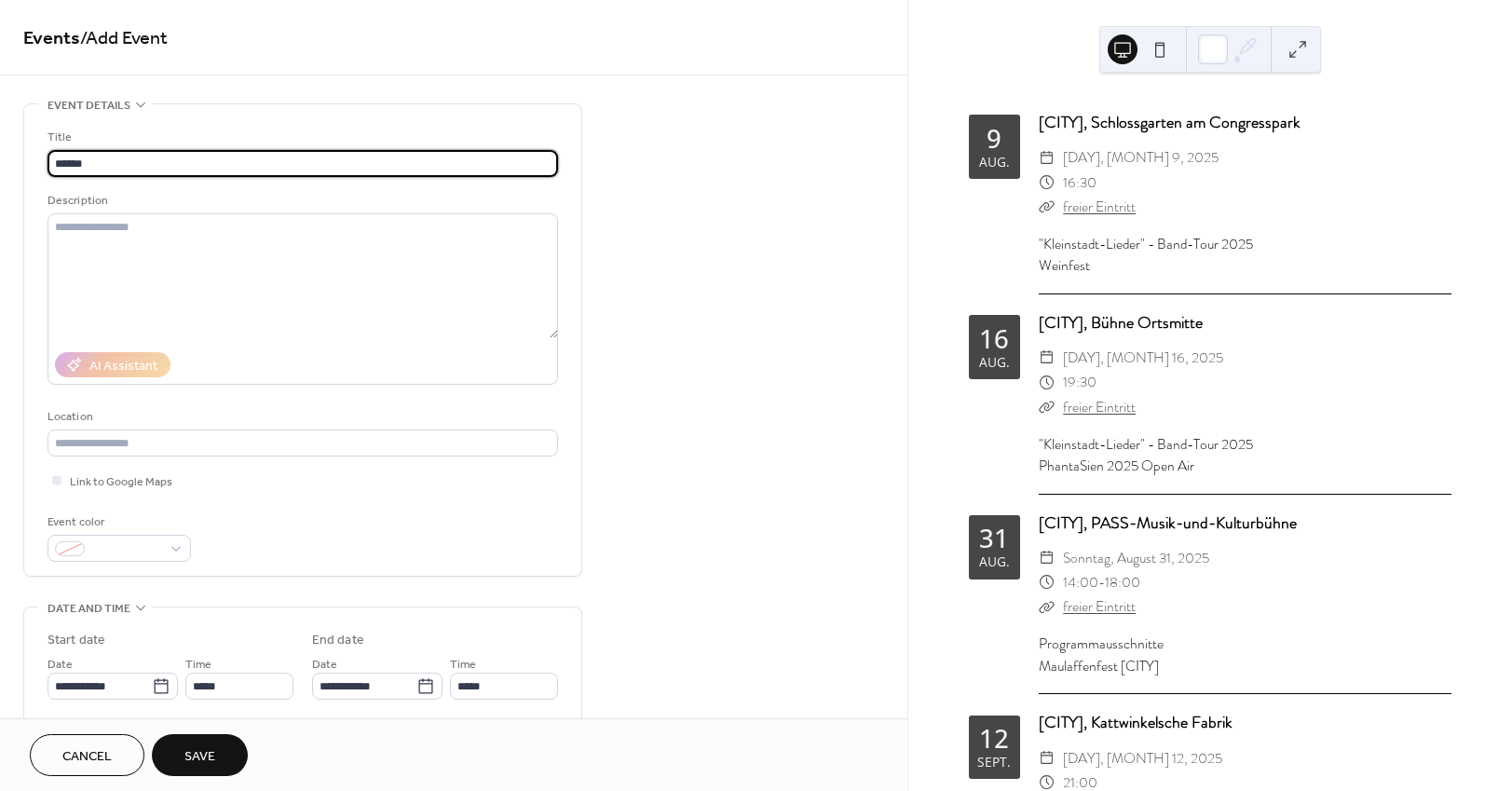 type on "******" 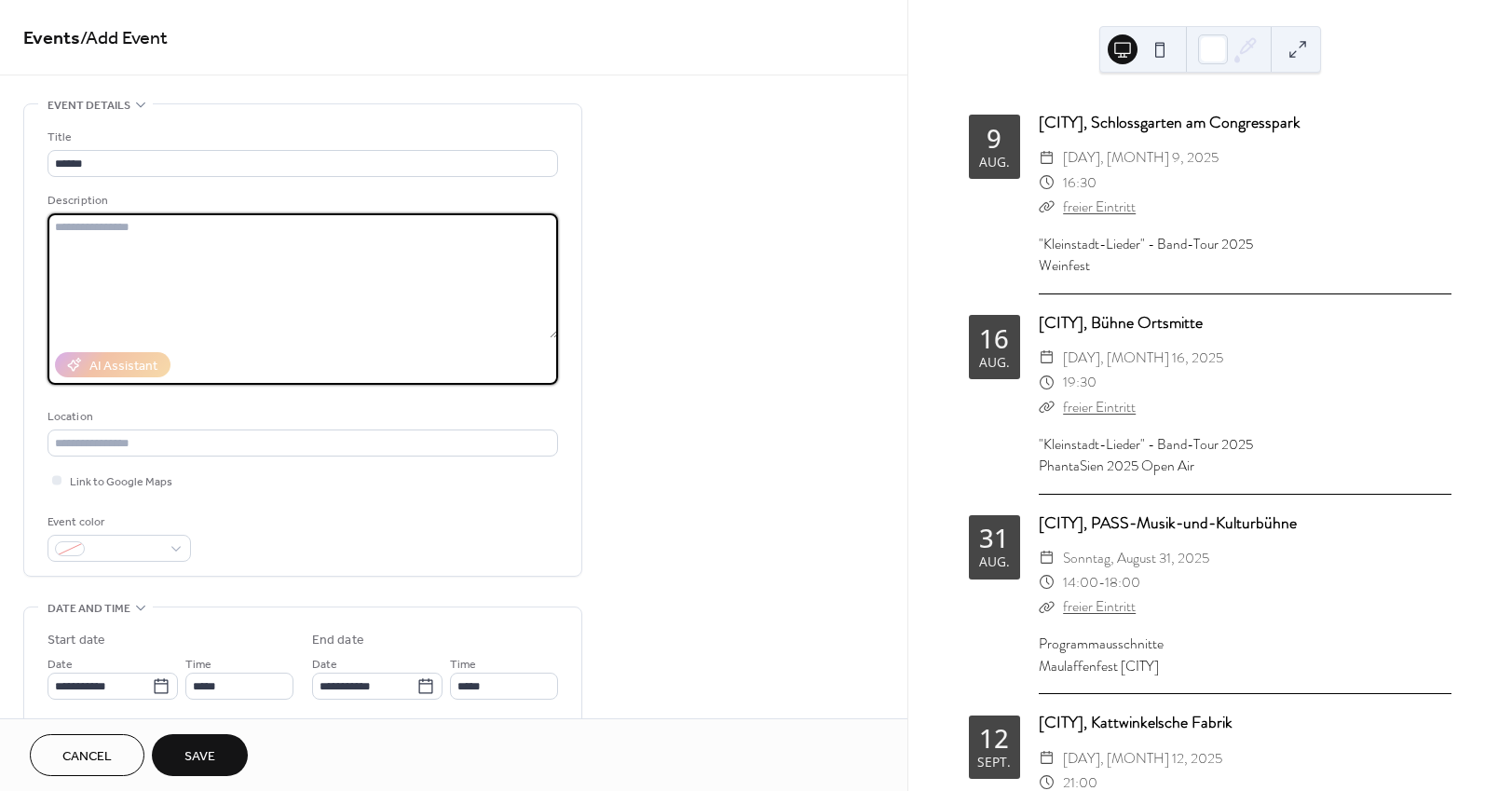 click at bounding box center [303, 276] 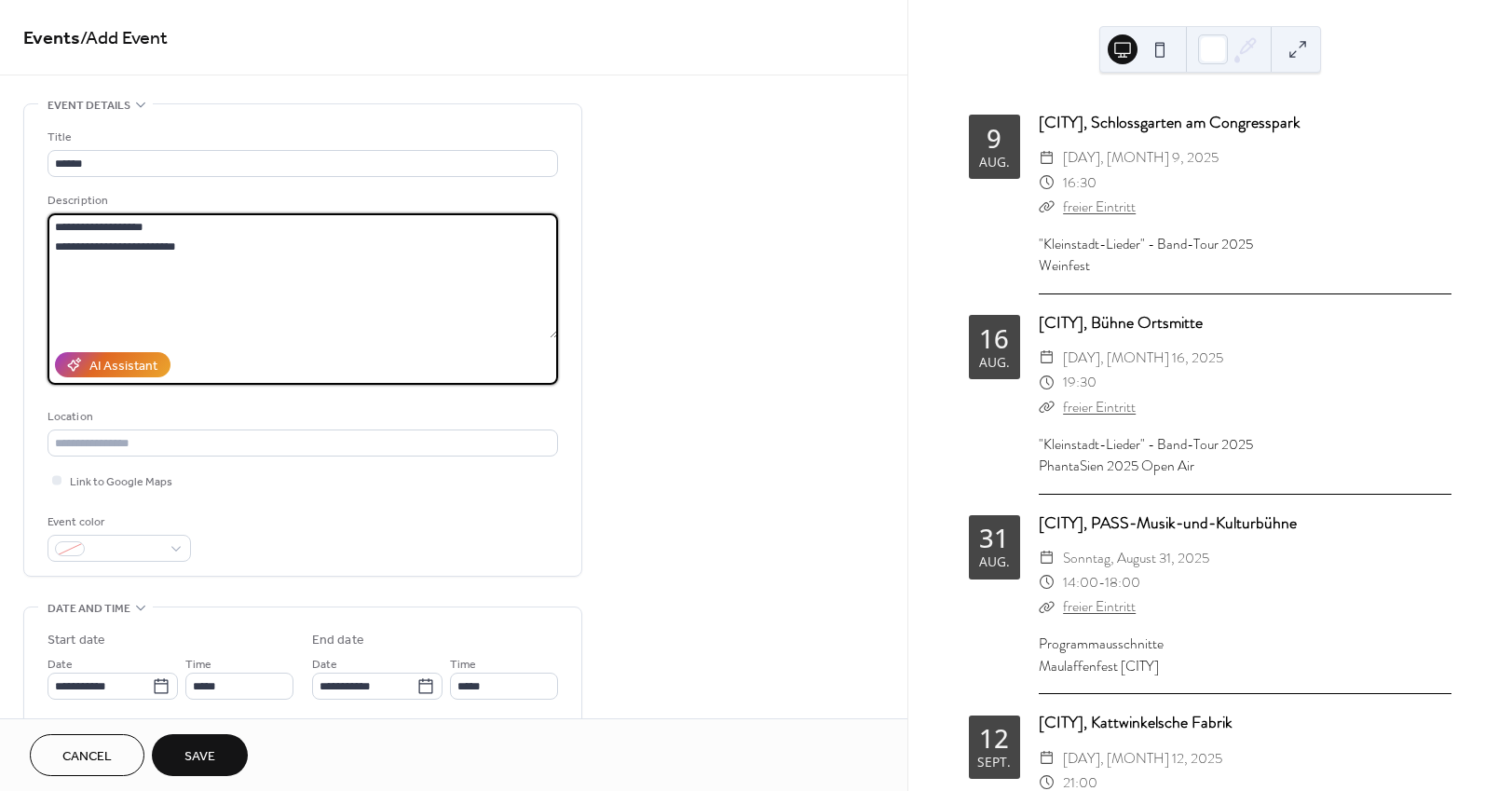 click on "**********" at bounding box center (303, 276) 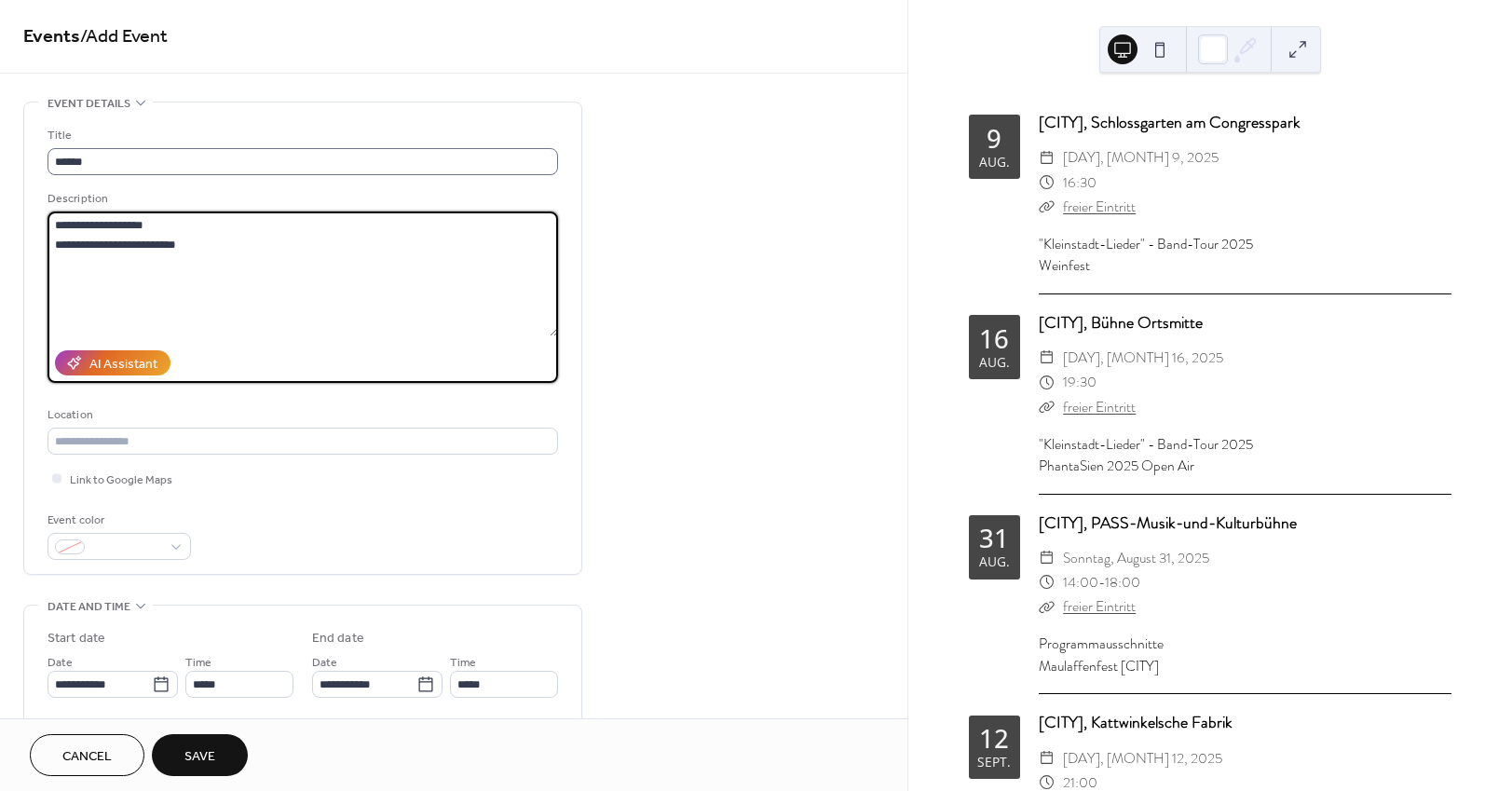 type on "**********" 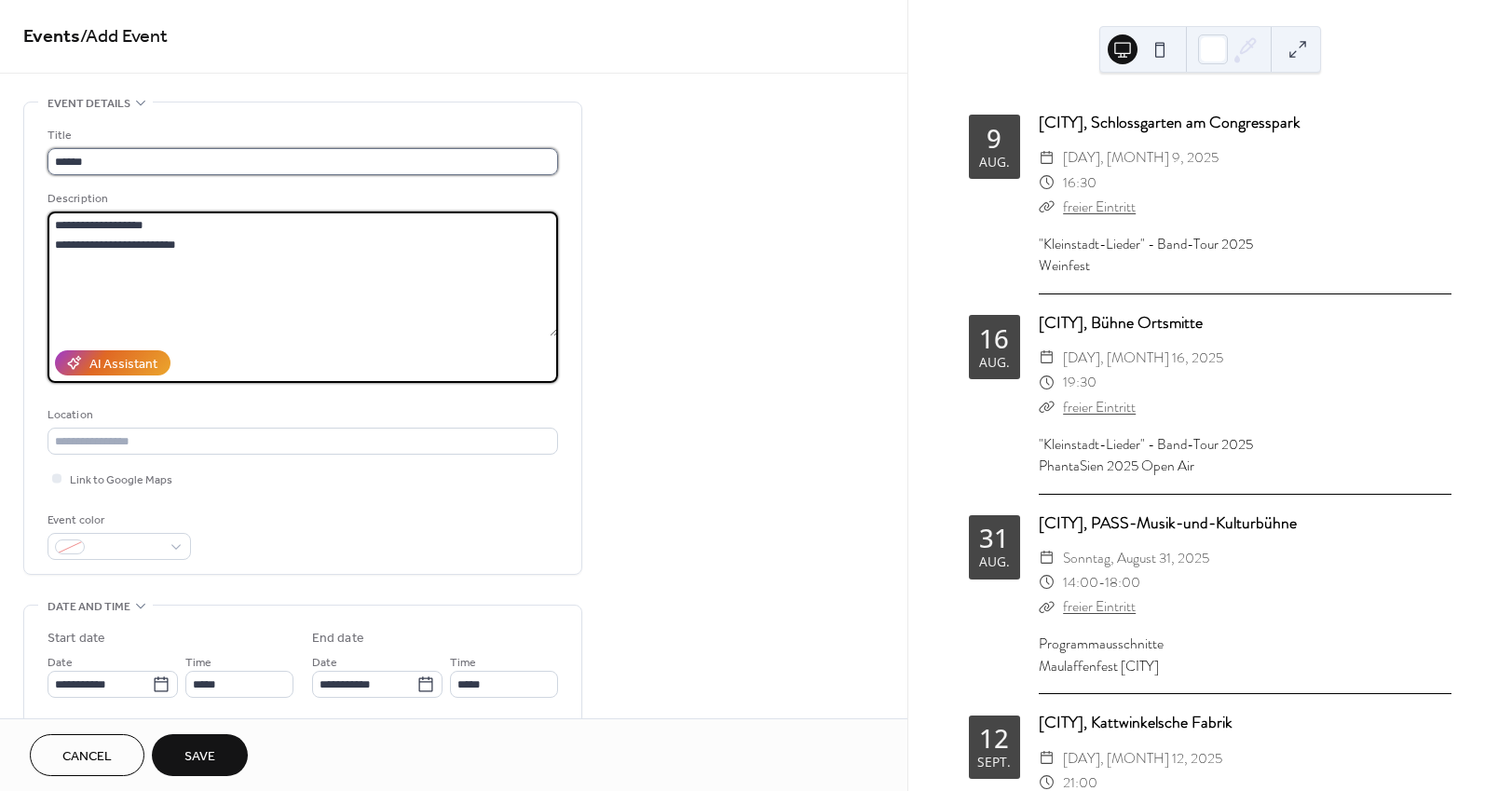click on "******" at bounding box center [303, 161] 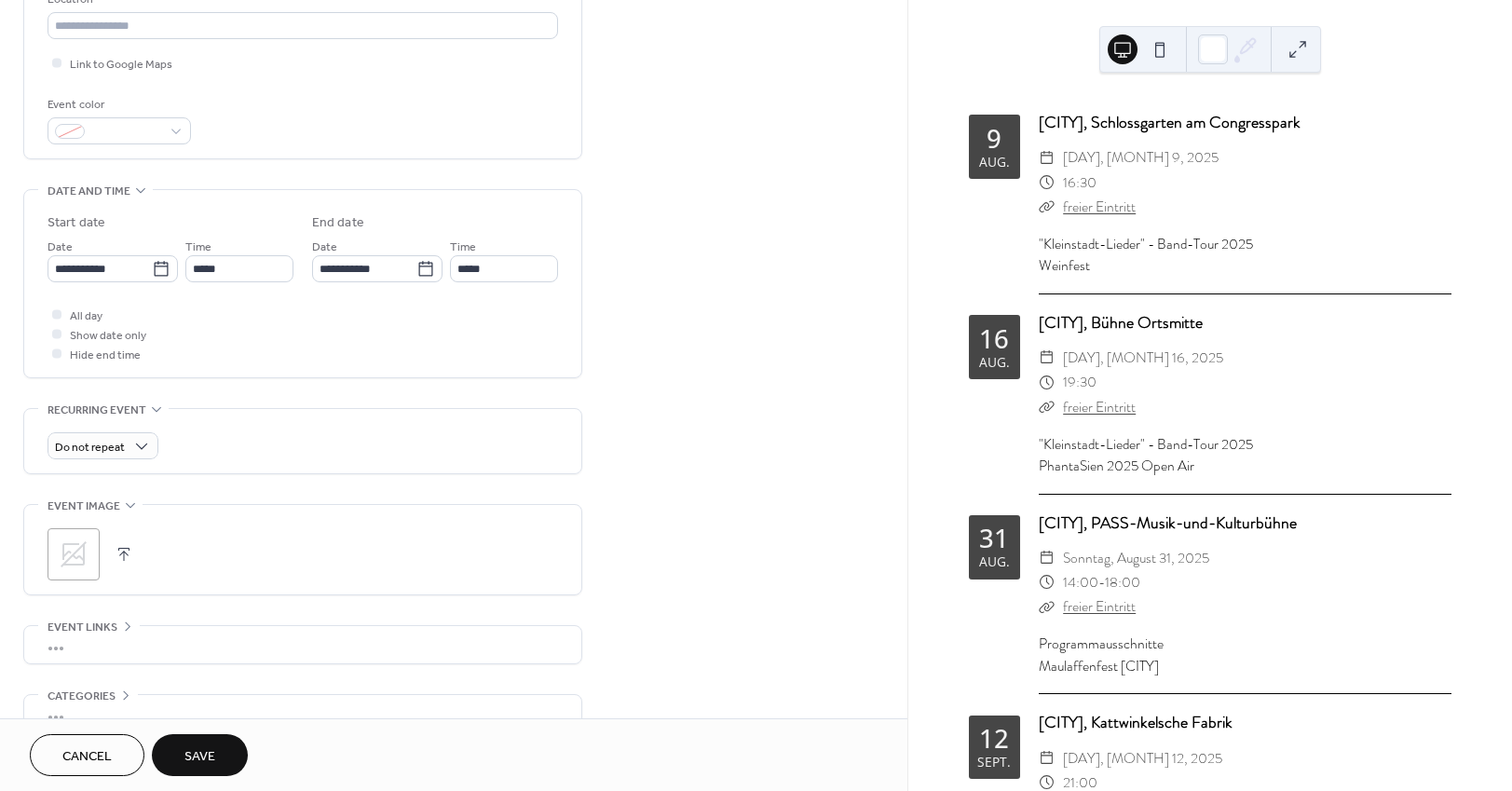 scroll, scrollTop: 431, scrollLeft: 0, axis: vertical 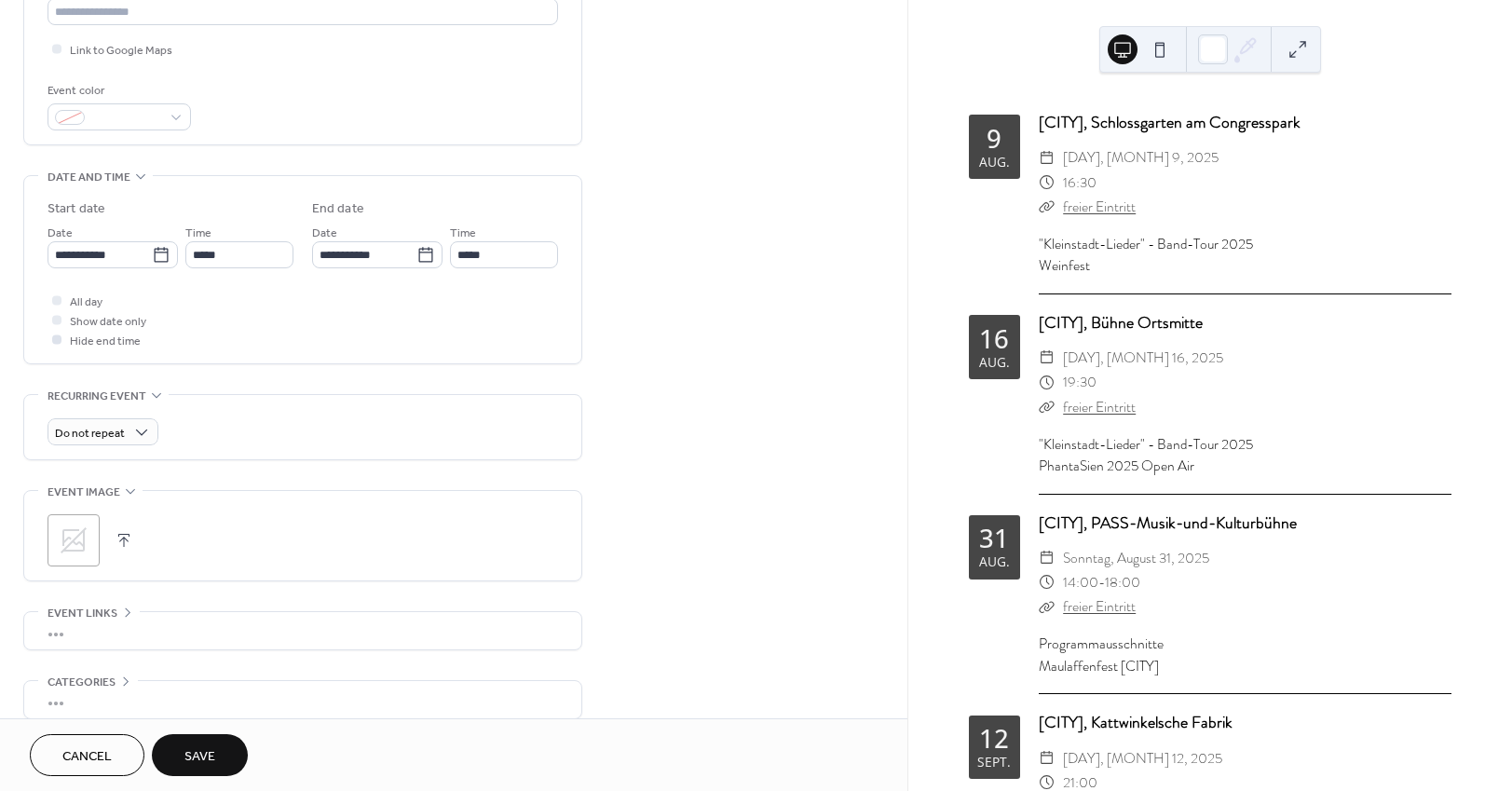 type on "**********" 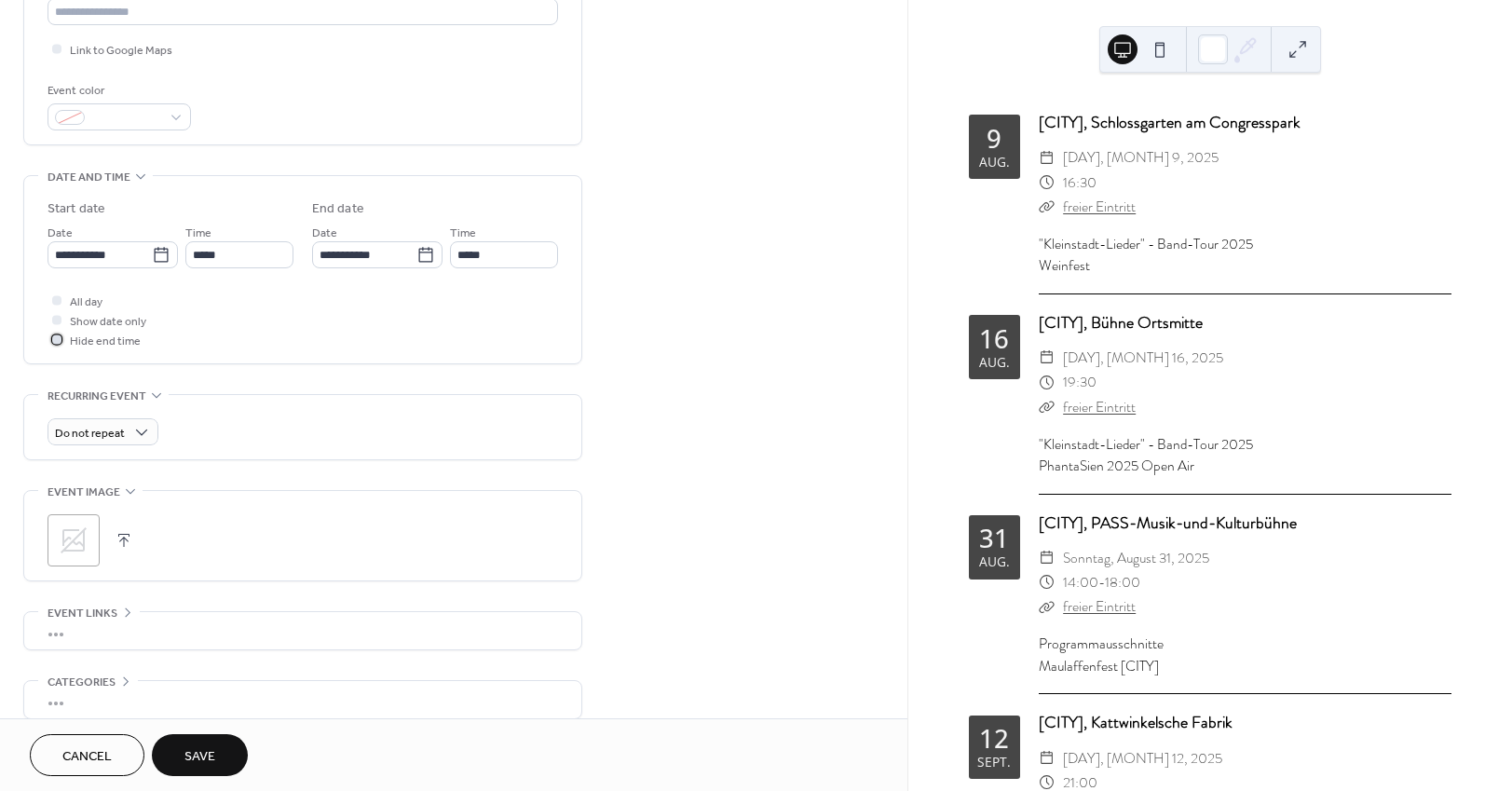 click at bounding box center (57, 339) 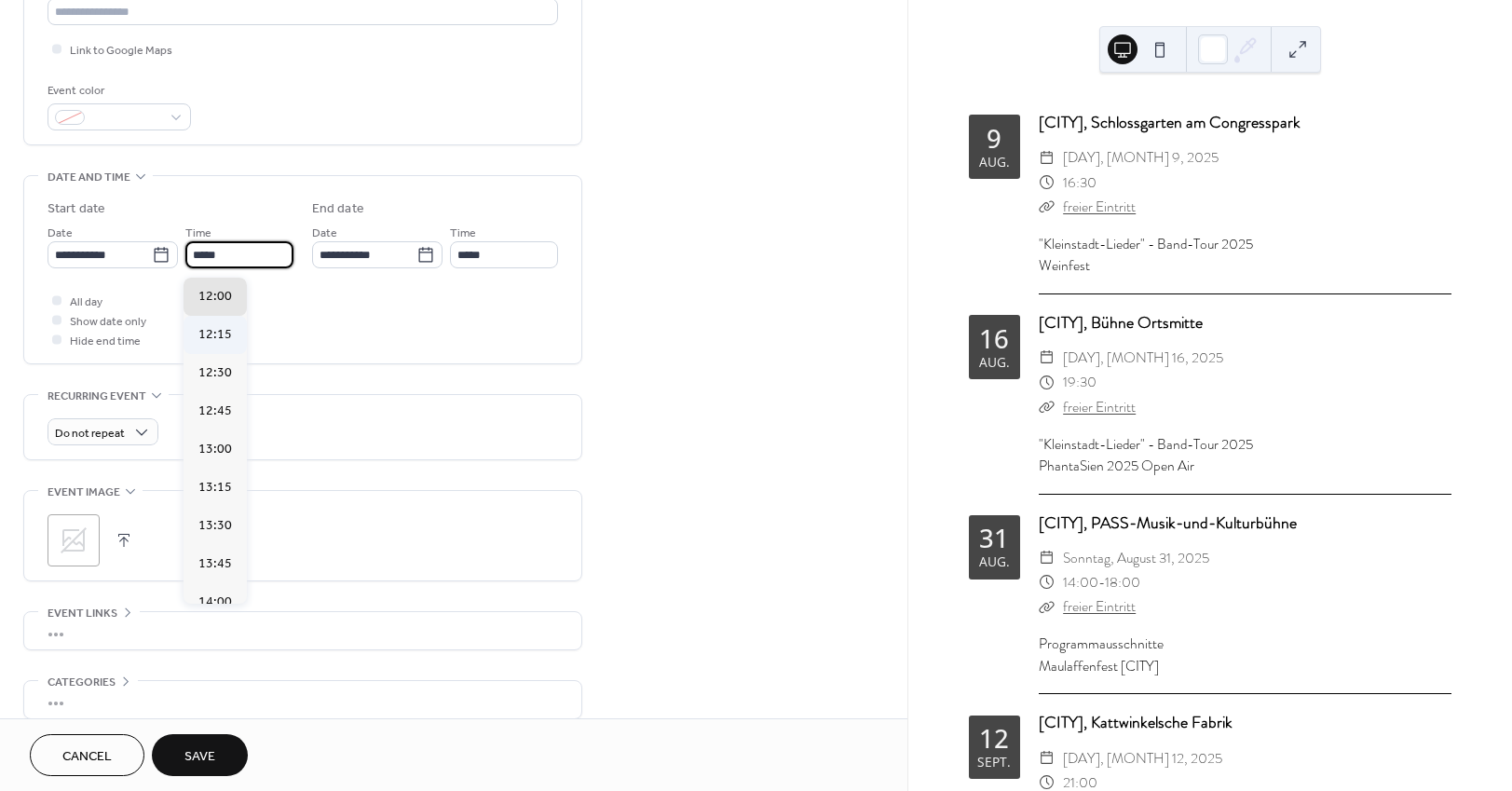 drag, startPoint x: 204, startPoint y: 261, endPoint x: 194, endPoint y: 325, distance: 64.77654 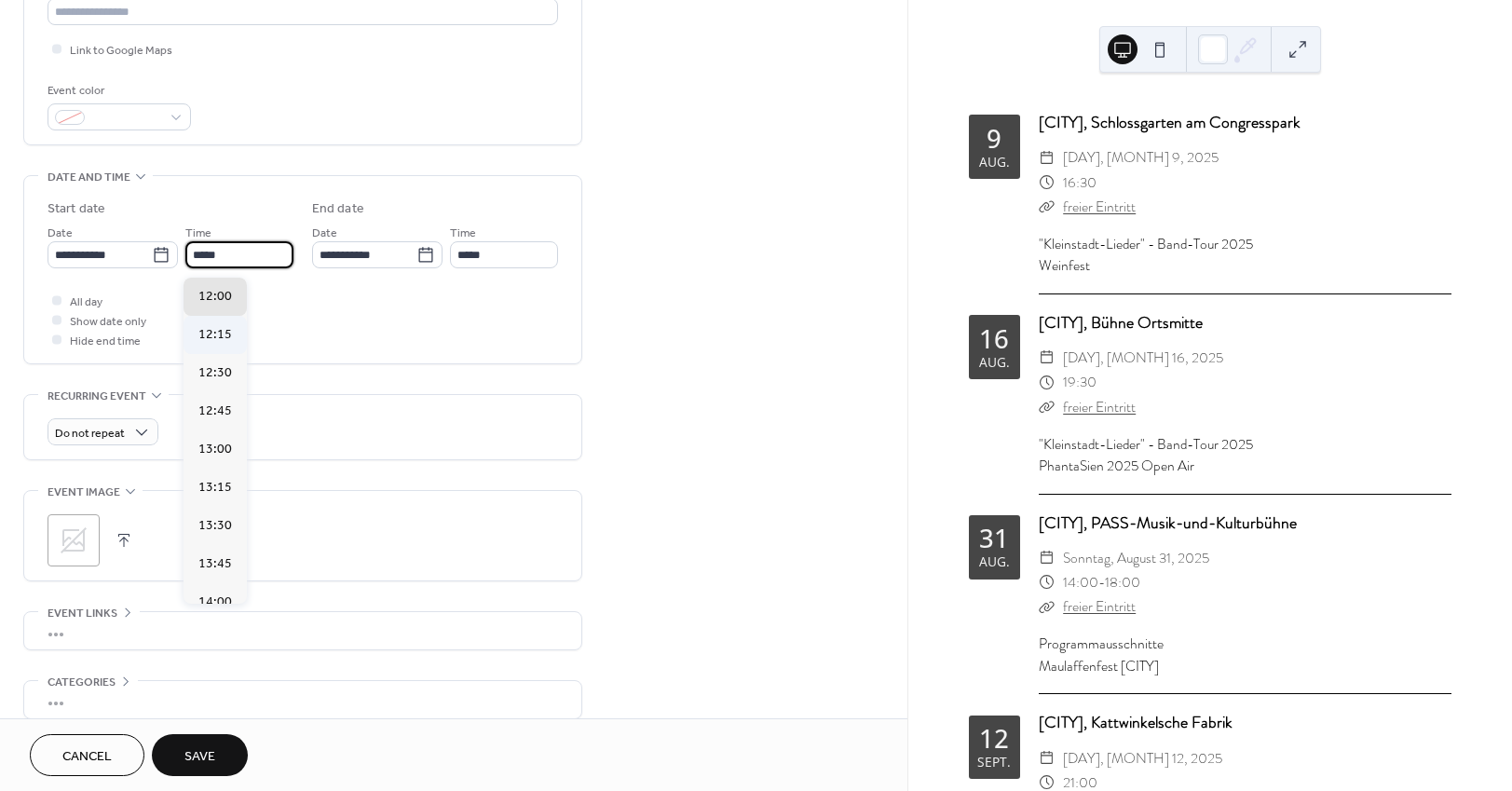 click on "*****" at bounding box center [239, 254] 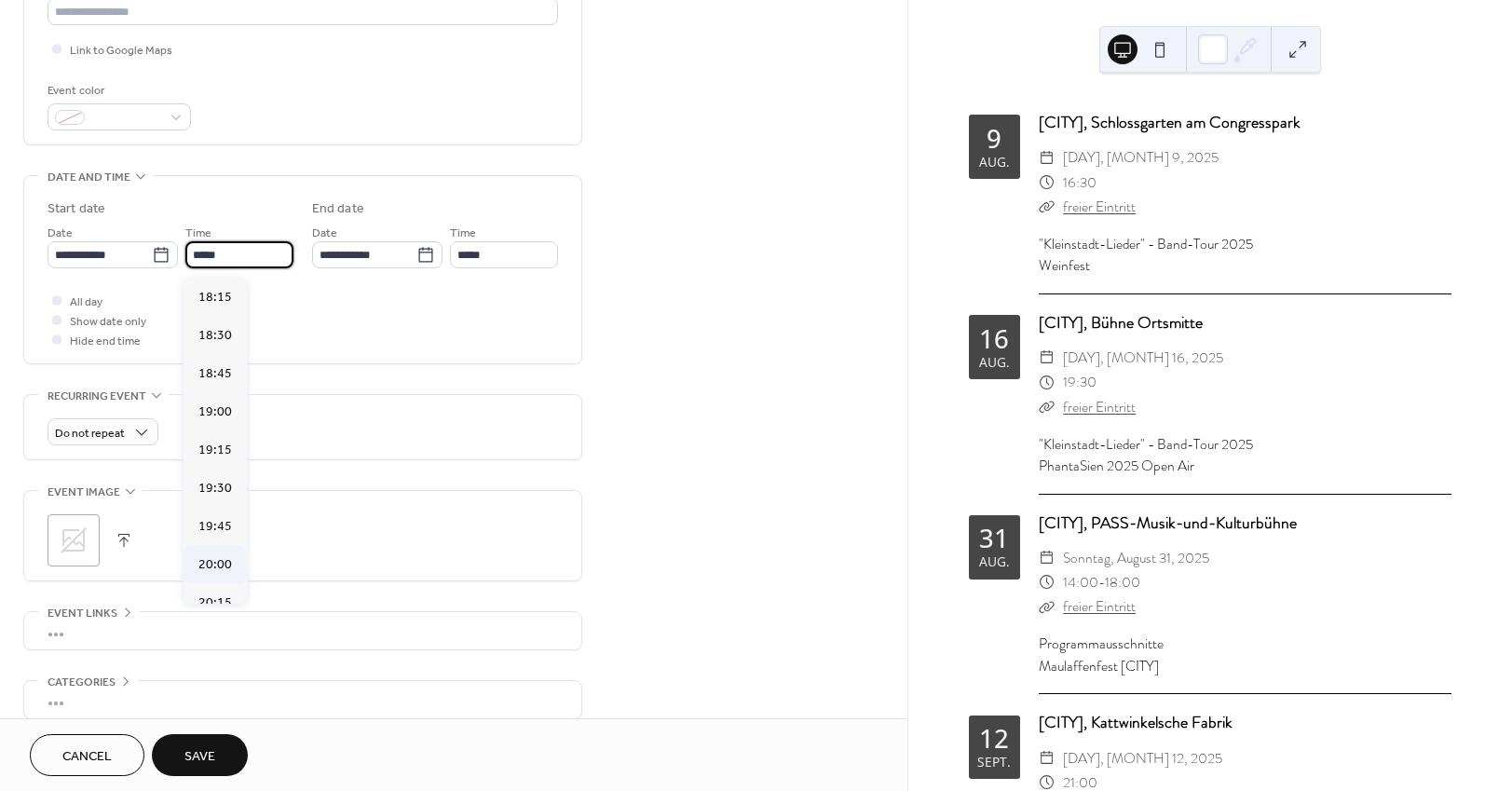 scroll, scrollTop: 2839, scrollLeft: 0, axis: vertical 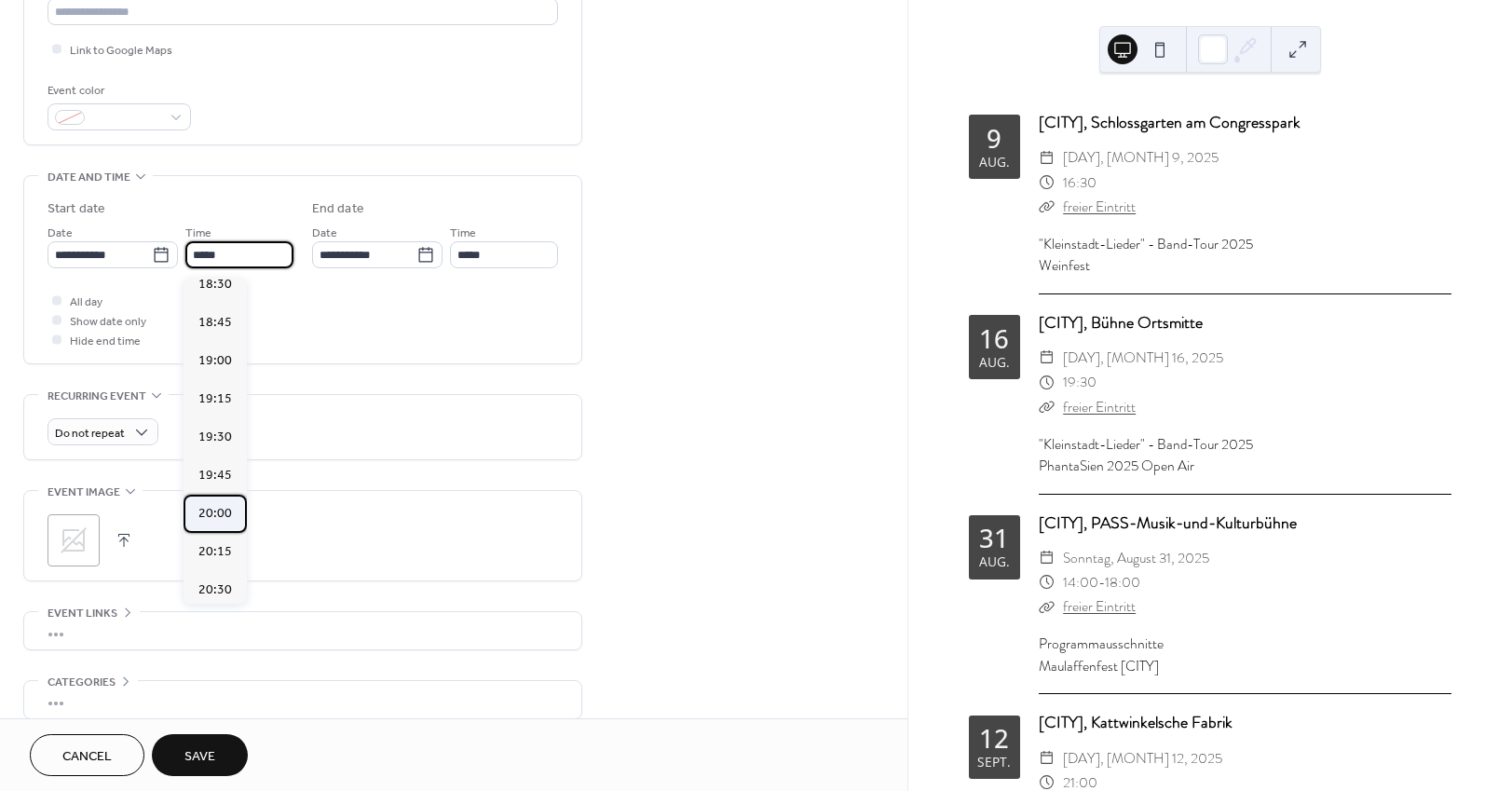 click on "20:00" at bounding box center [215, 513] 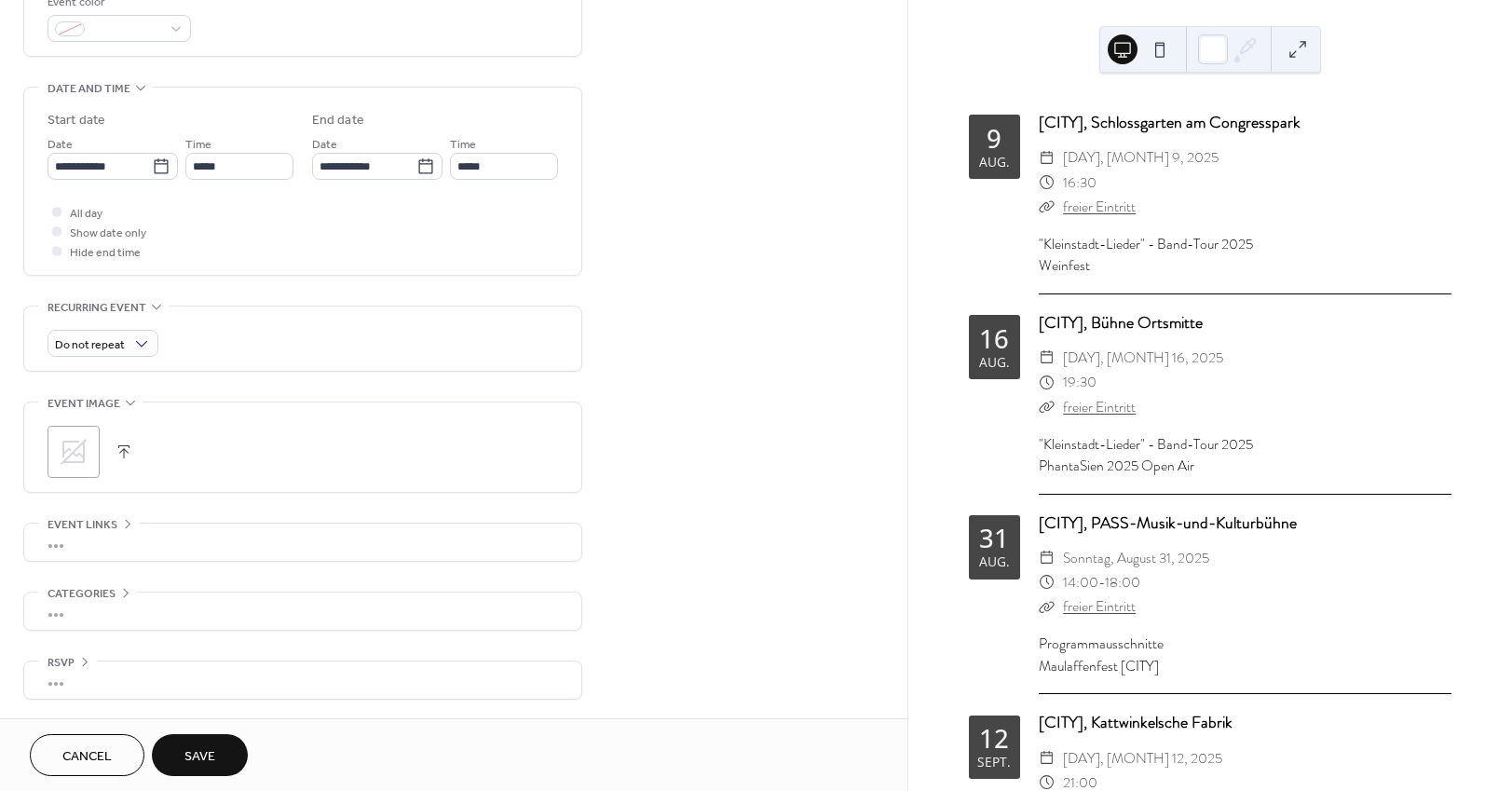 scroll, scrollTop: 525, scrollLeft: 0, axis: vertical 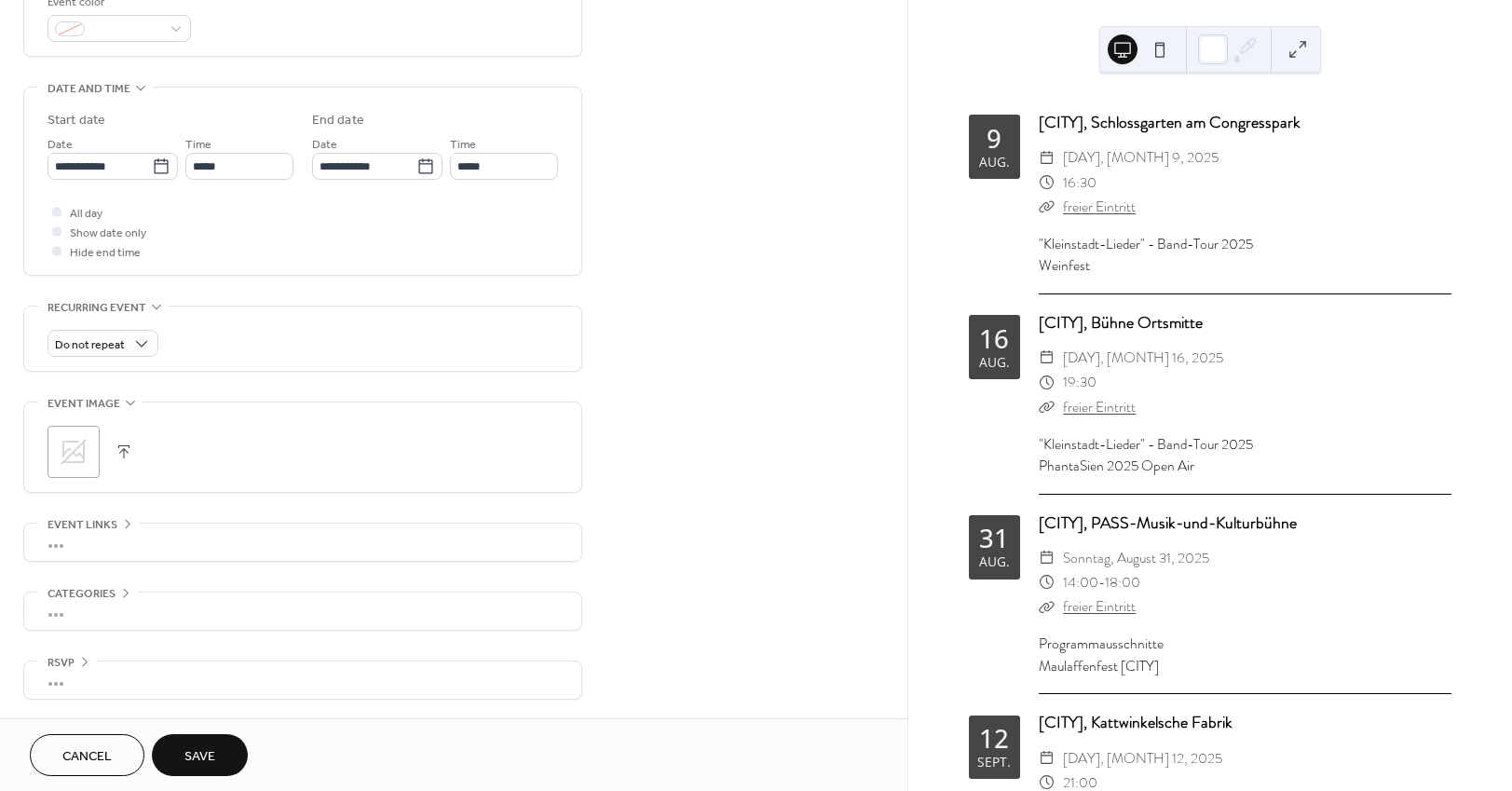 click on "•••" at bounding box center [303, 542] 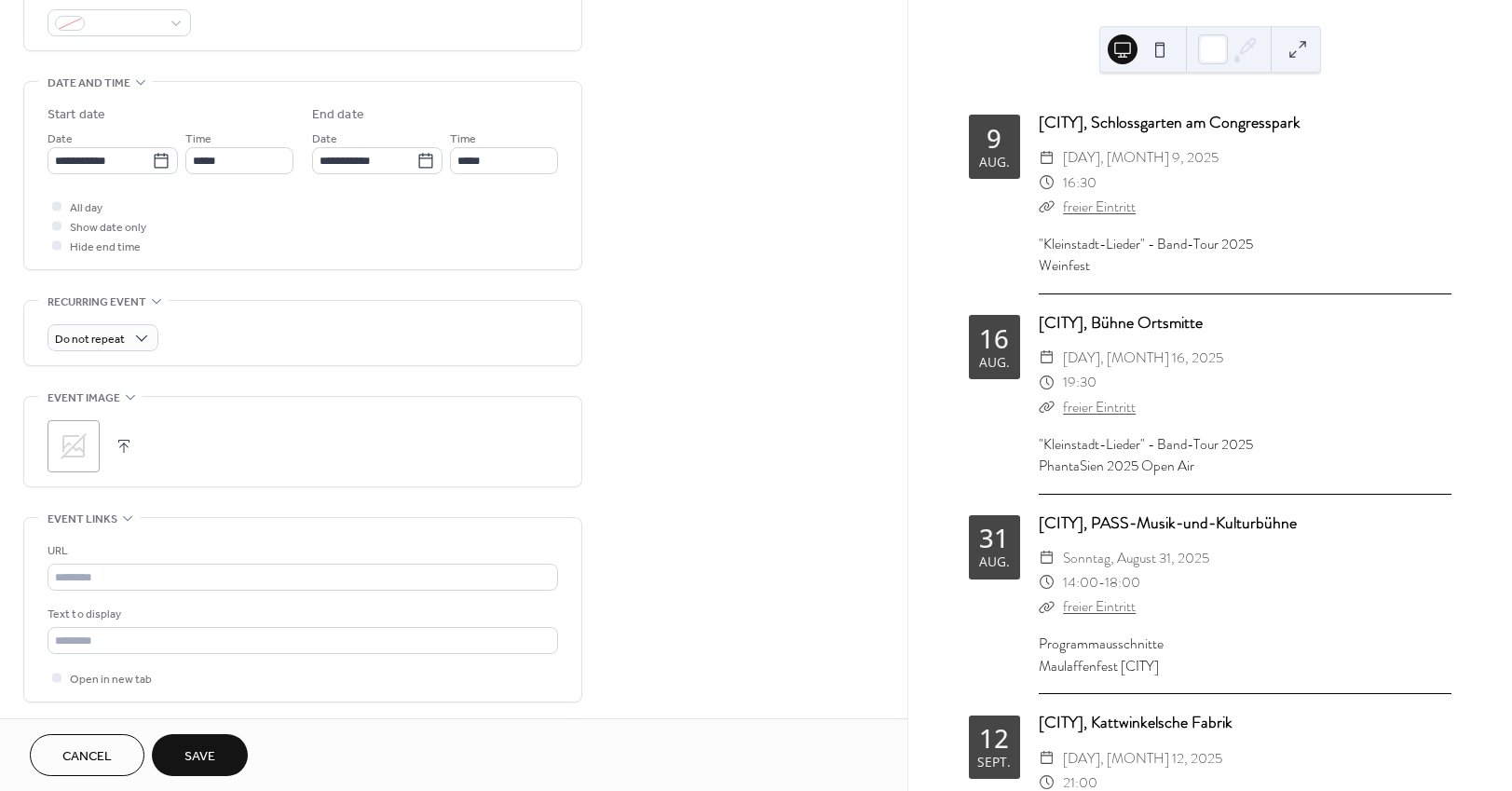scroll, scrollTop: 524, scrollLeft: 0, axis: vertical 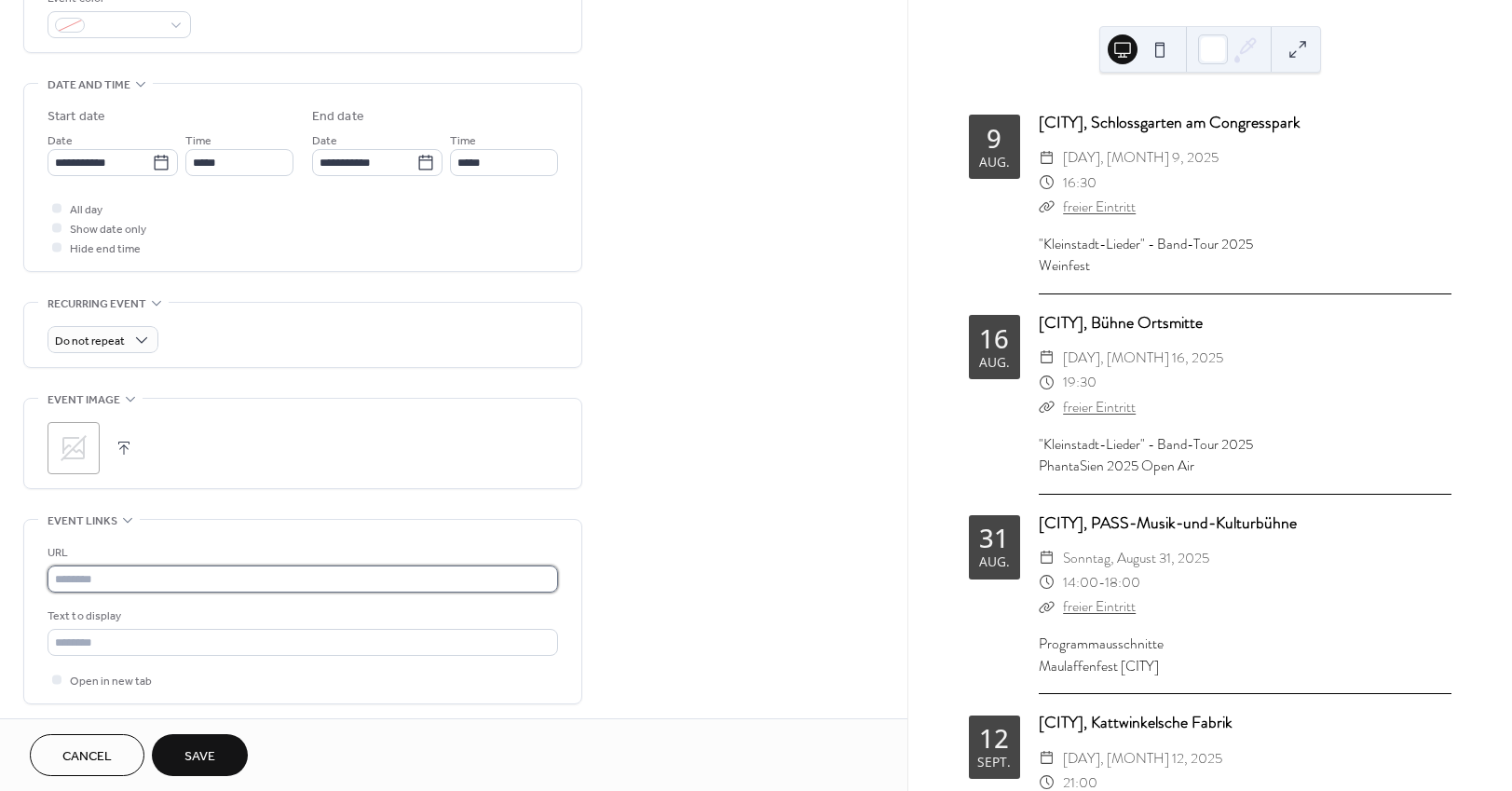 click at bounding box center (303, 579) 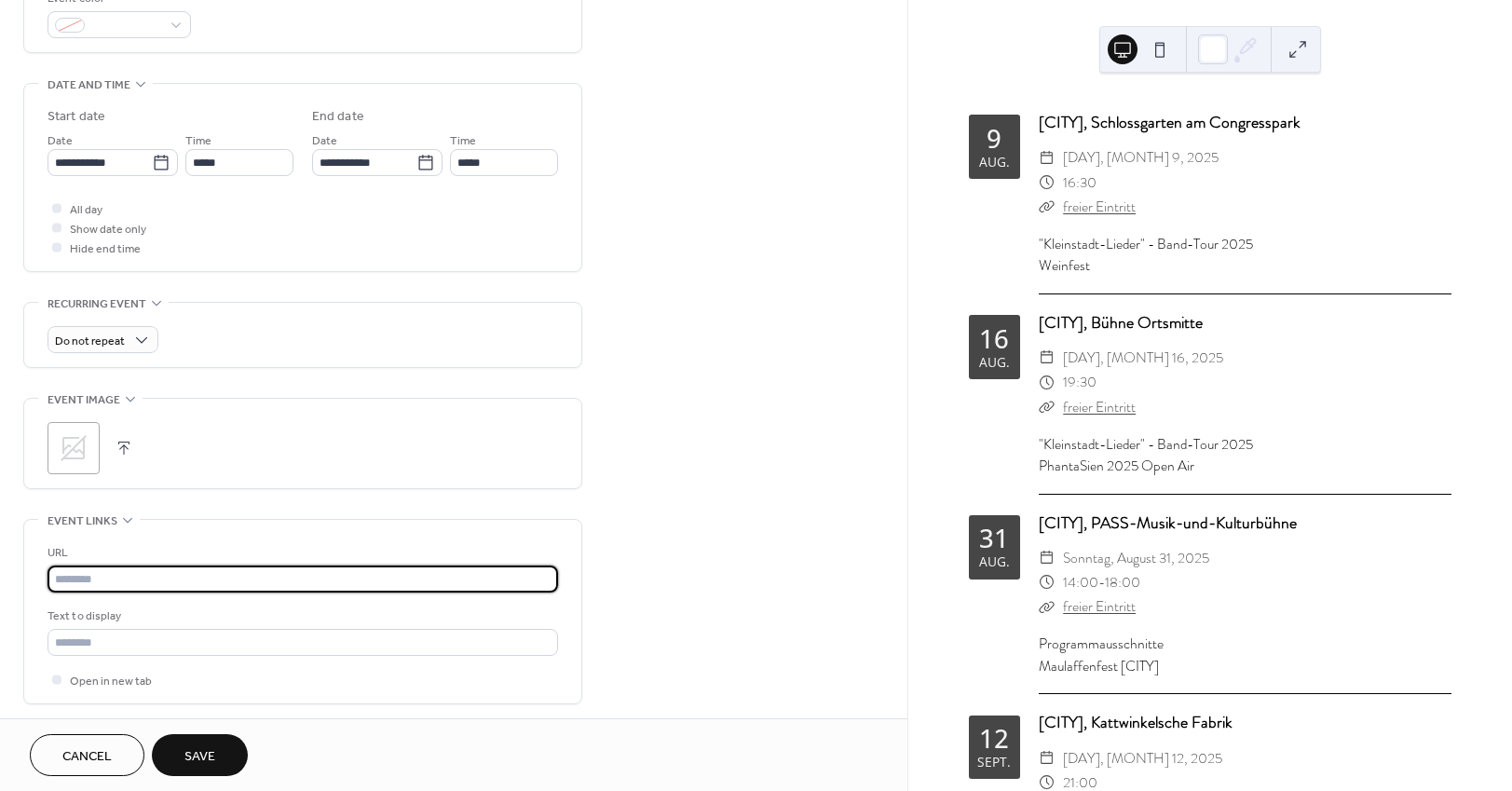 paste on "**********" 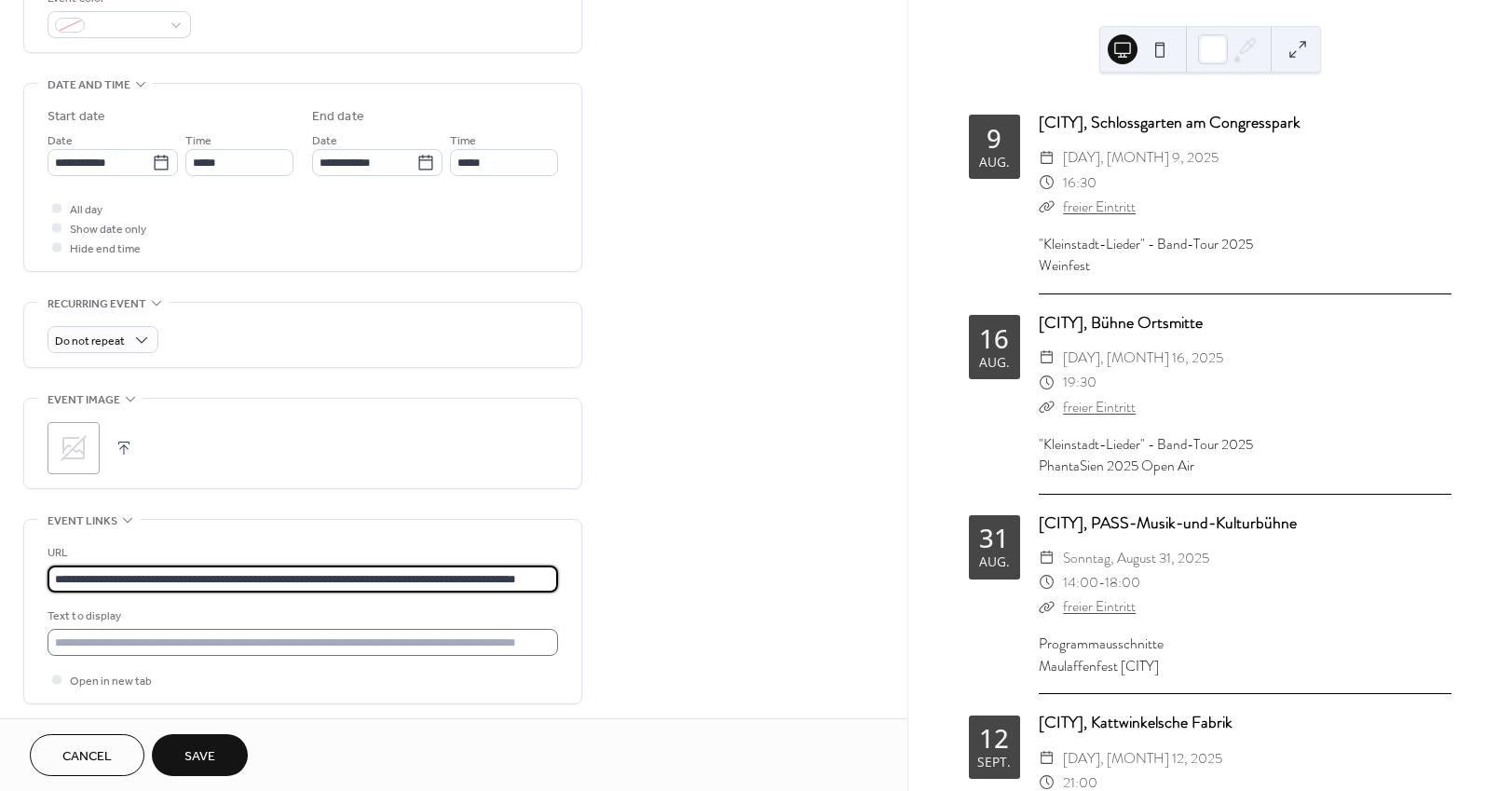 type on "**********" 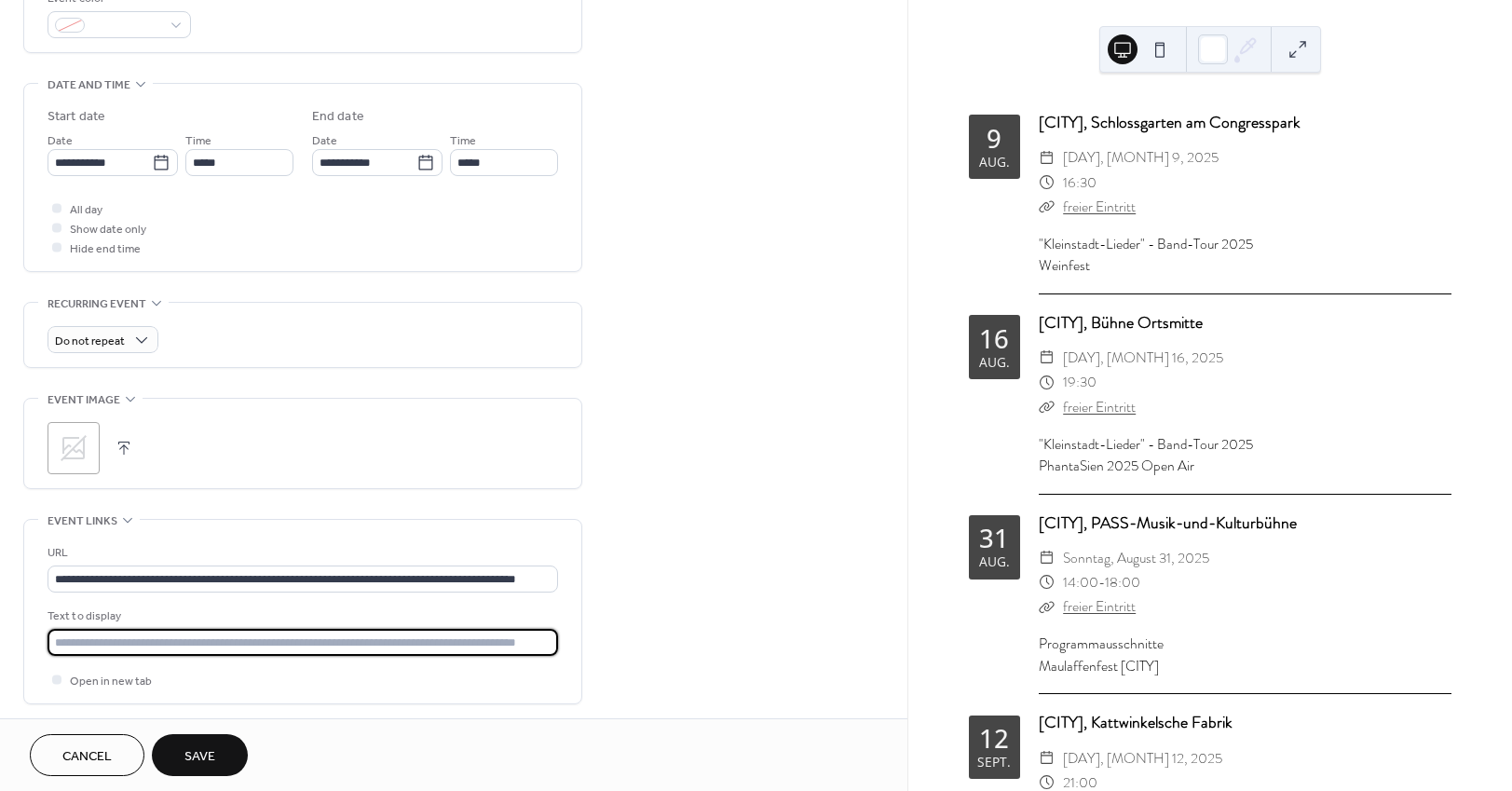 click at bounding box center (303, 642) 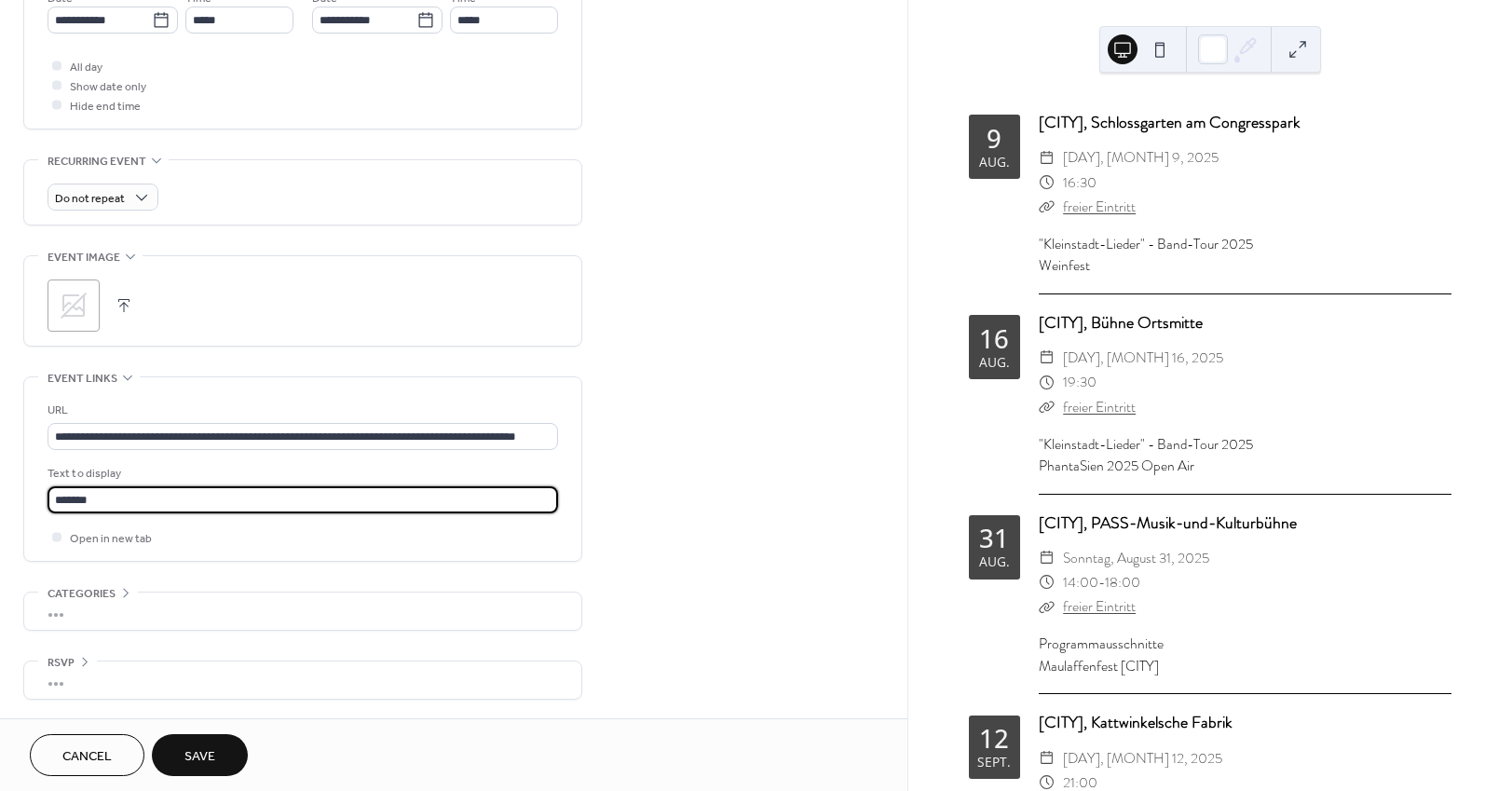 scroll, scrollTop: 675, scrollLeft: 0, axis: vertical 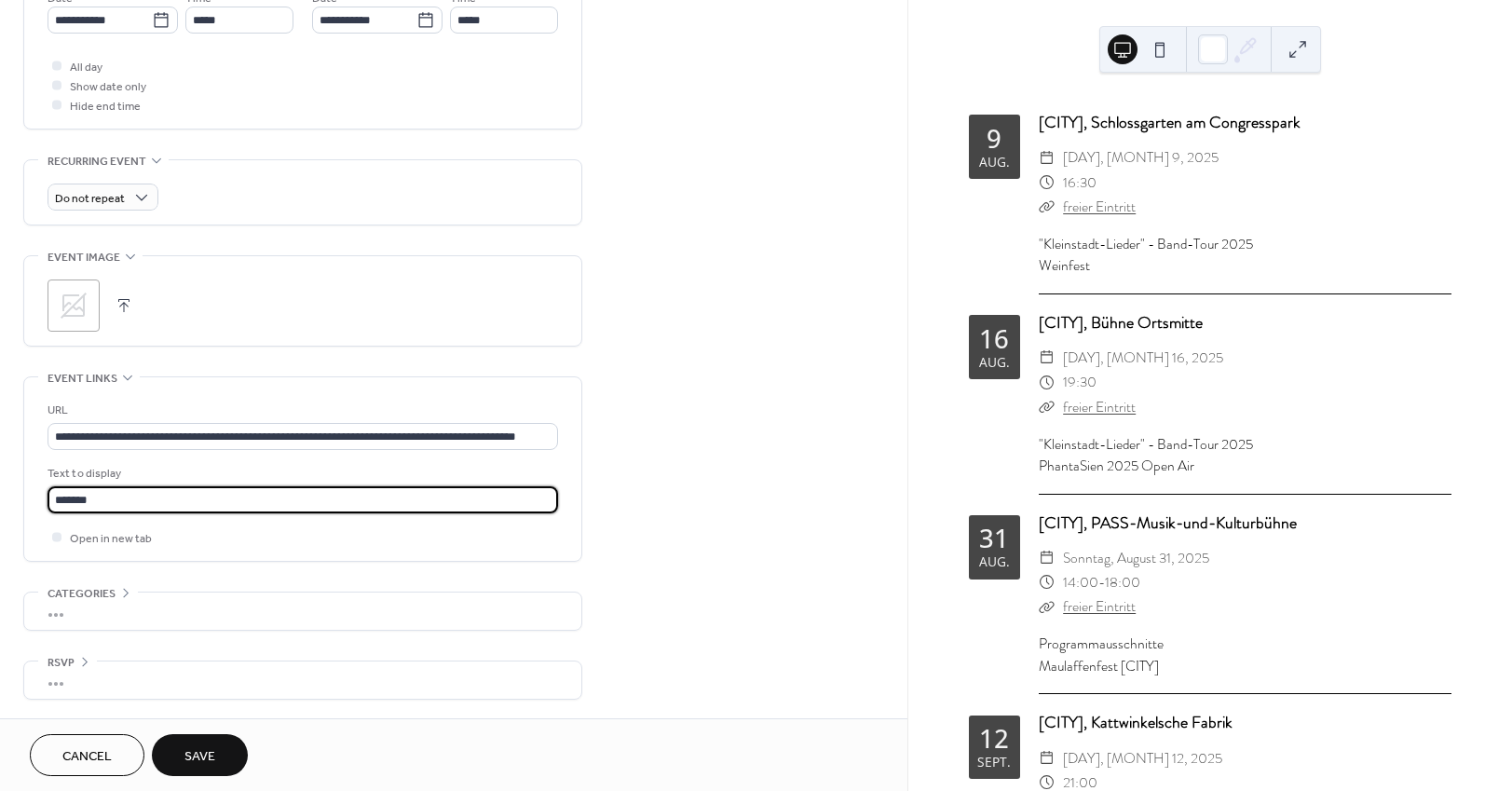 type on "*******" 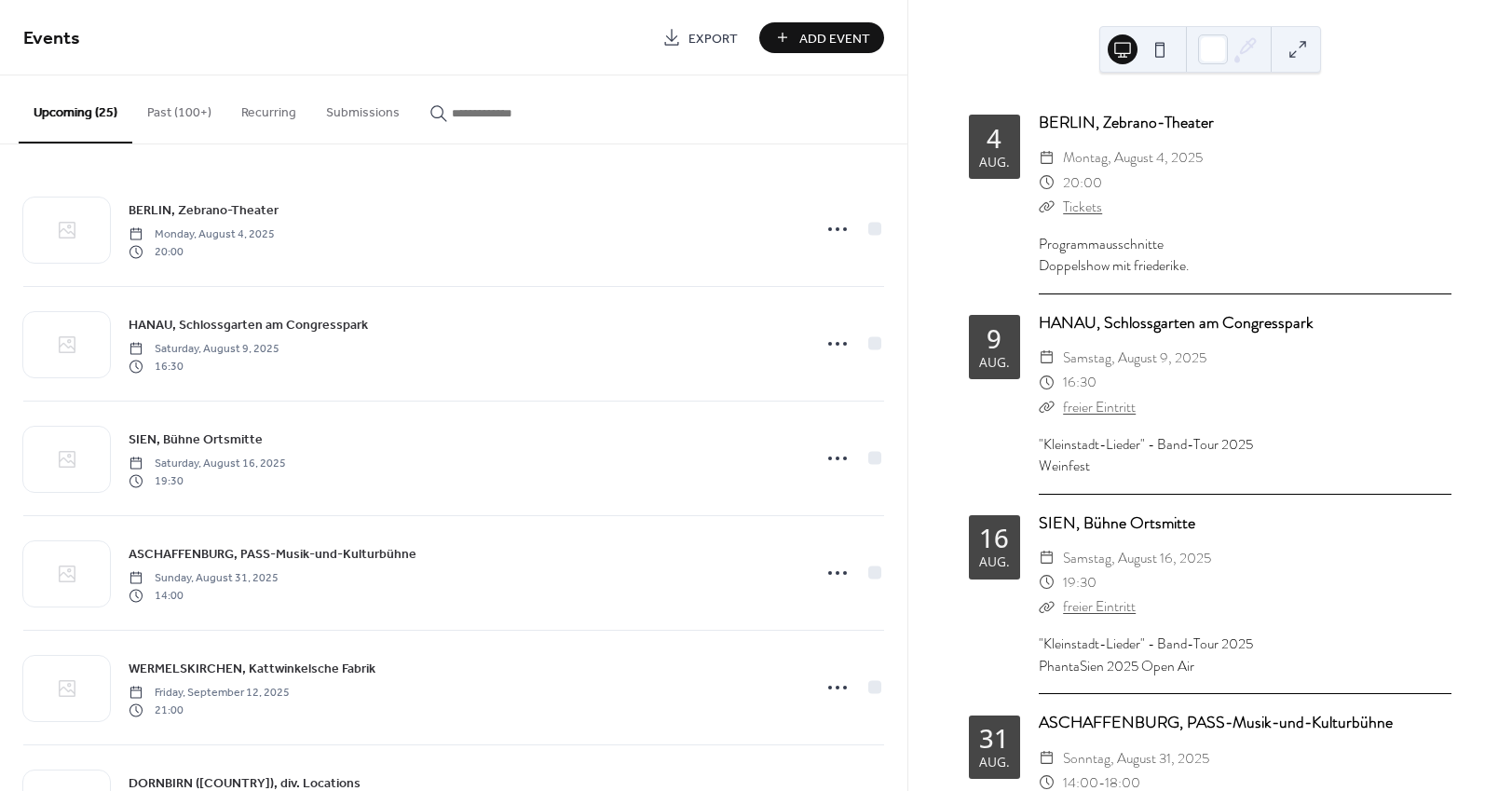 scroll, scrollTop: 0, scrollLeft: 0, axis: both 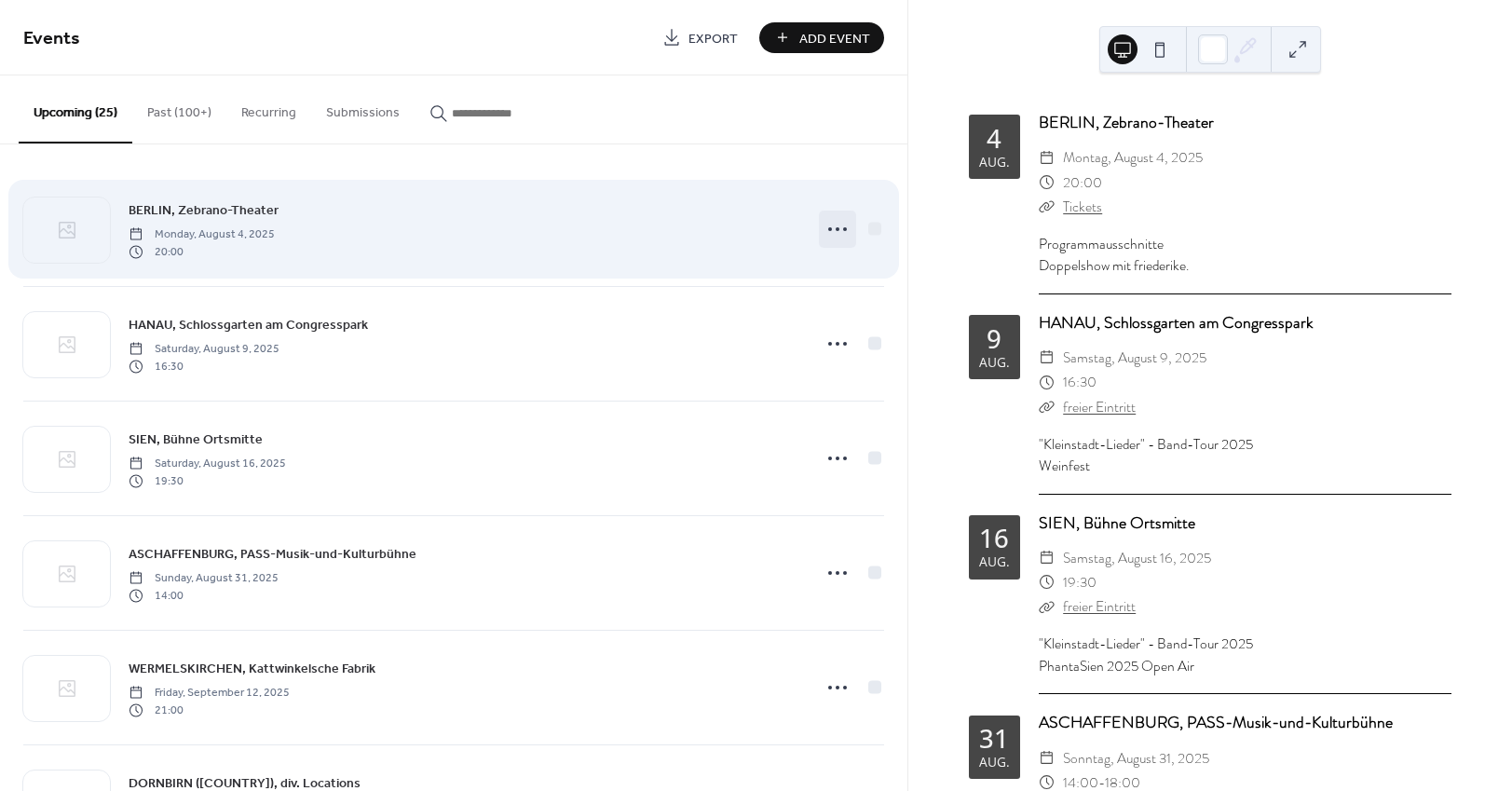 click 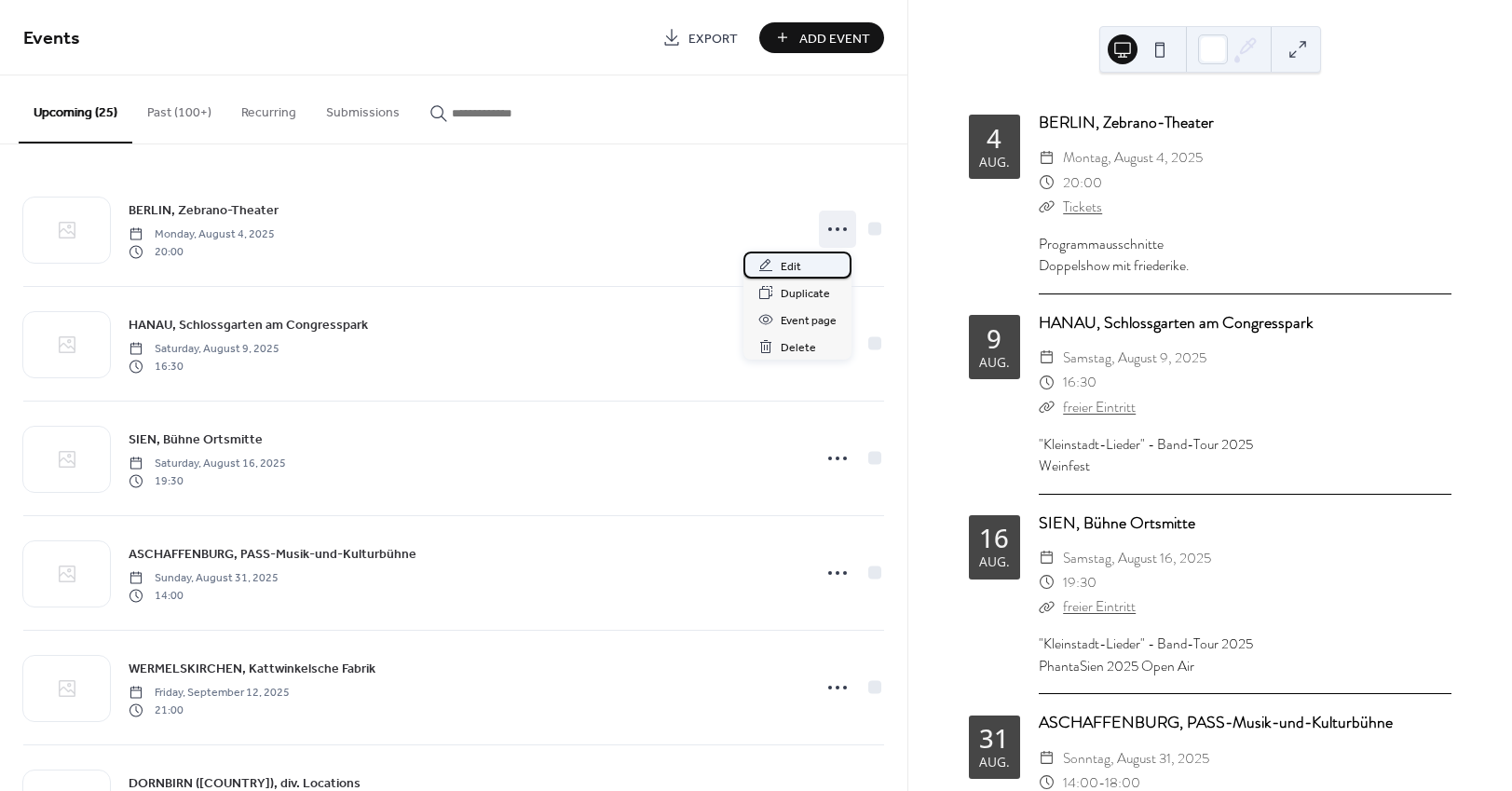 click on "Edit" at bounding box center [791, 266] 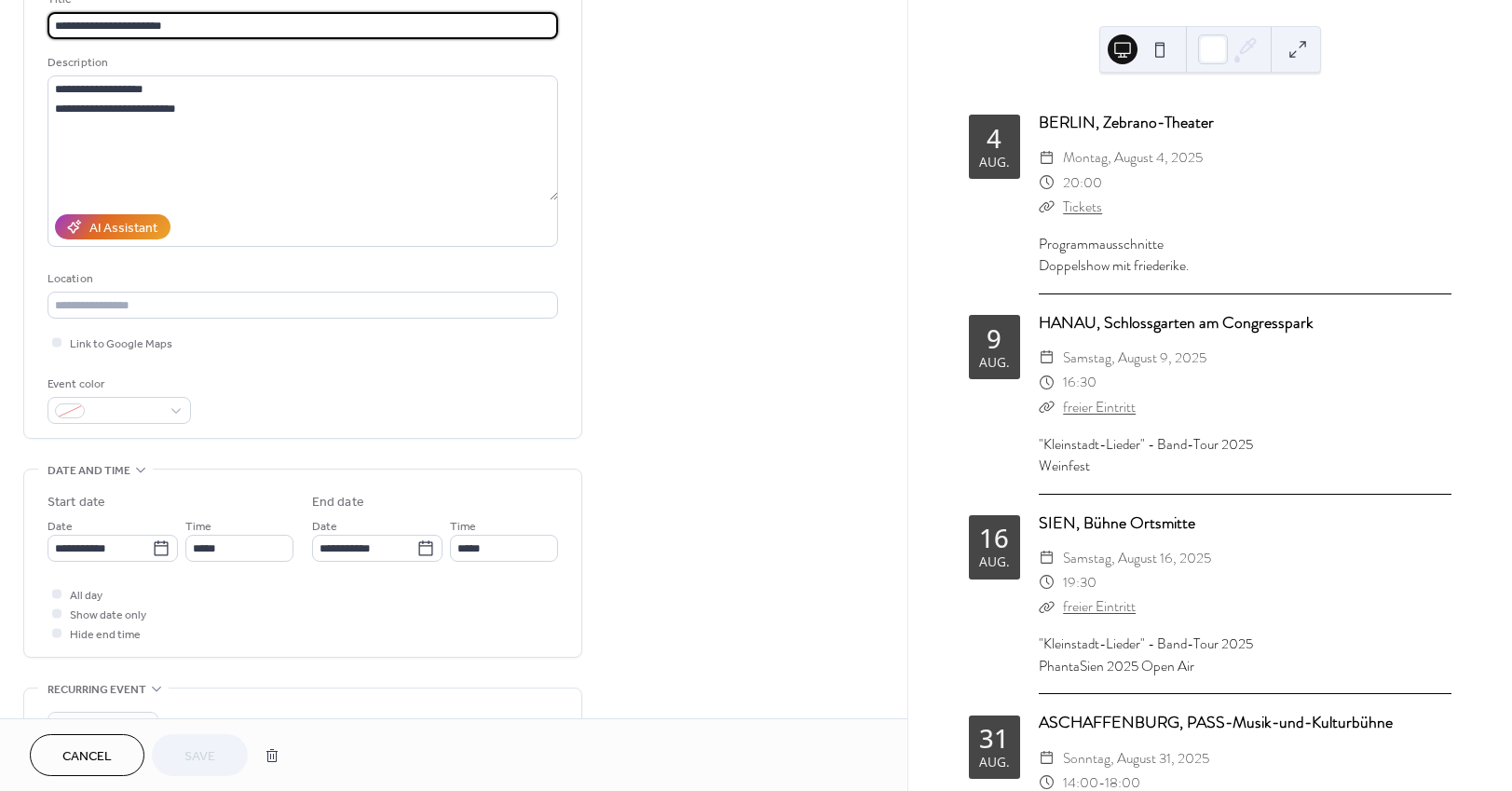 scroll, scrollTop: 141, scrollLeft: 0, axis: vertical 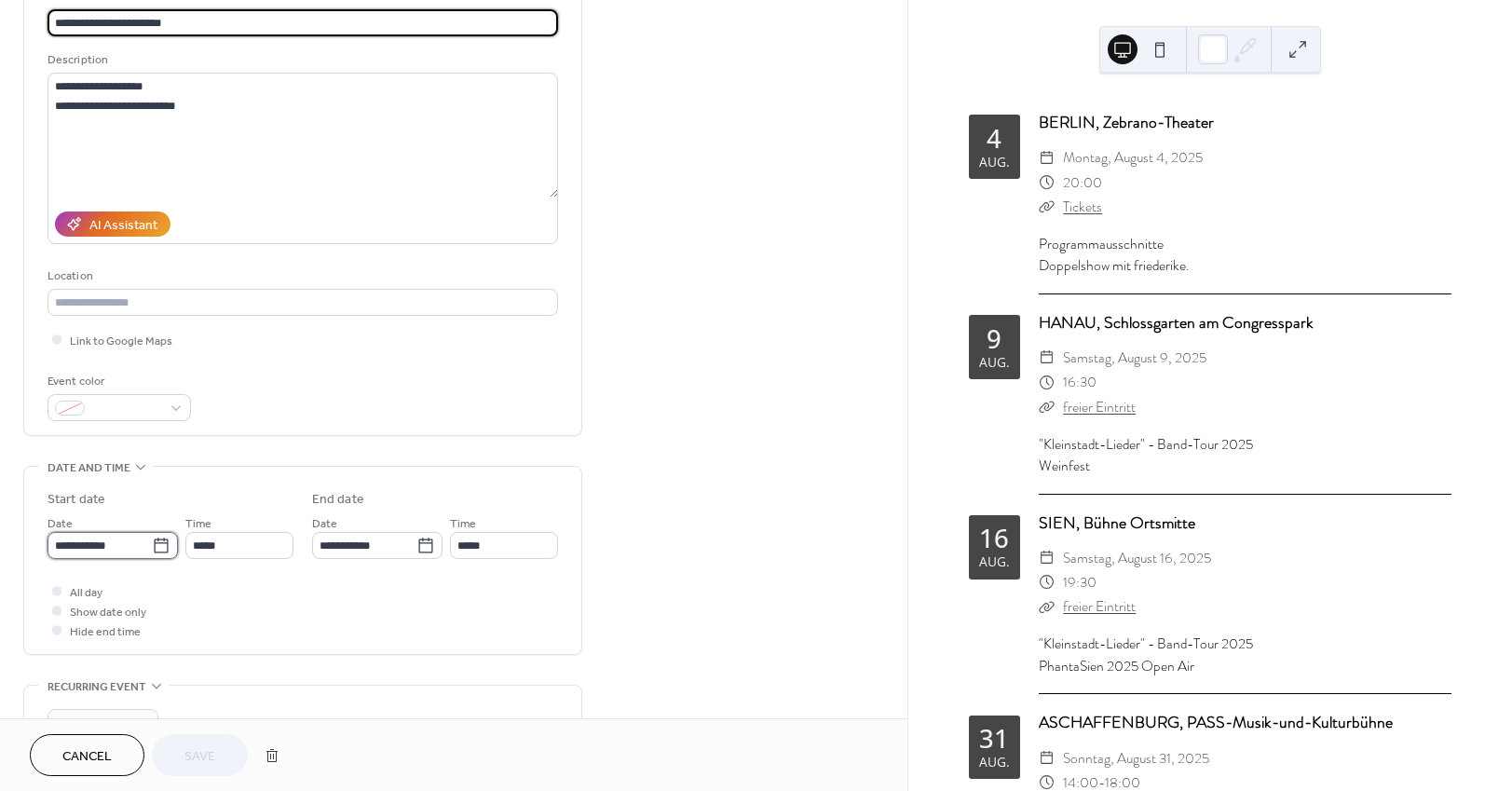 click on "**********" at bounding box center (100, 545) 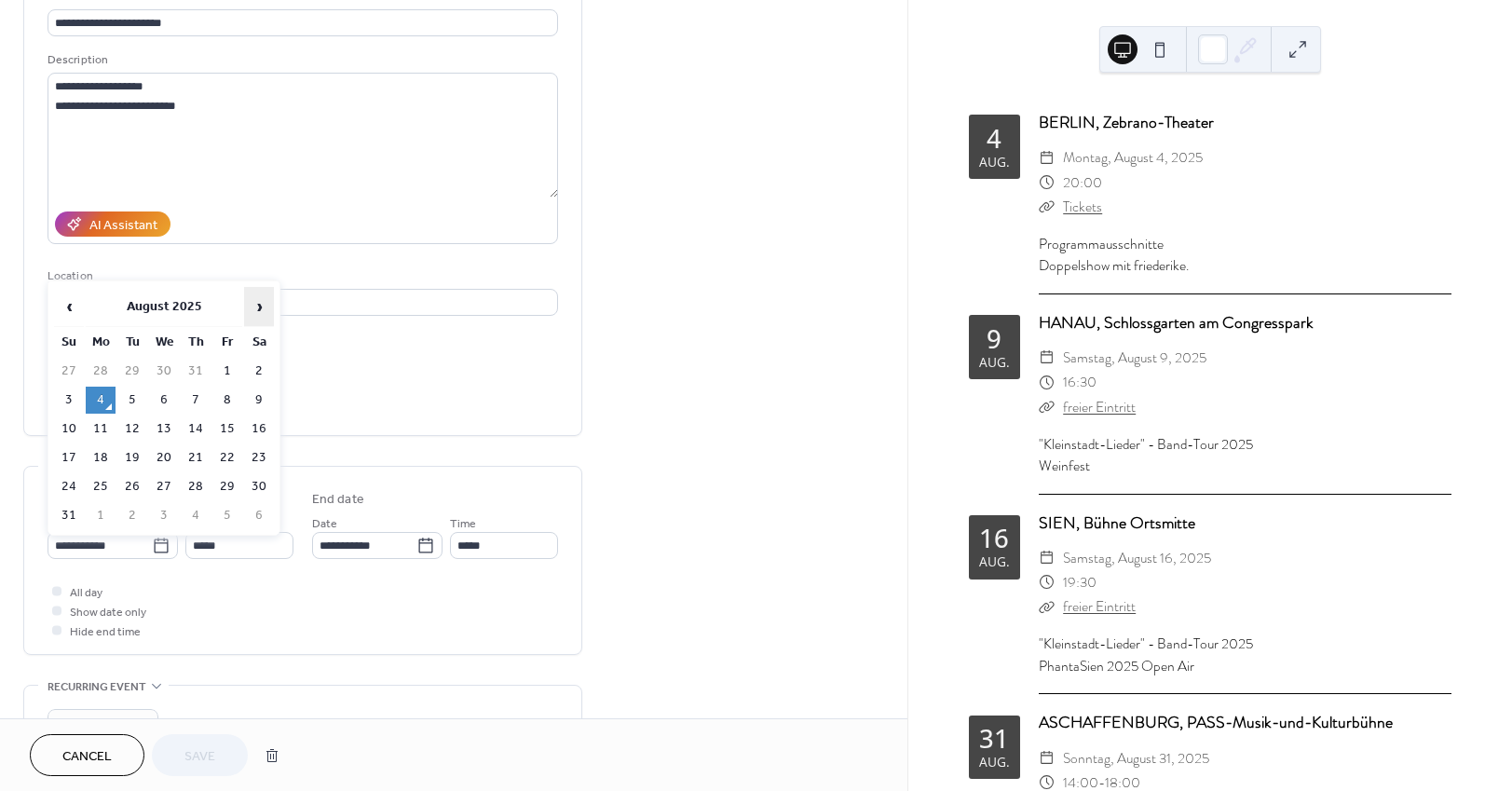 click on "›" at bounding box center [259, 307] 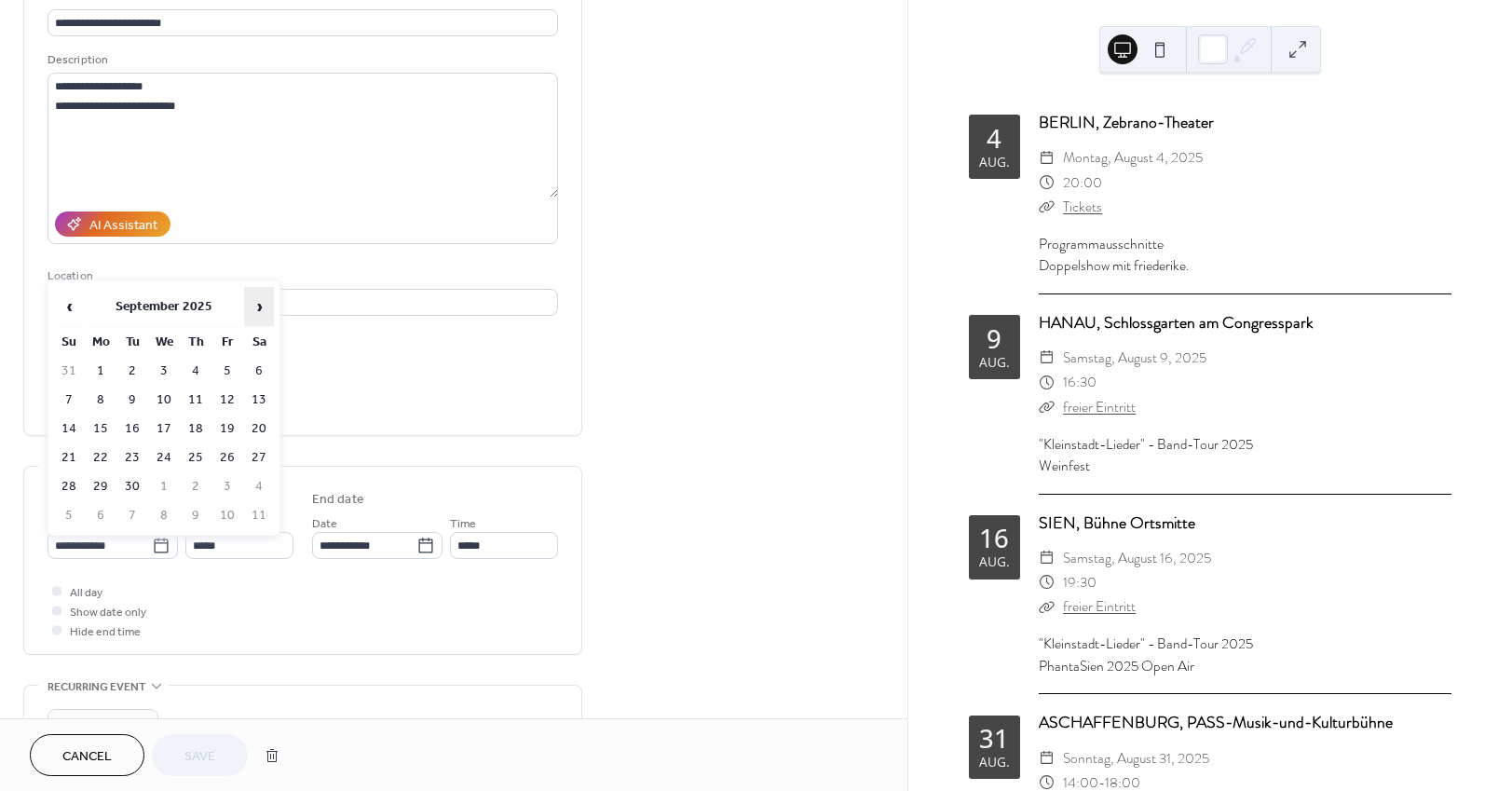 click on "›" at bounding box center (259, 307) 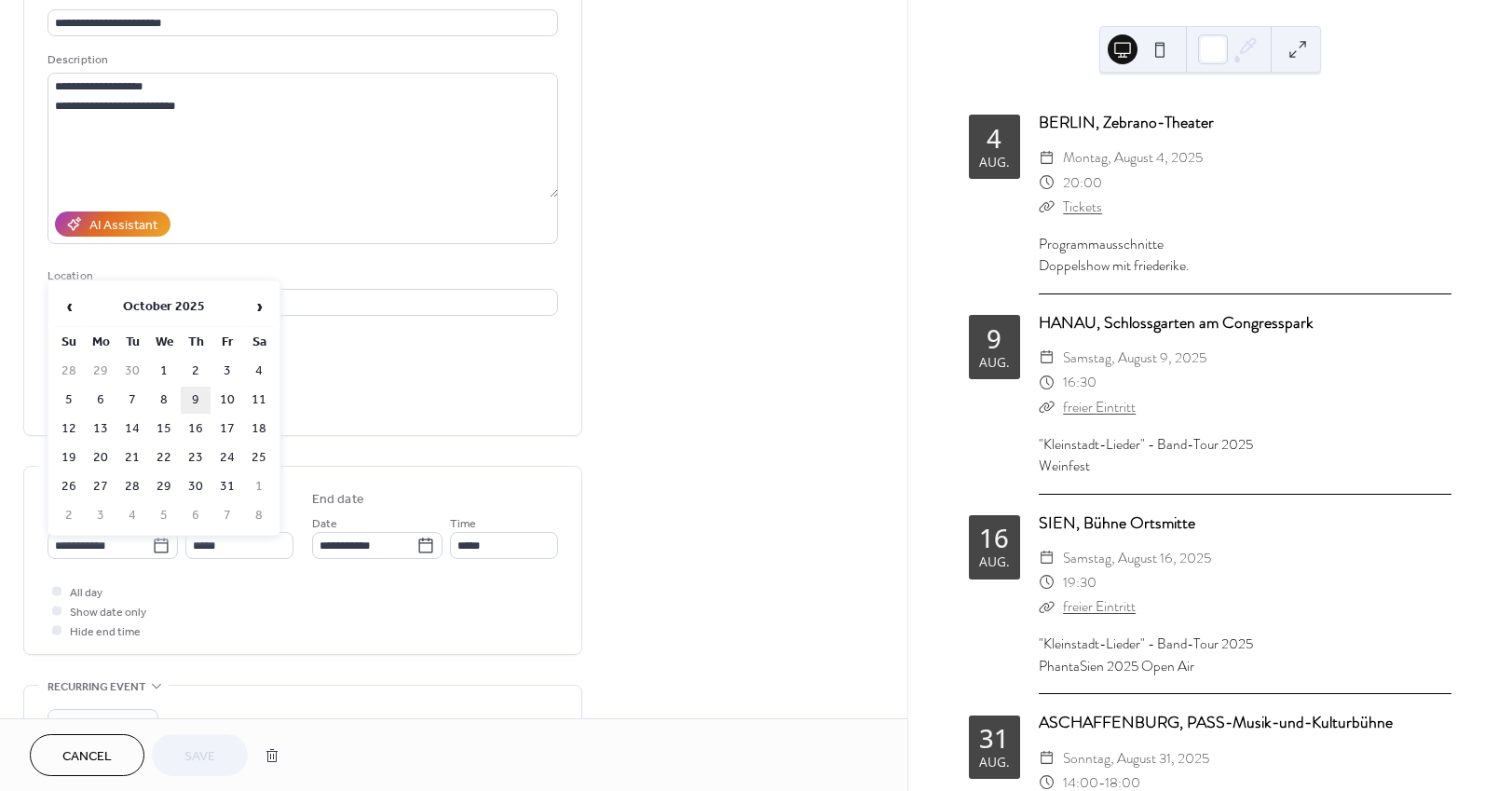 click on "9" at bounding box center [196, 400] 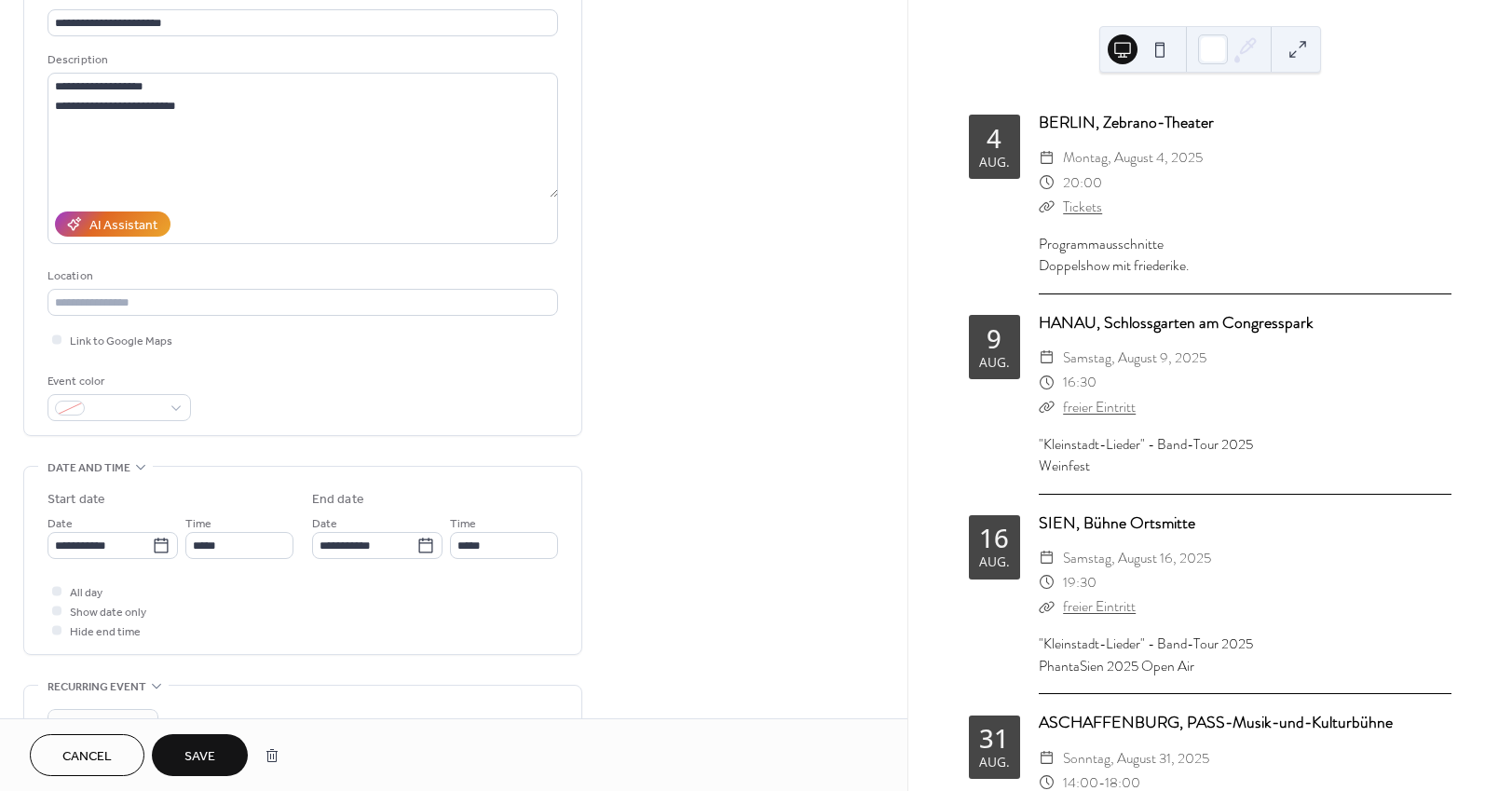 click on "Save" at bounding box center [199, 757] 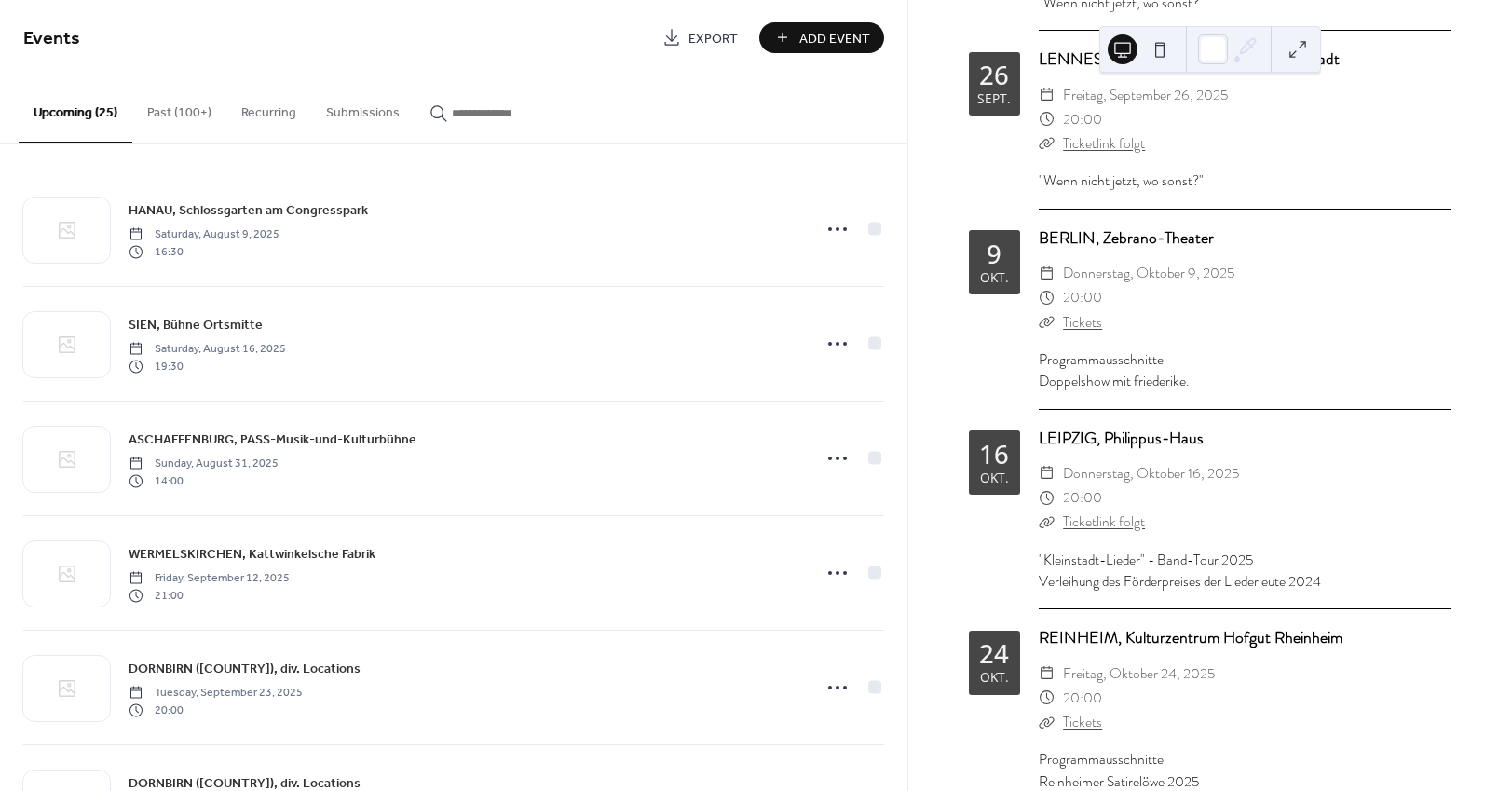 scroll, scrollTop: 1452, scrollLeft: 0, axis: vertical 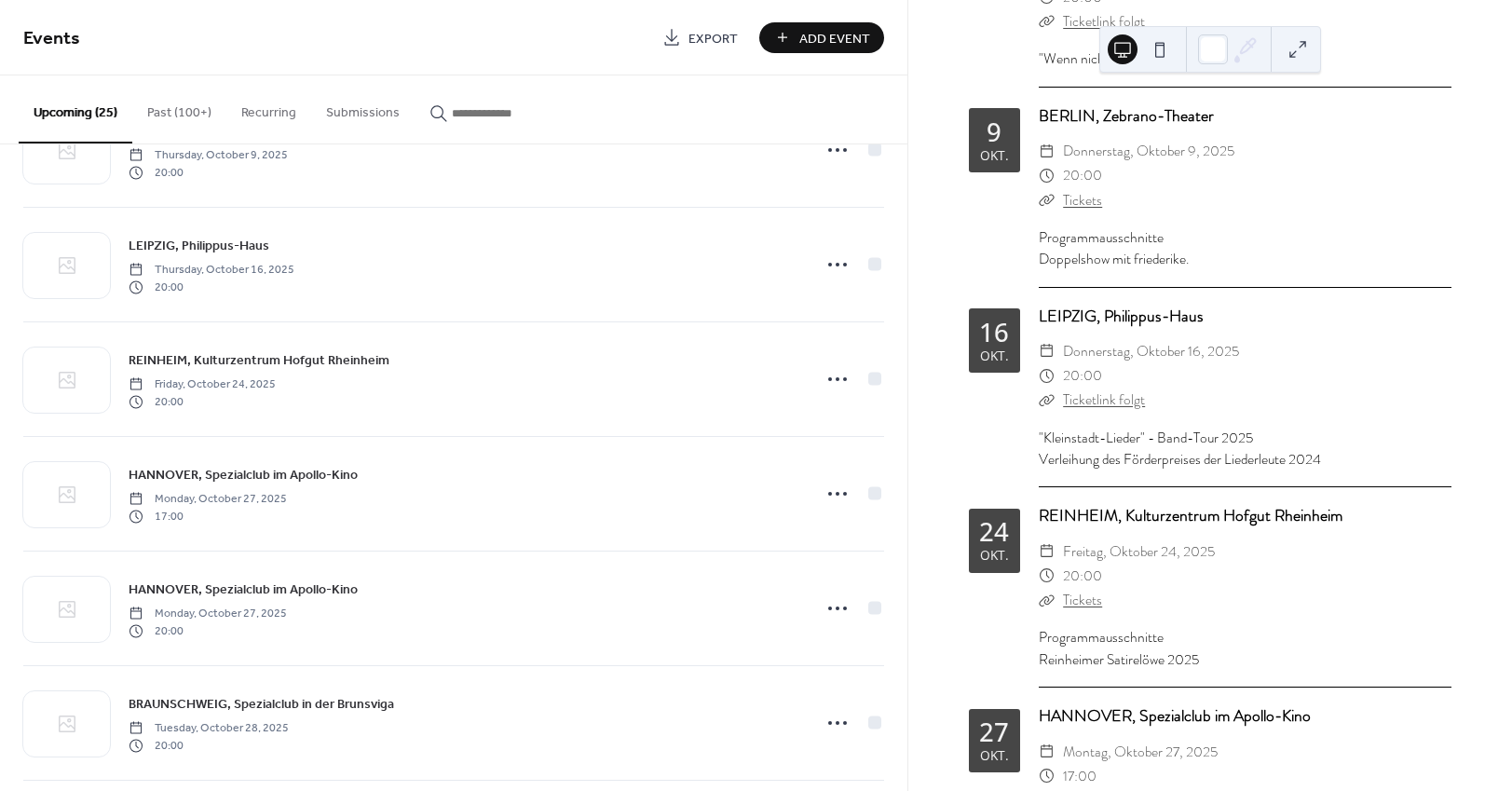 click on "Add Event" at bounding box center (835, 38) 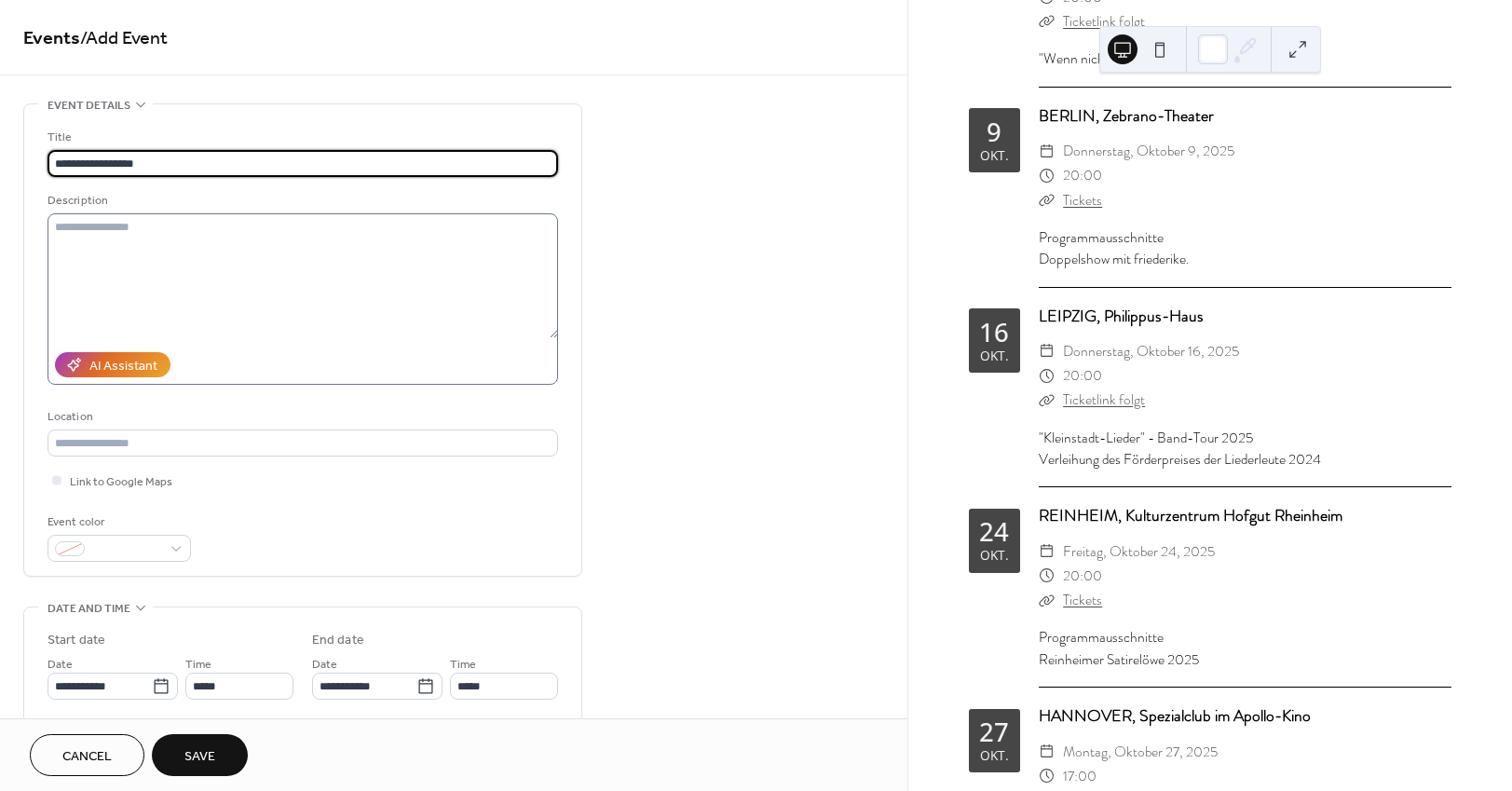type on "**********" 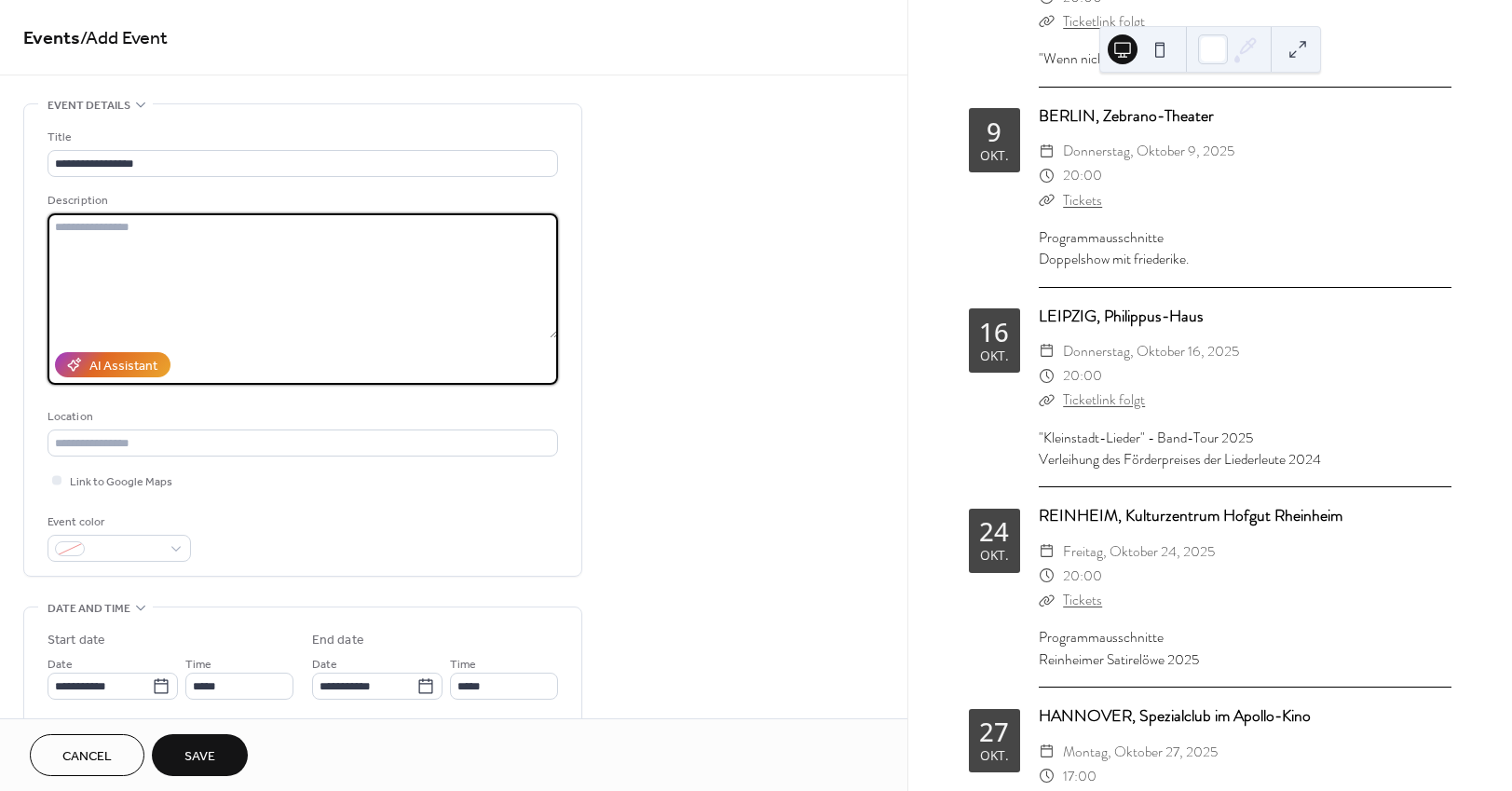 click at bounding box center [303, 276] 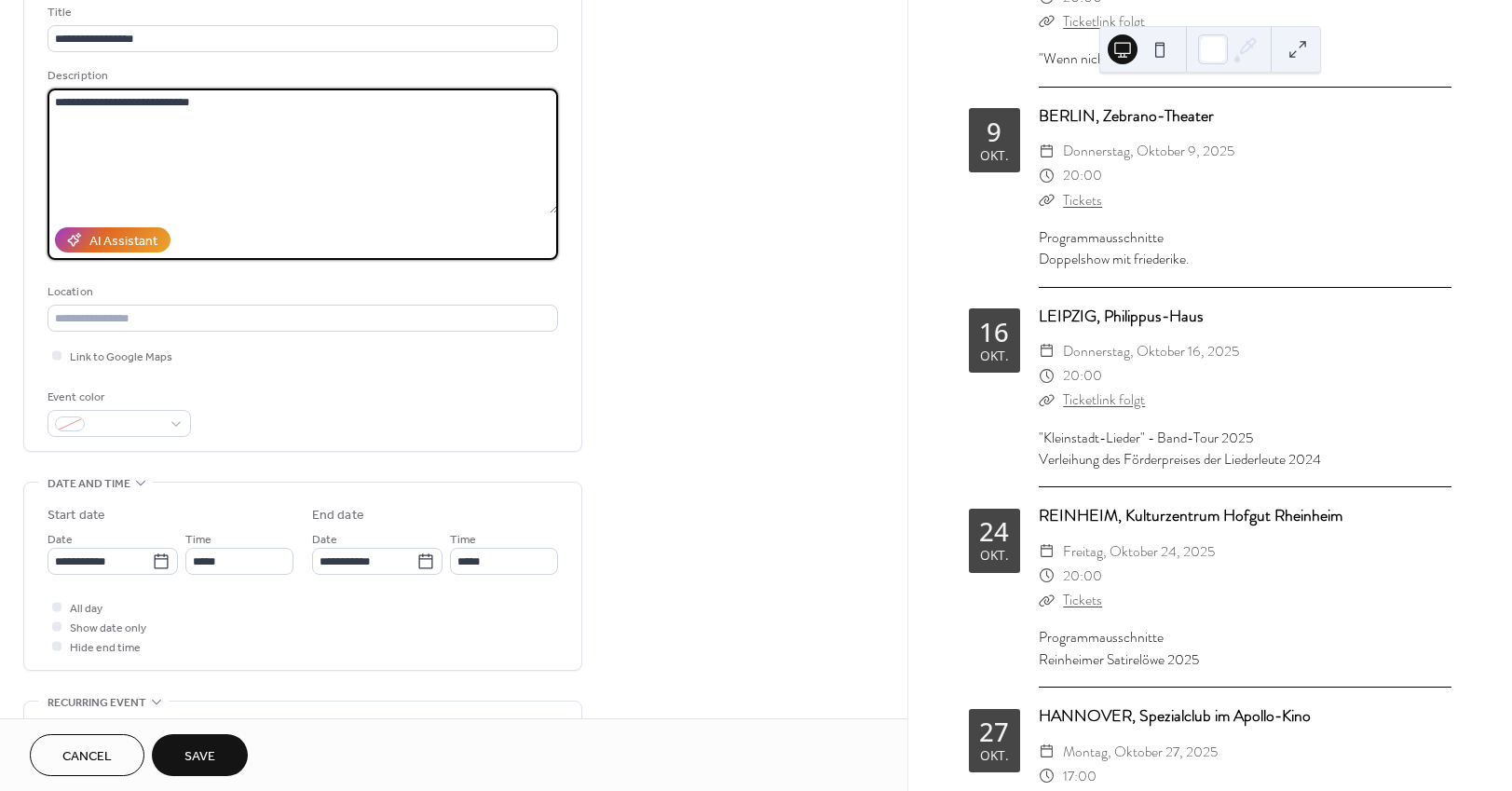 scroll, scrollTop: 108, scrollLeft: 0, axis: vertical 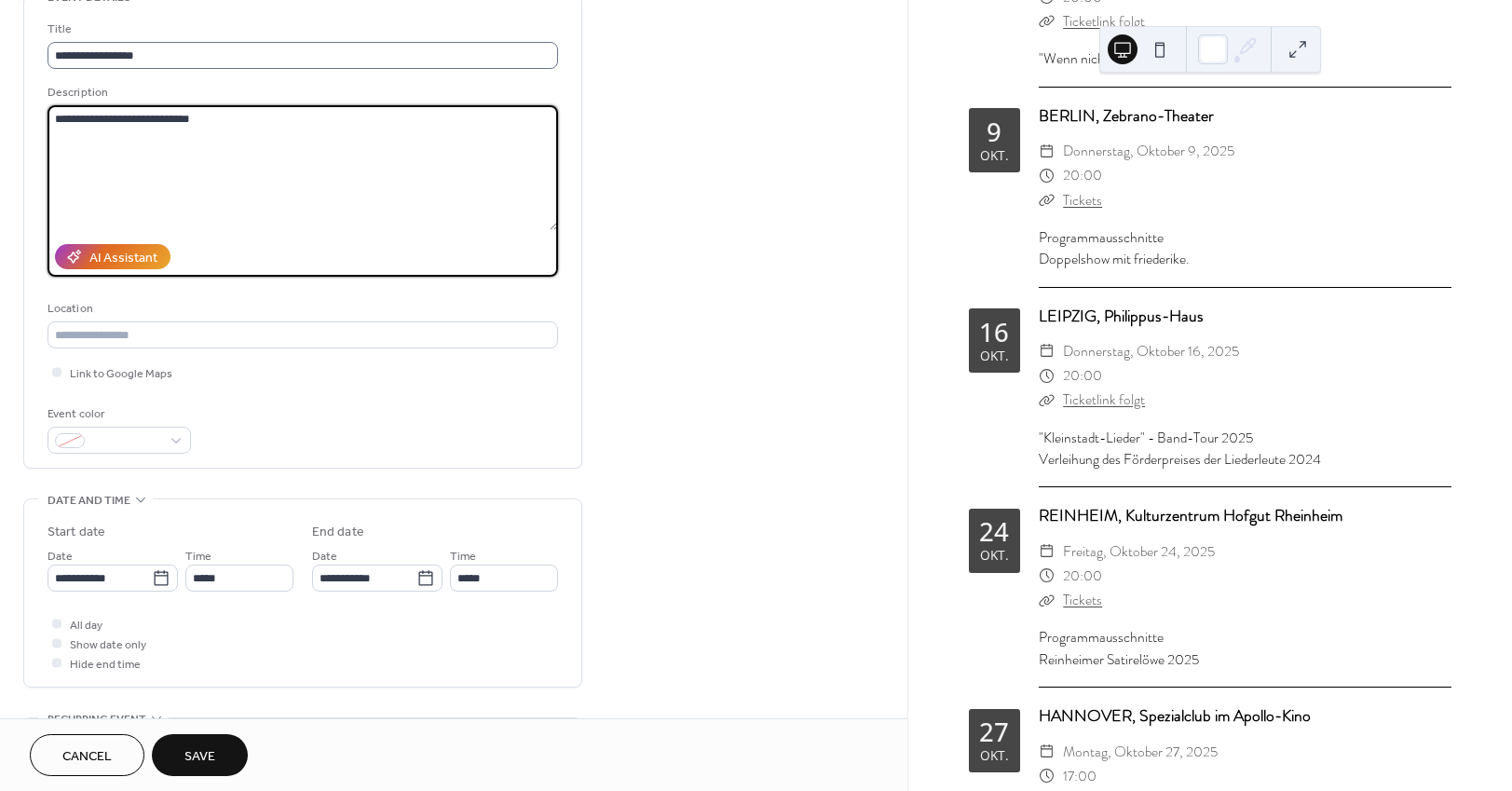 type on "**********" 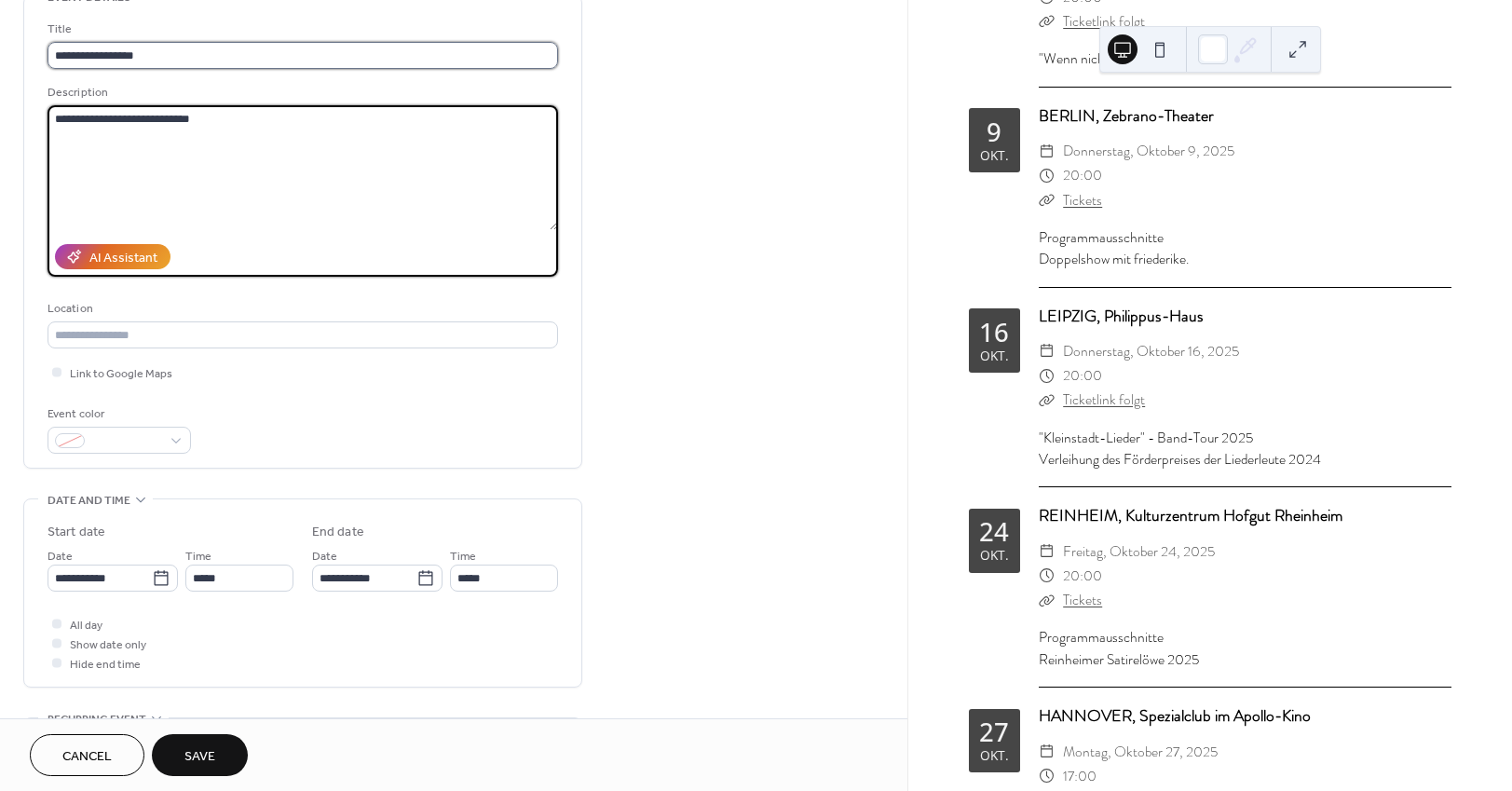 click on "**********" at bounding box center (303, 55) 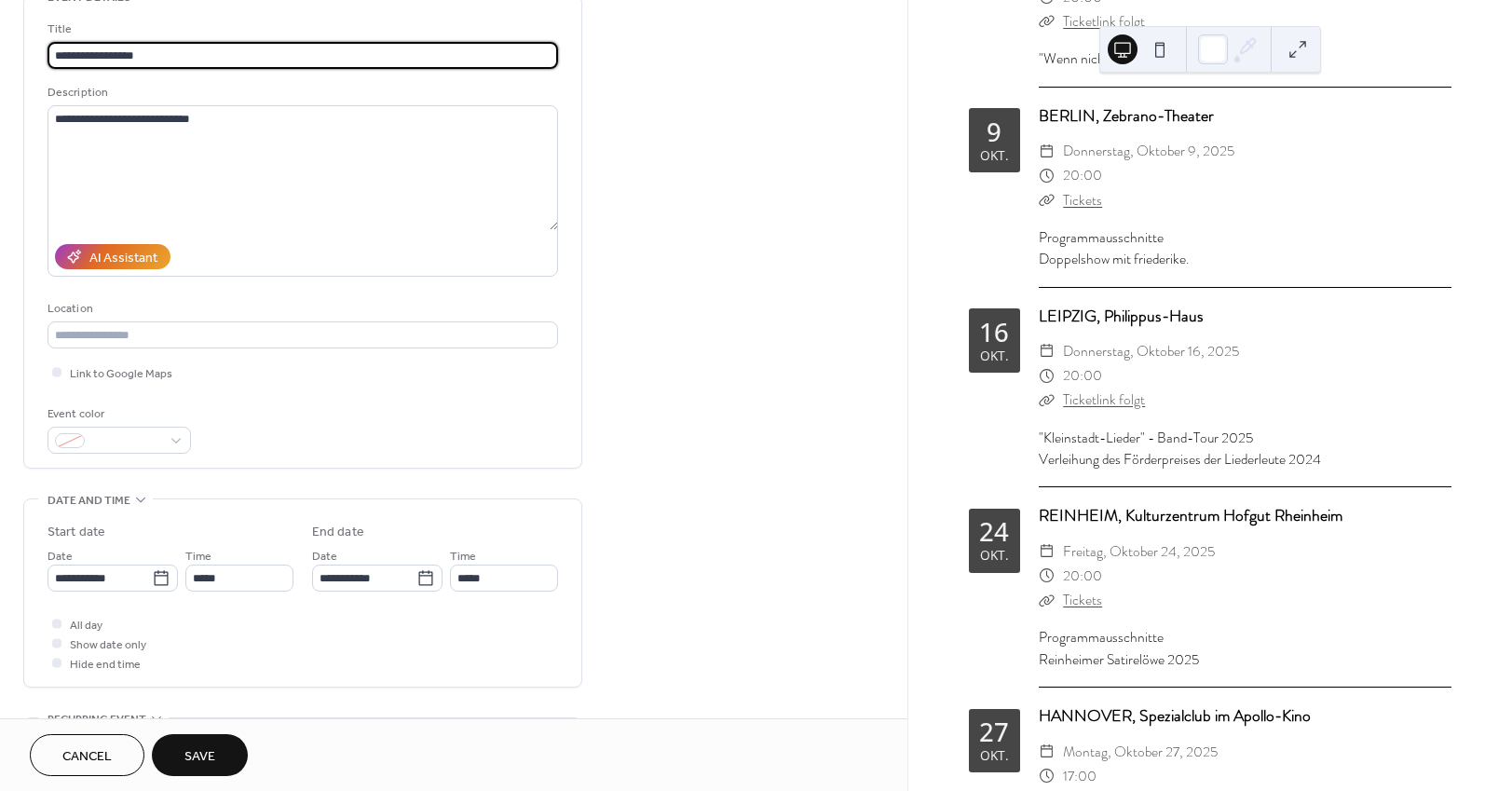 drag, startPoint x: 182, startPoint y: 59, endPoint x: -31, endPoint y: 27, distance: 215.39034 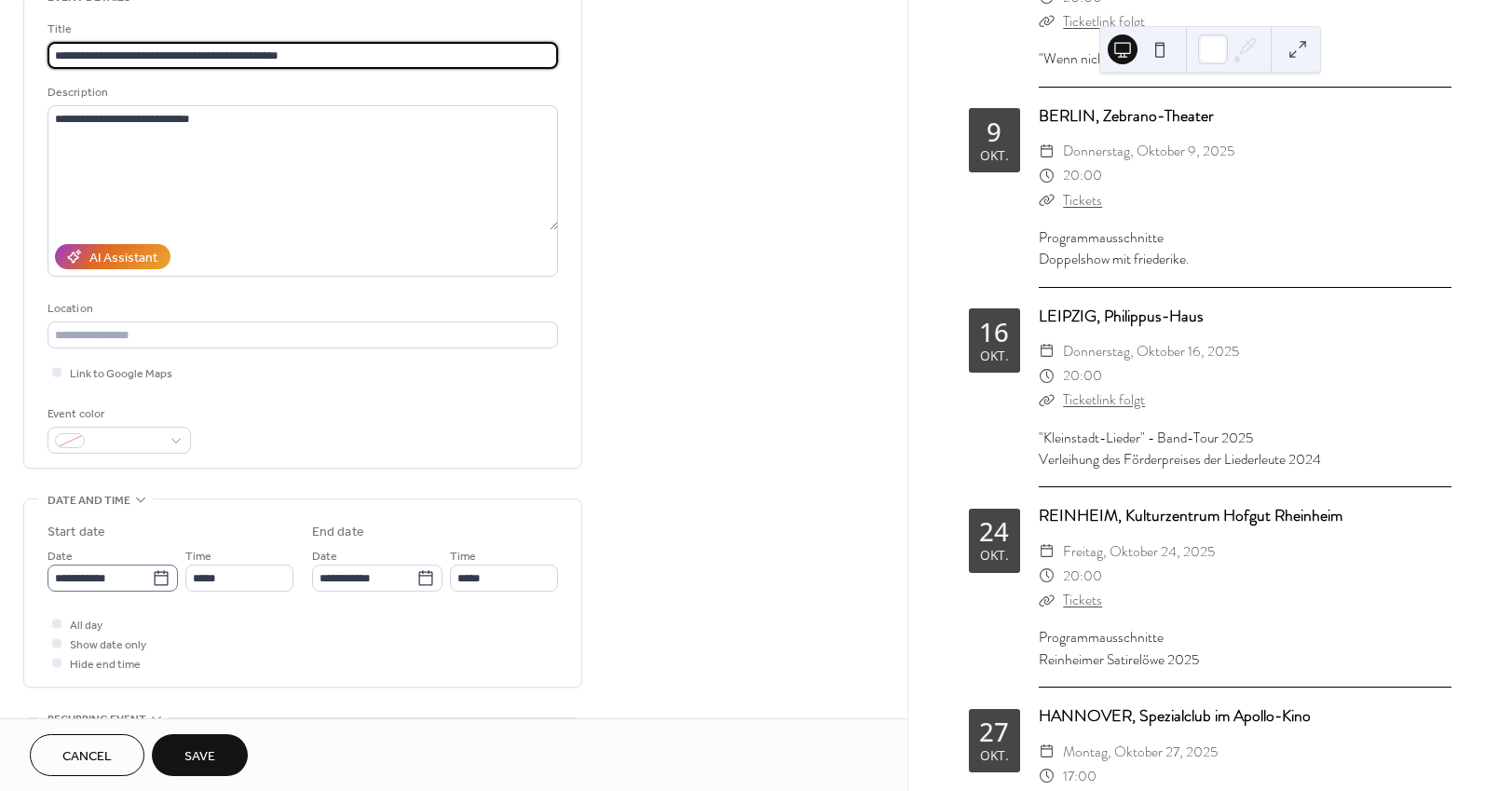 type on "**********" 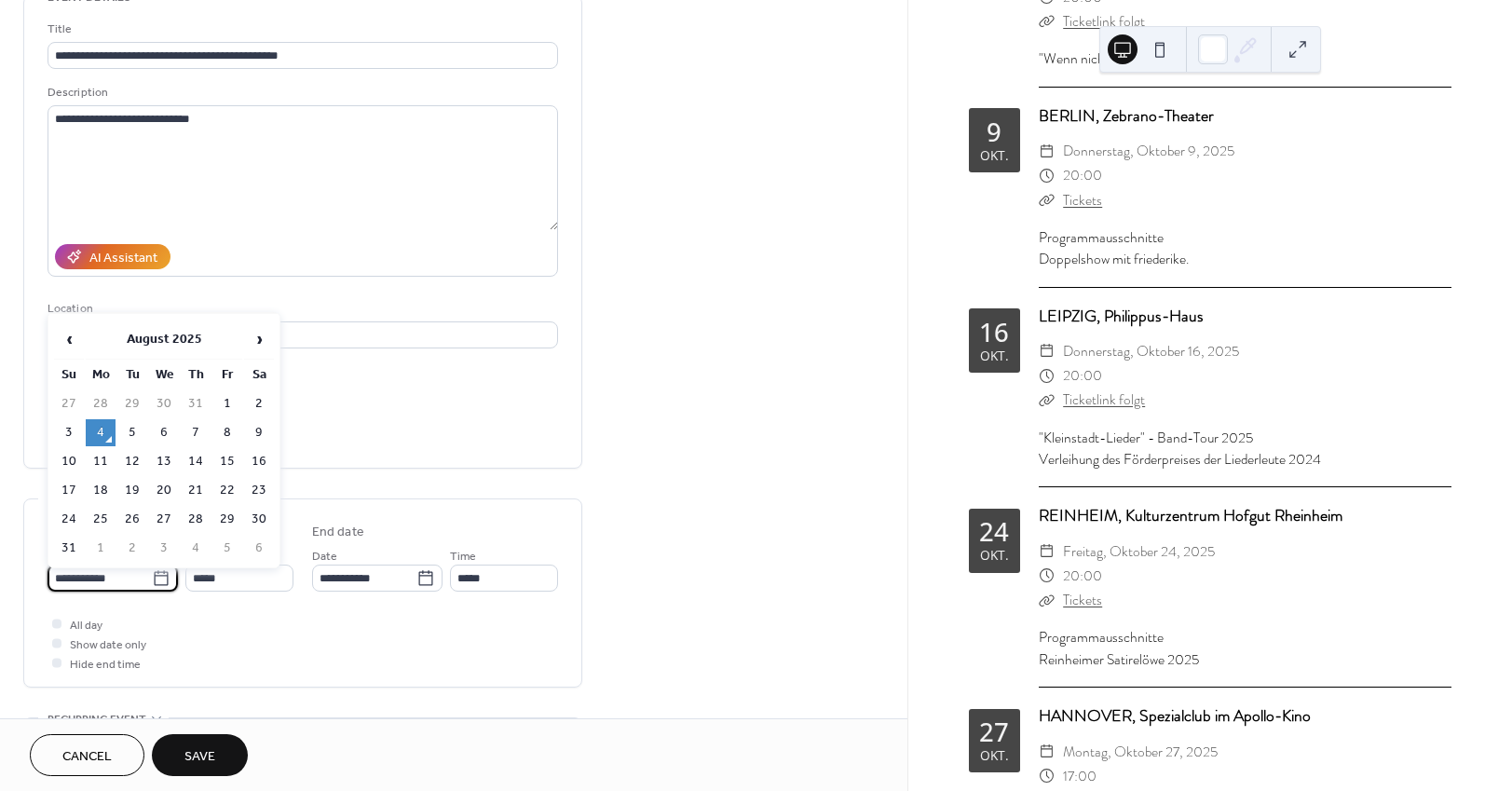 click on "**********" at bounding box center [100, 578] 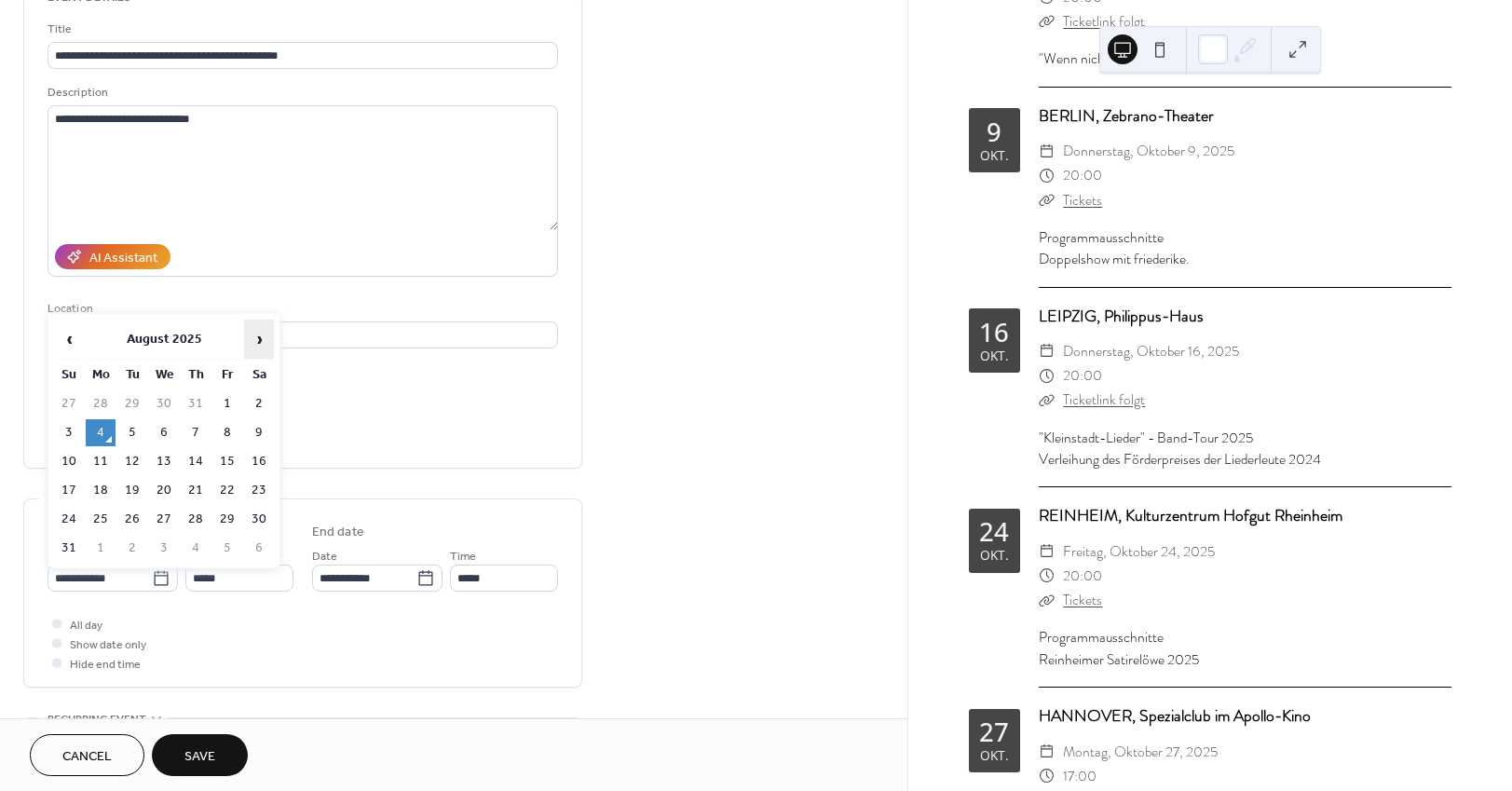 click on "›" at bounding box center [259, 339] 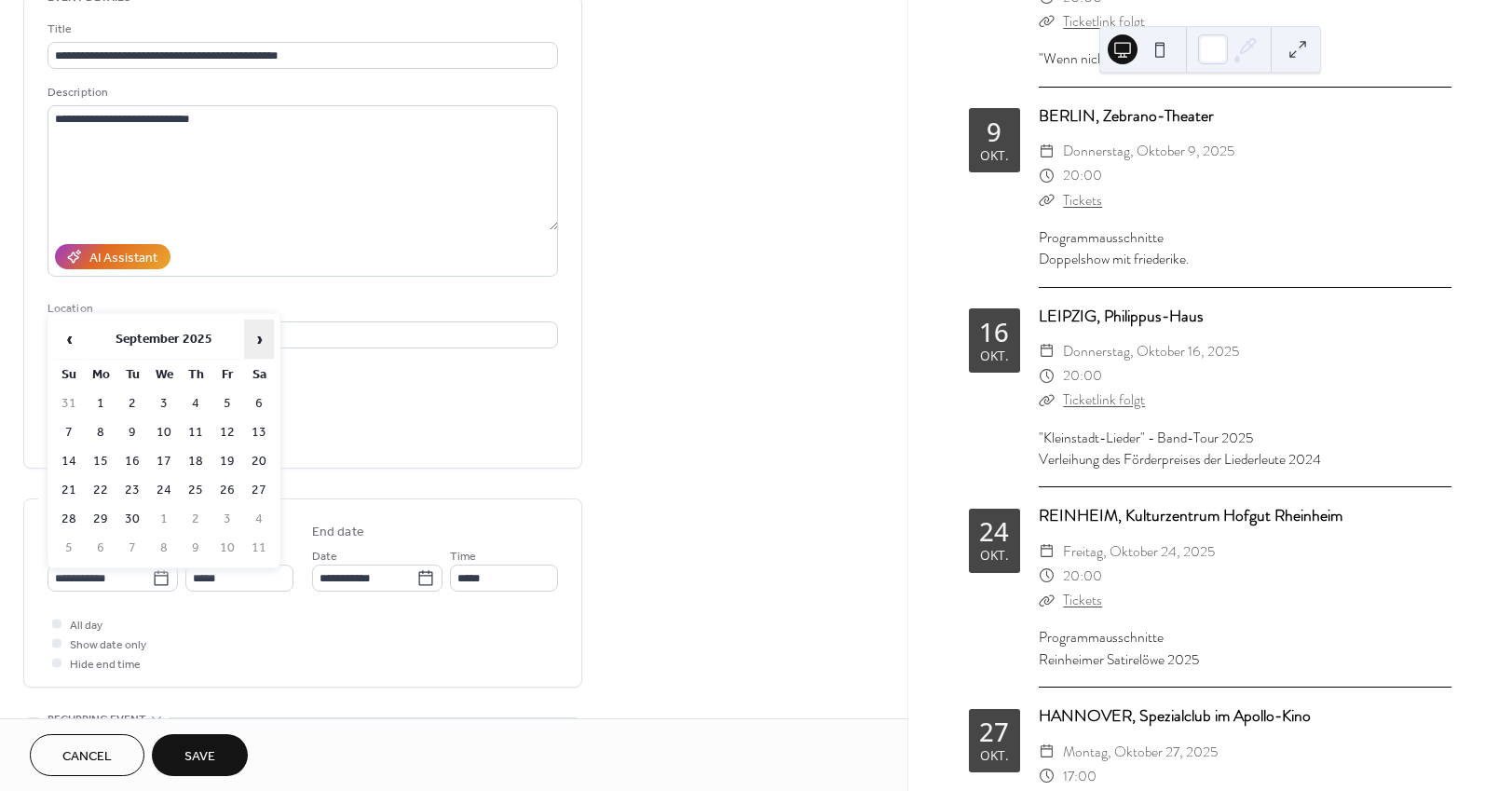 click on "›" at bounding box center (259, 339) 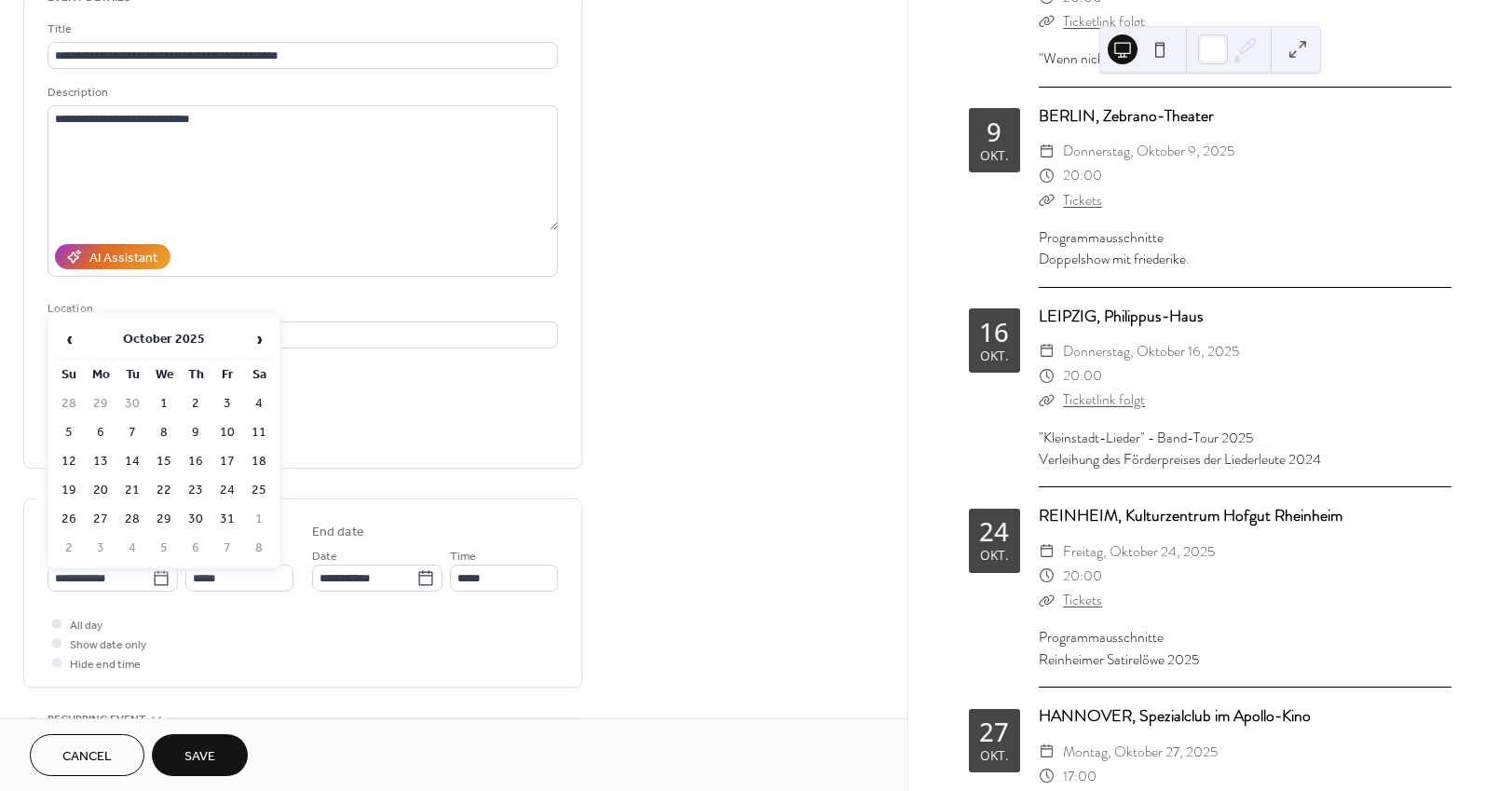 click on "17" at bounding box center (227, 461) 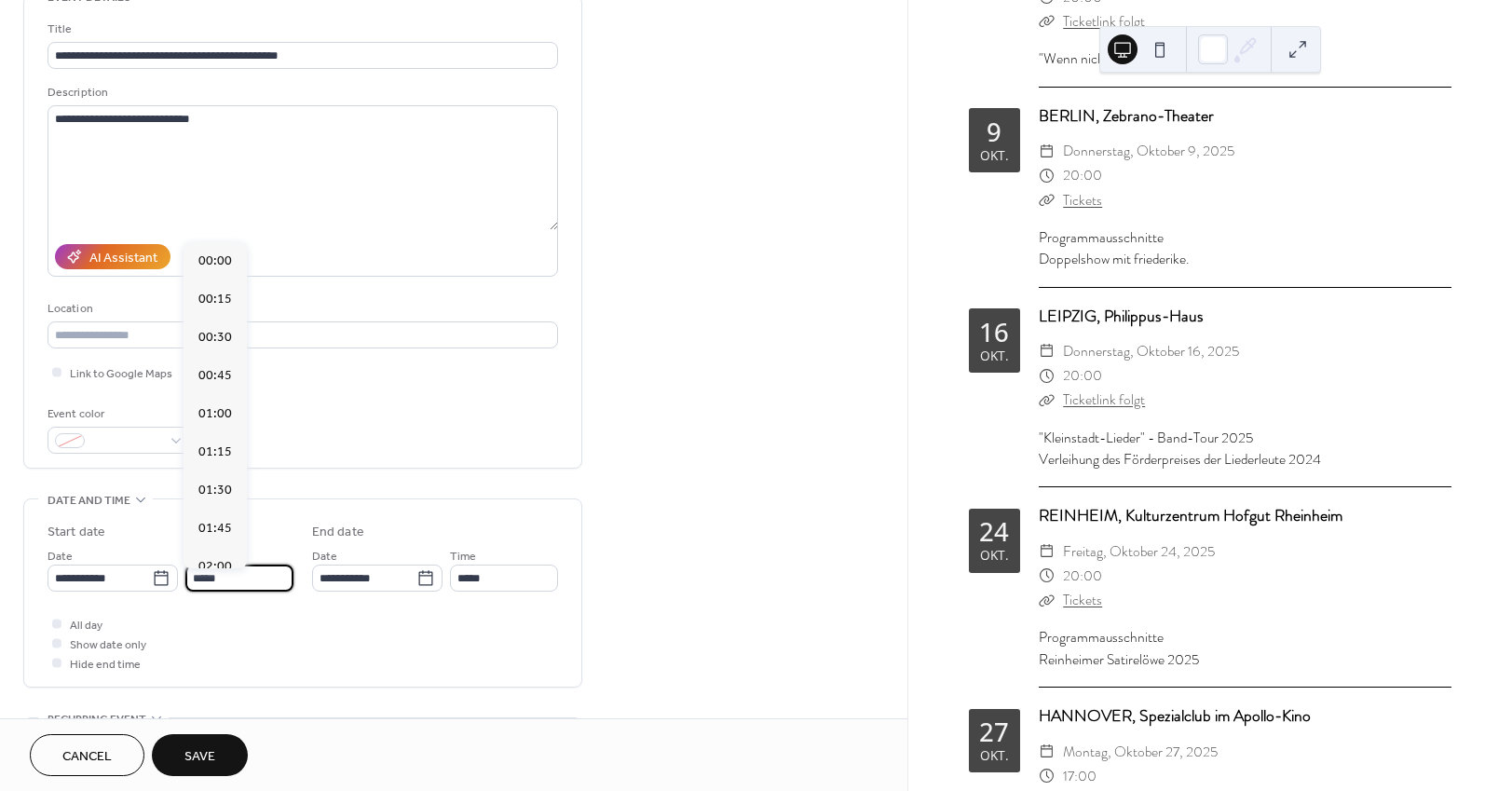 click on "*****" at bounding box center [239, 578] 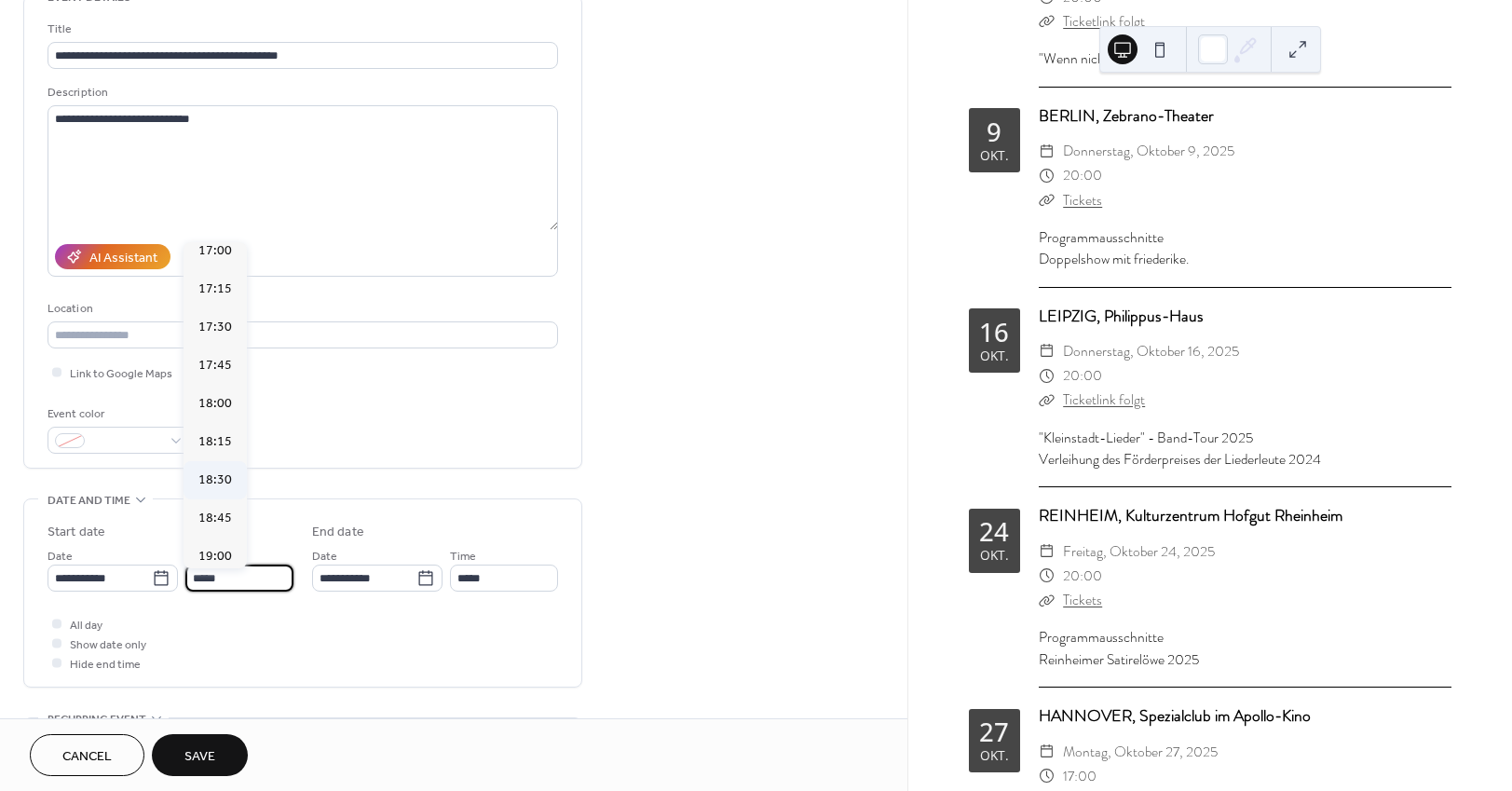 scroll, scrollTop: 2912, scrollLeft: 0, axis: vertical 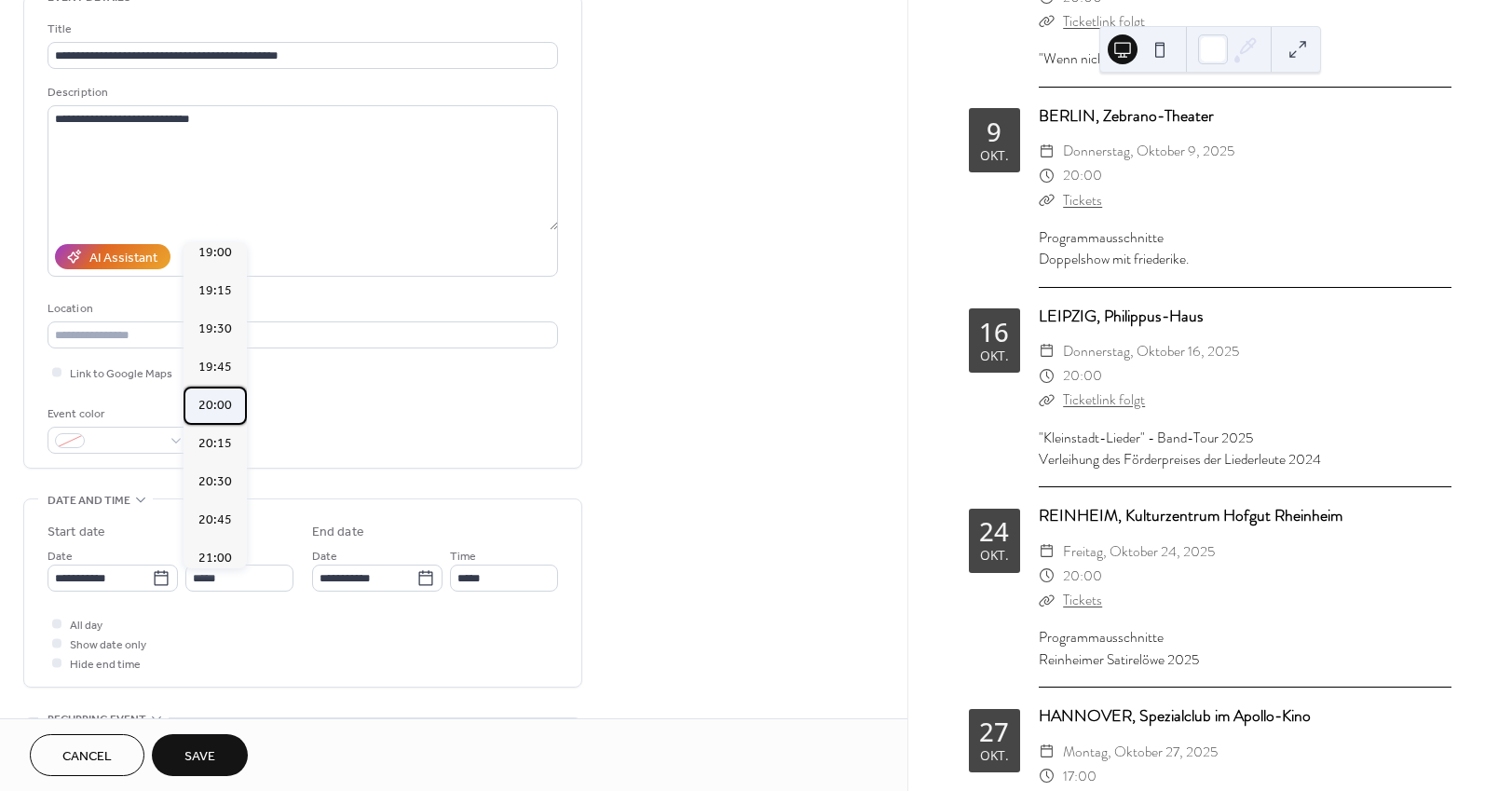 click on "20:00" at bounding box center (215, 405) 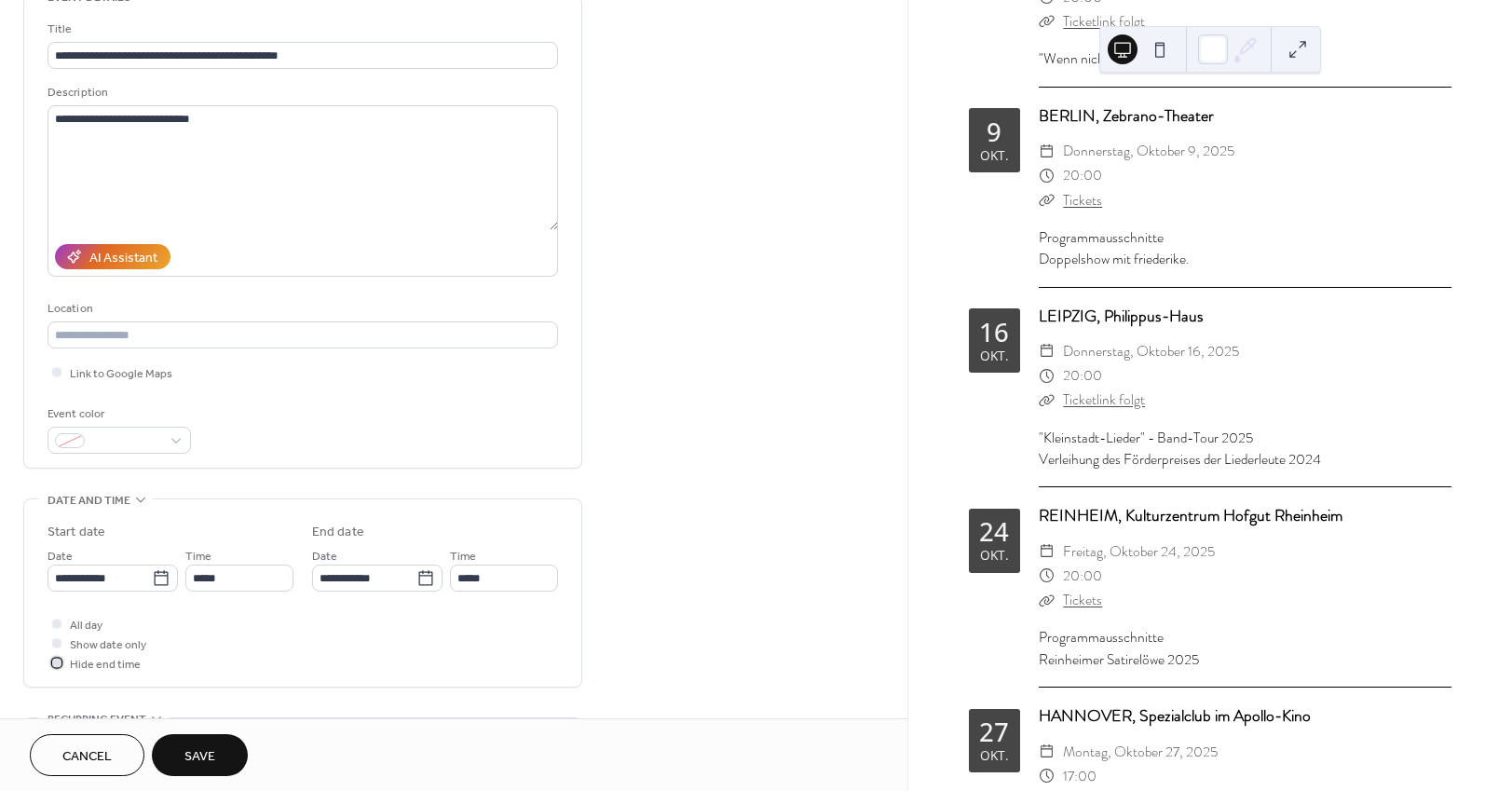 click at bounding box center (57, 662) 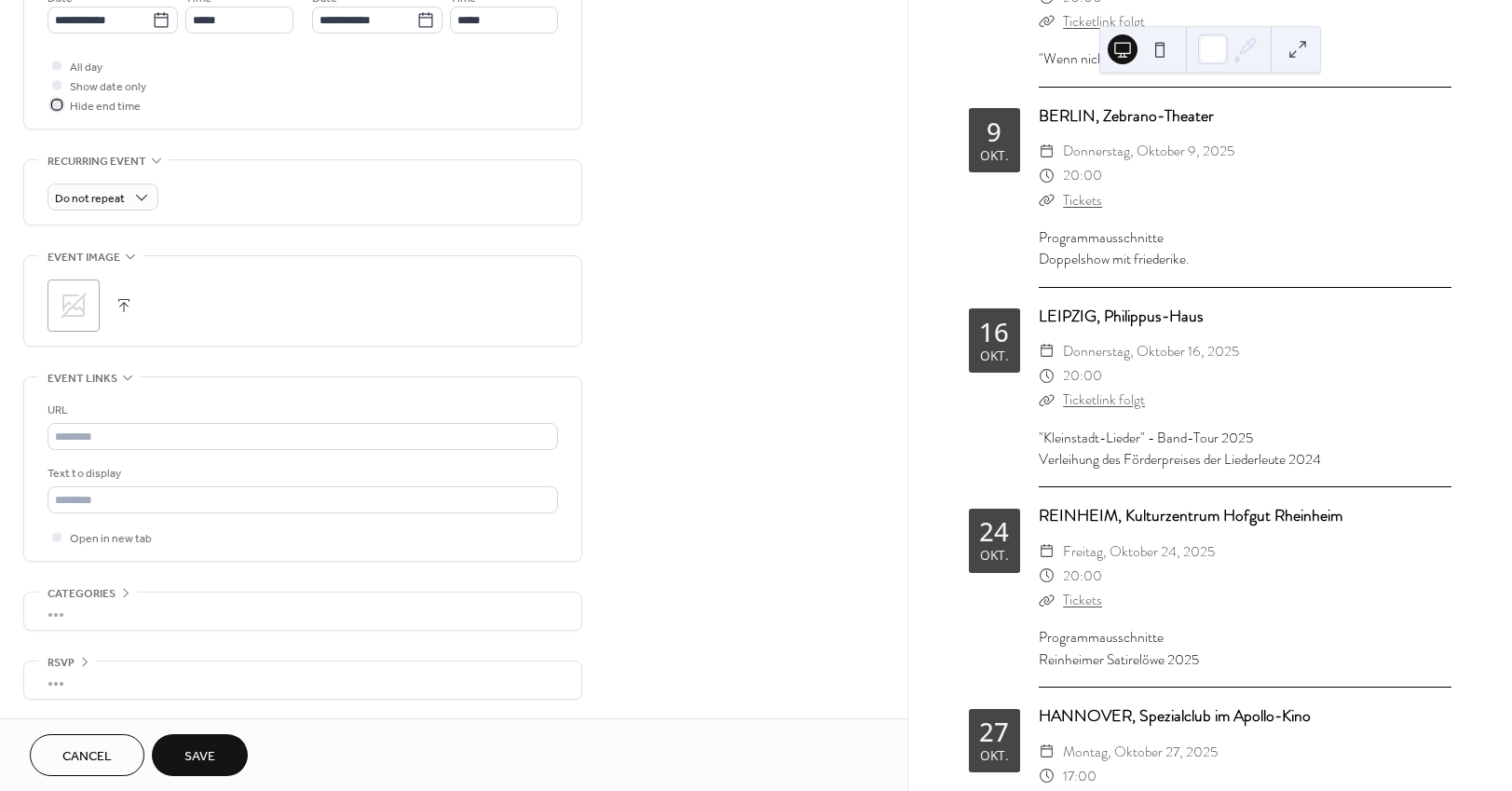 scroll, scrollTop: 675, scrollLeft: 0, axis: vertical 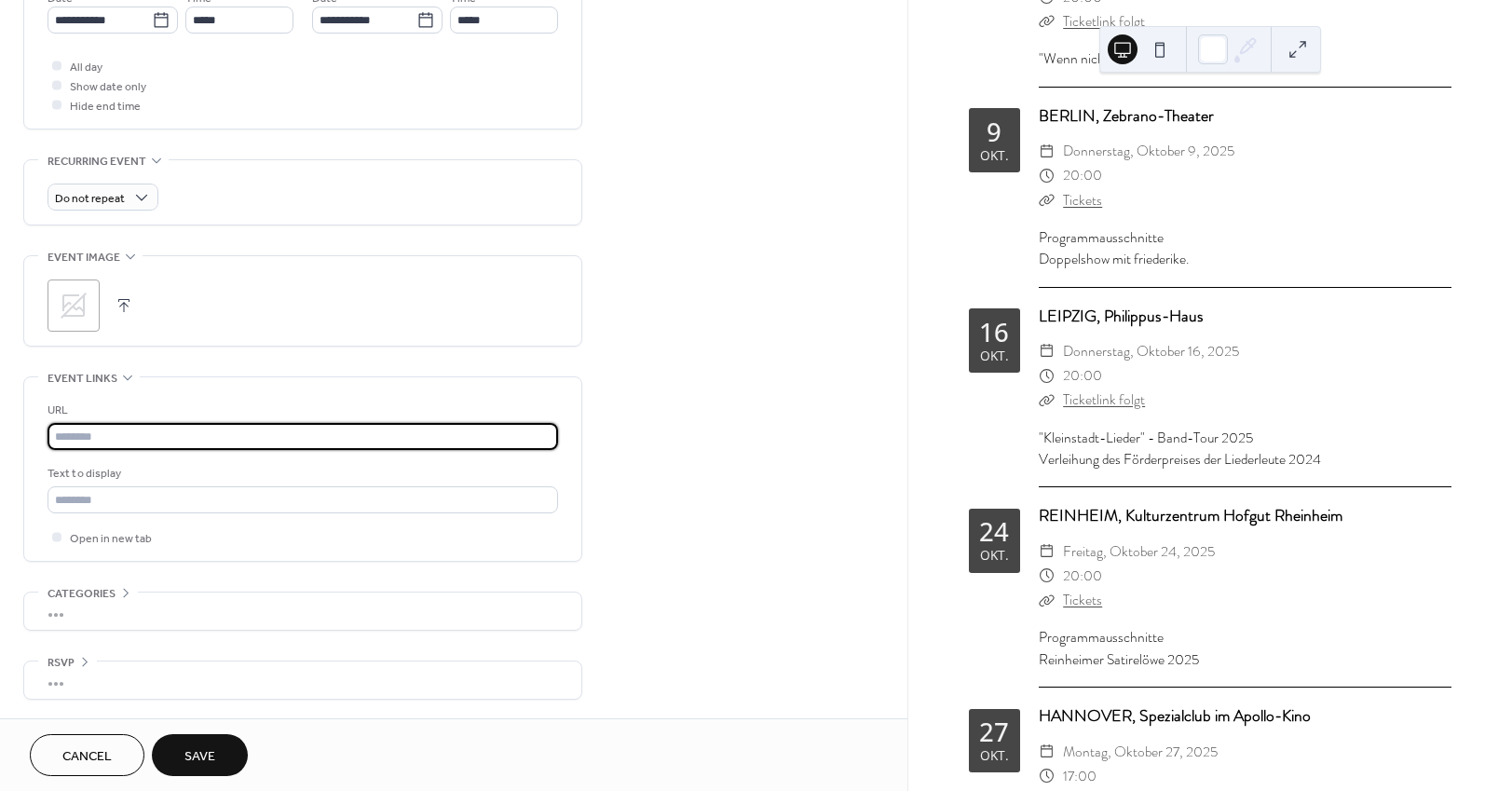 click at bounding box center (303, 436) 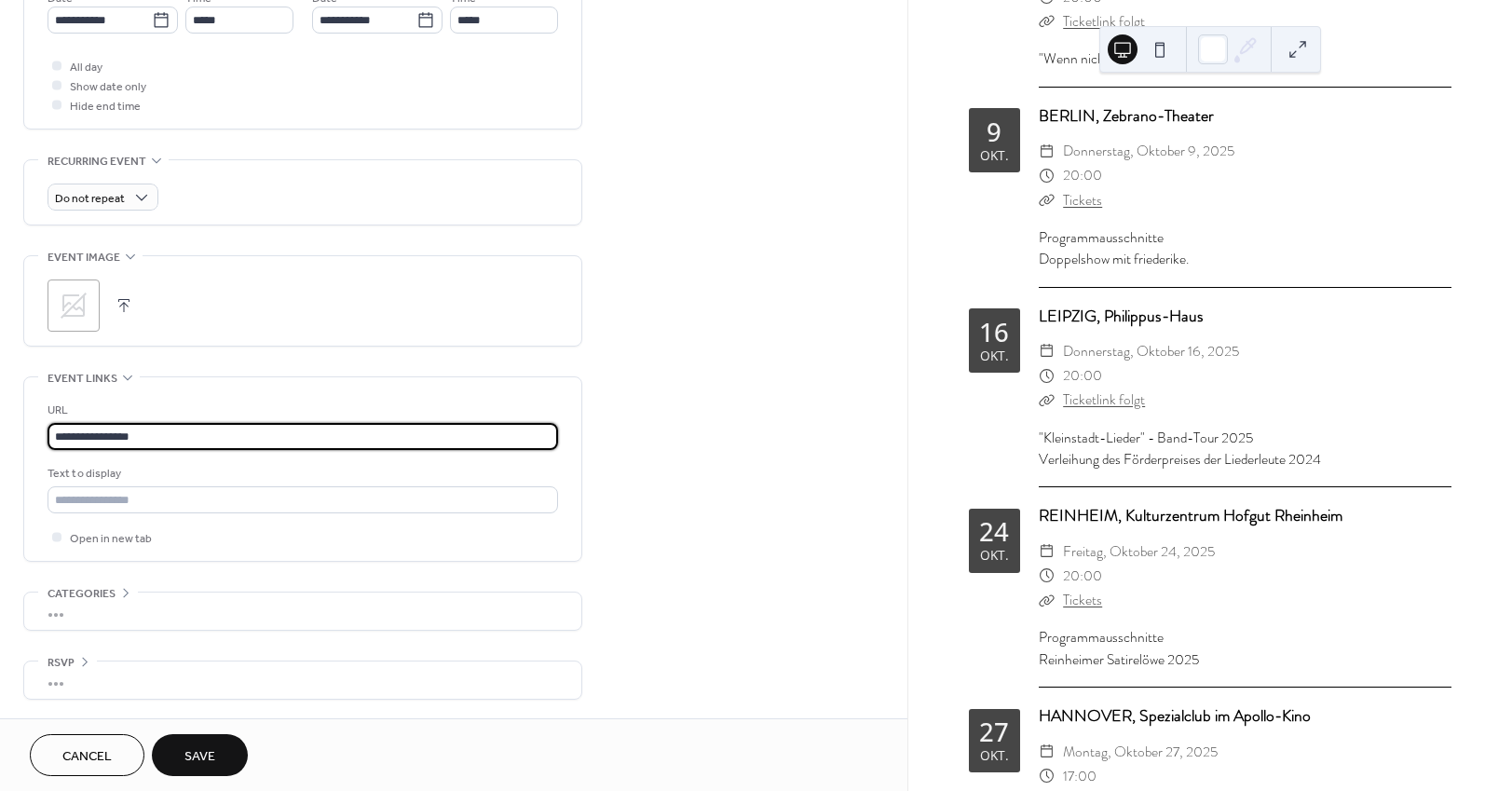 type on "**********" 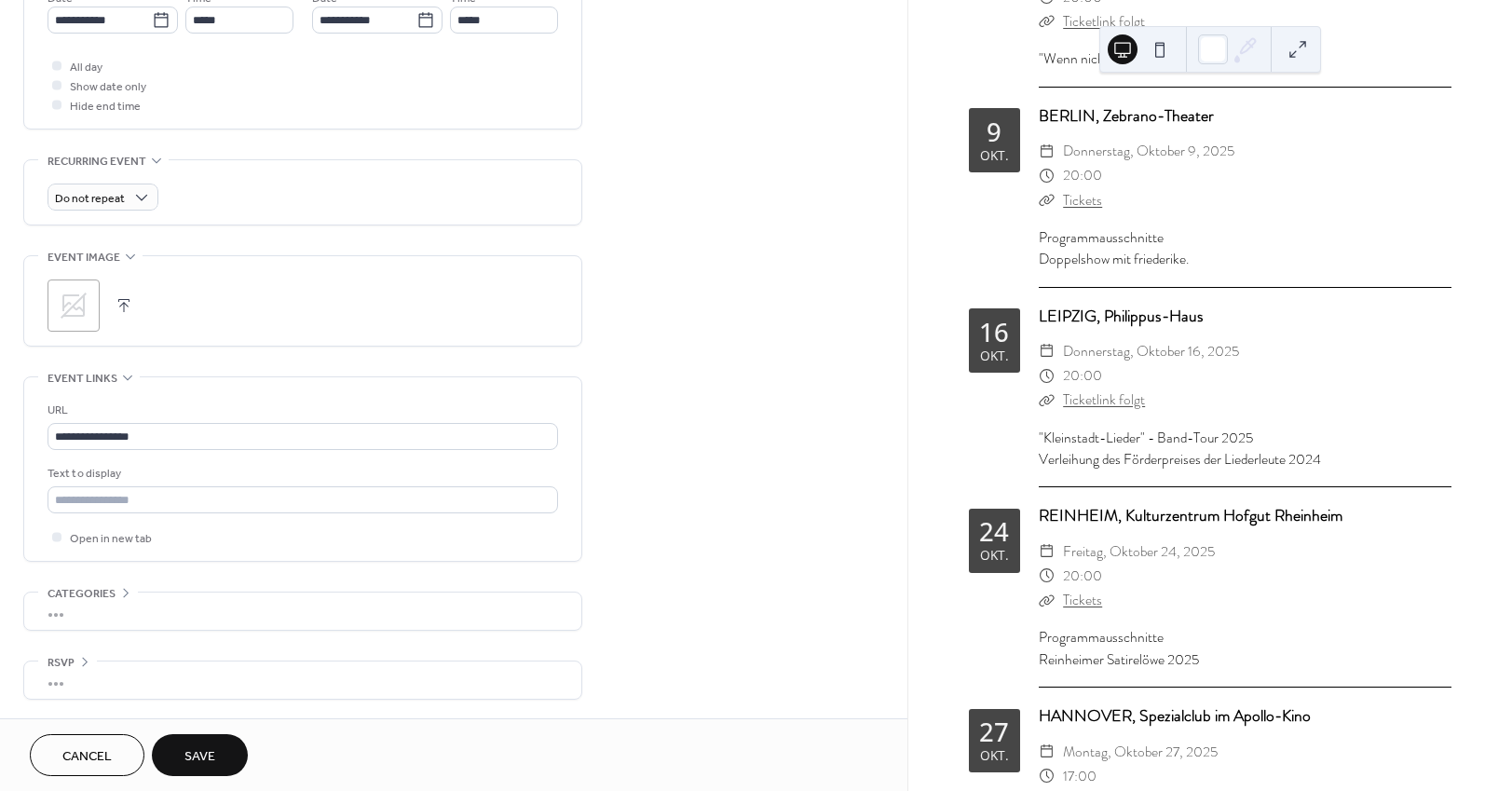 click on "**********" at bounding box center (454, 77) 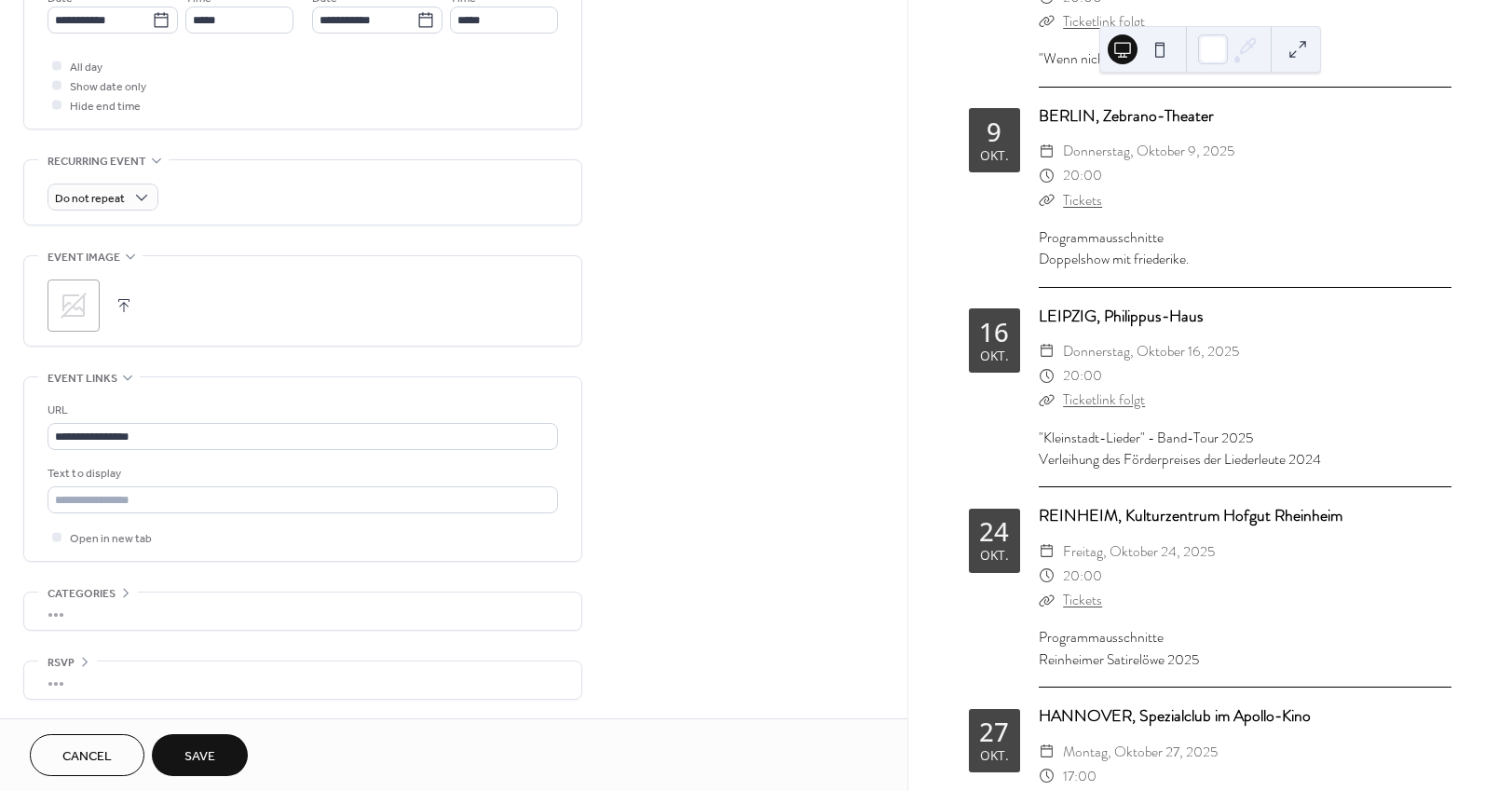 scroll, scrollTop: 675, scrollLeft: 0, axis: vertical 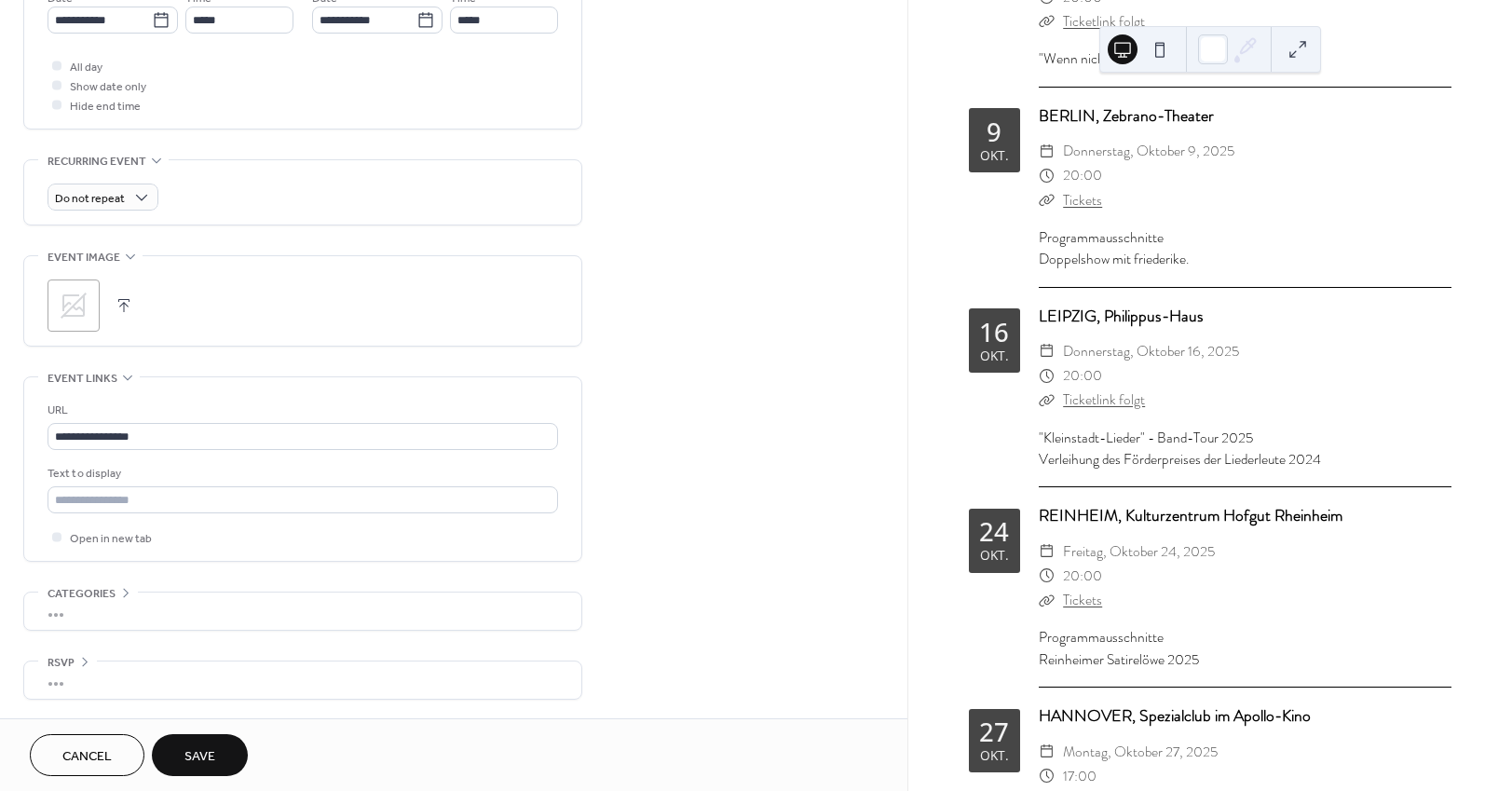 click on "Save" at bounding box center [199, 755] 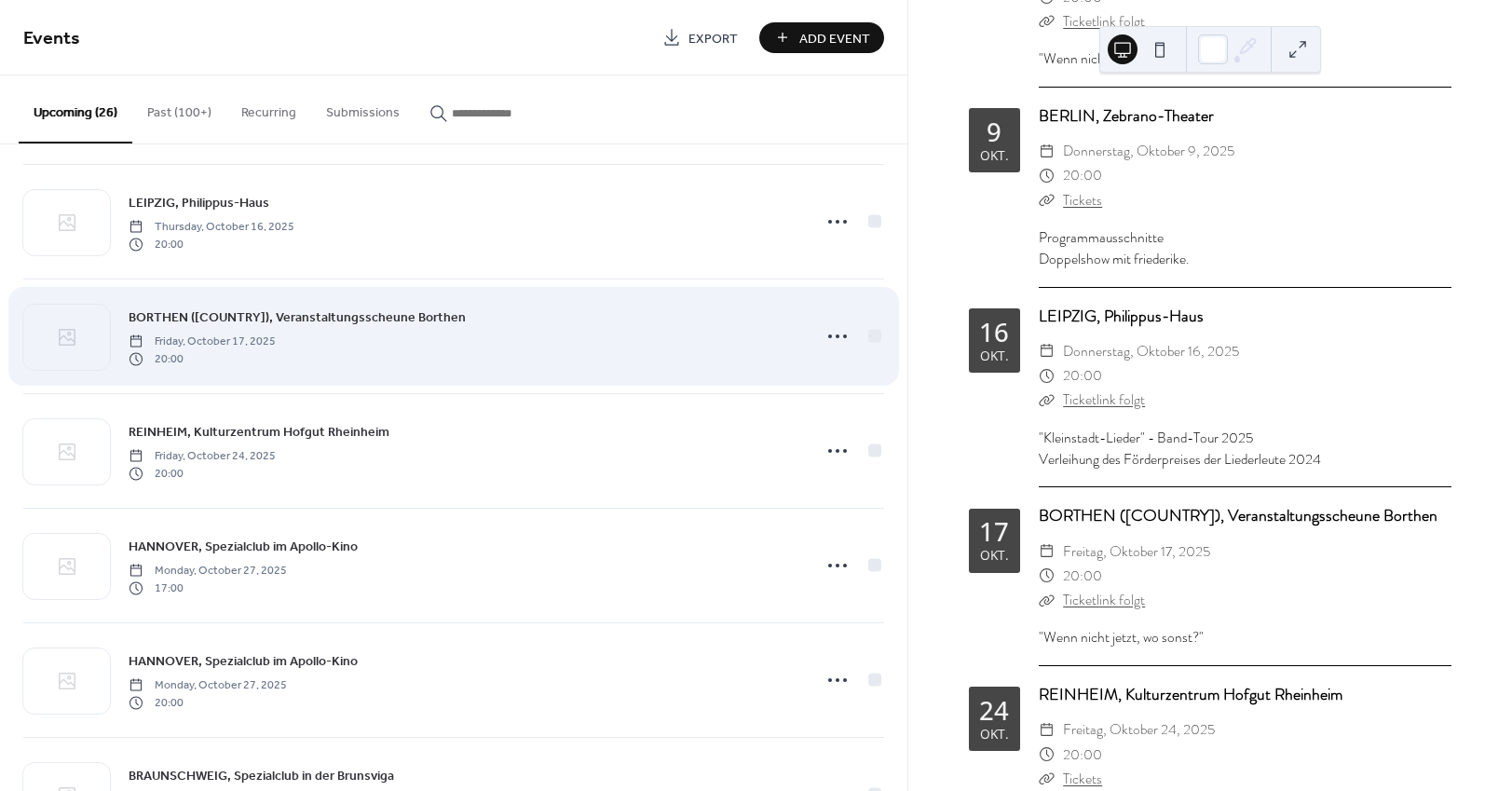 scroll, scrollTop: 1038, scrollLeft: 0, axis: vertical 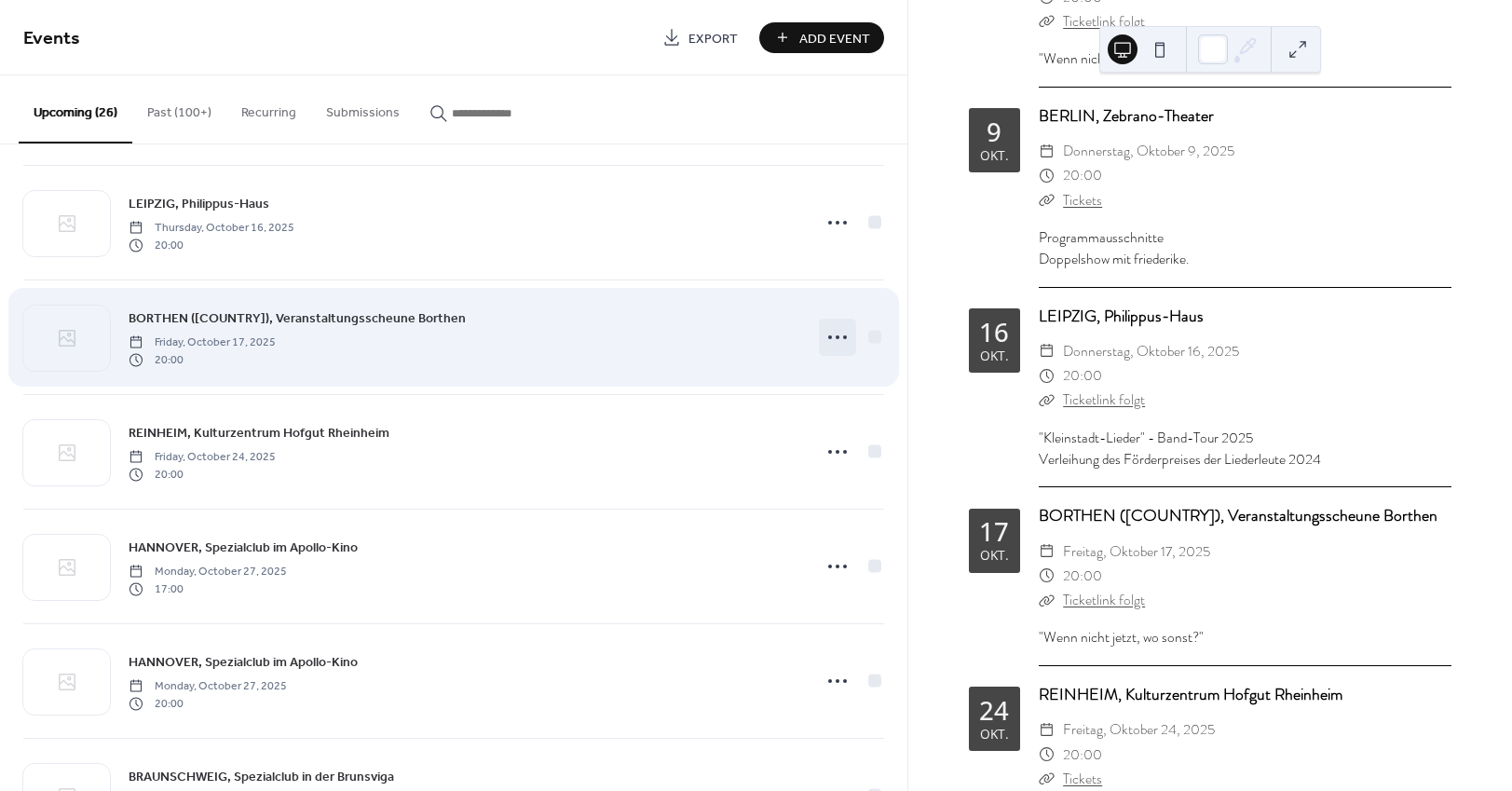 click 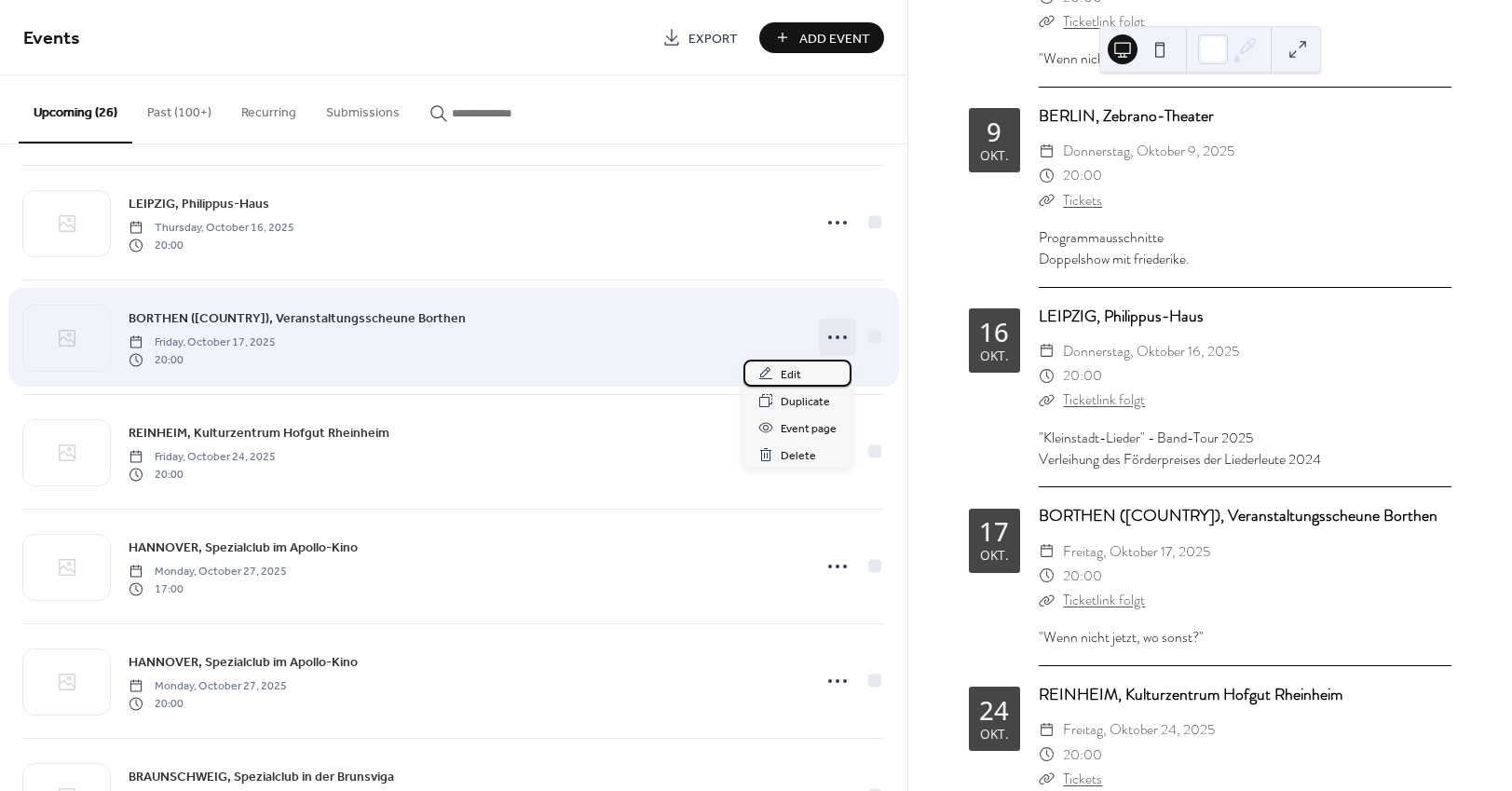 click on "Edit" at bounding box center (791, 375) 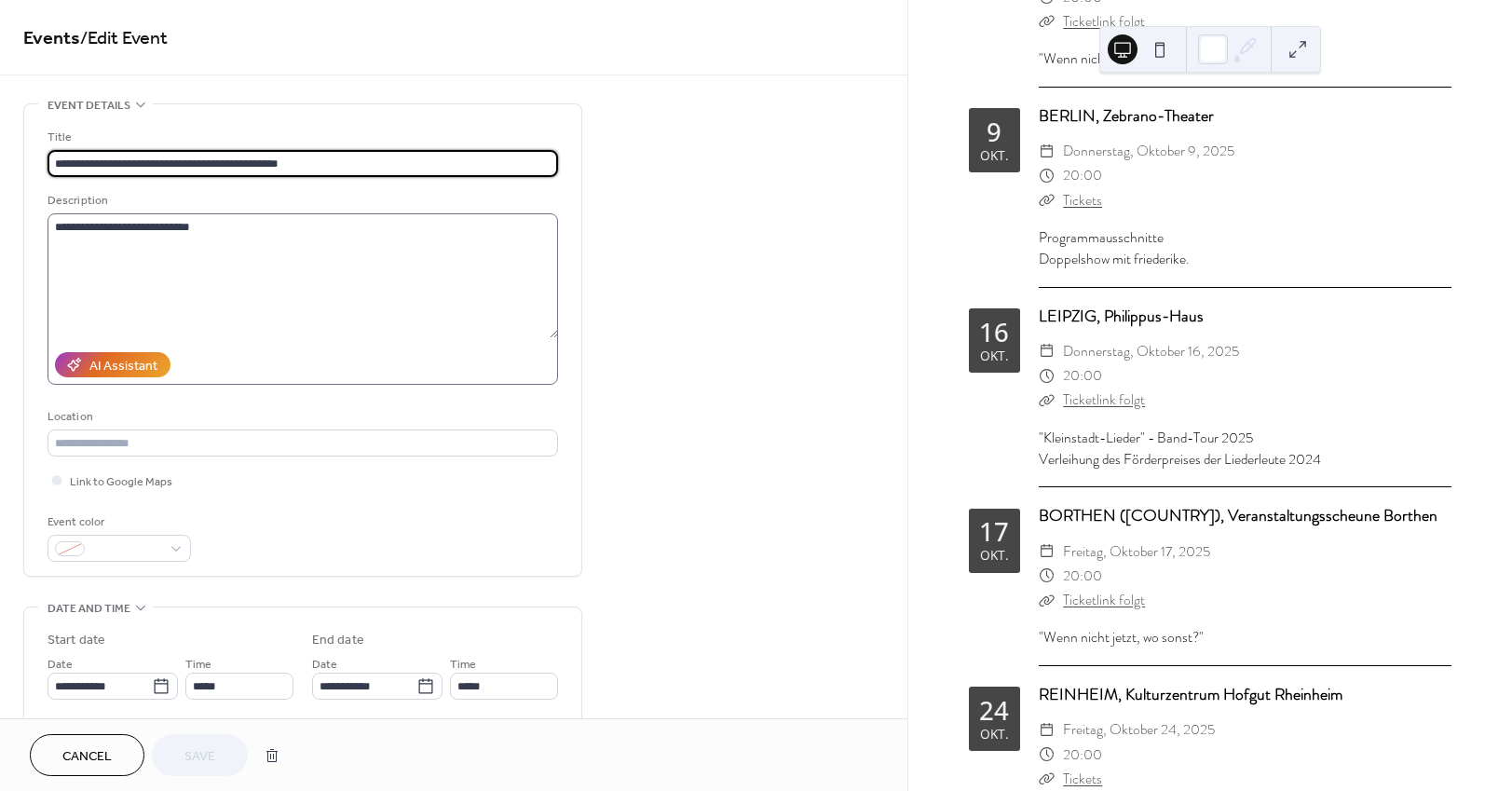 drag, startPoint x: 110, startPoint y: 160, endPoint x: 133, endPoint y: 281, distance: 123.16655 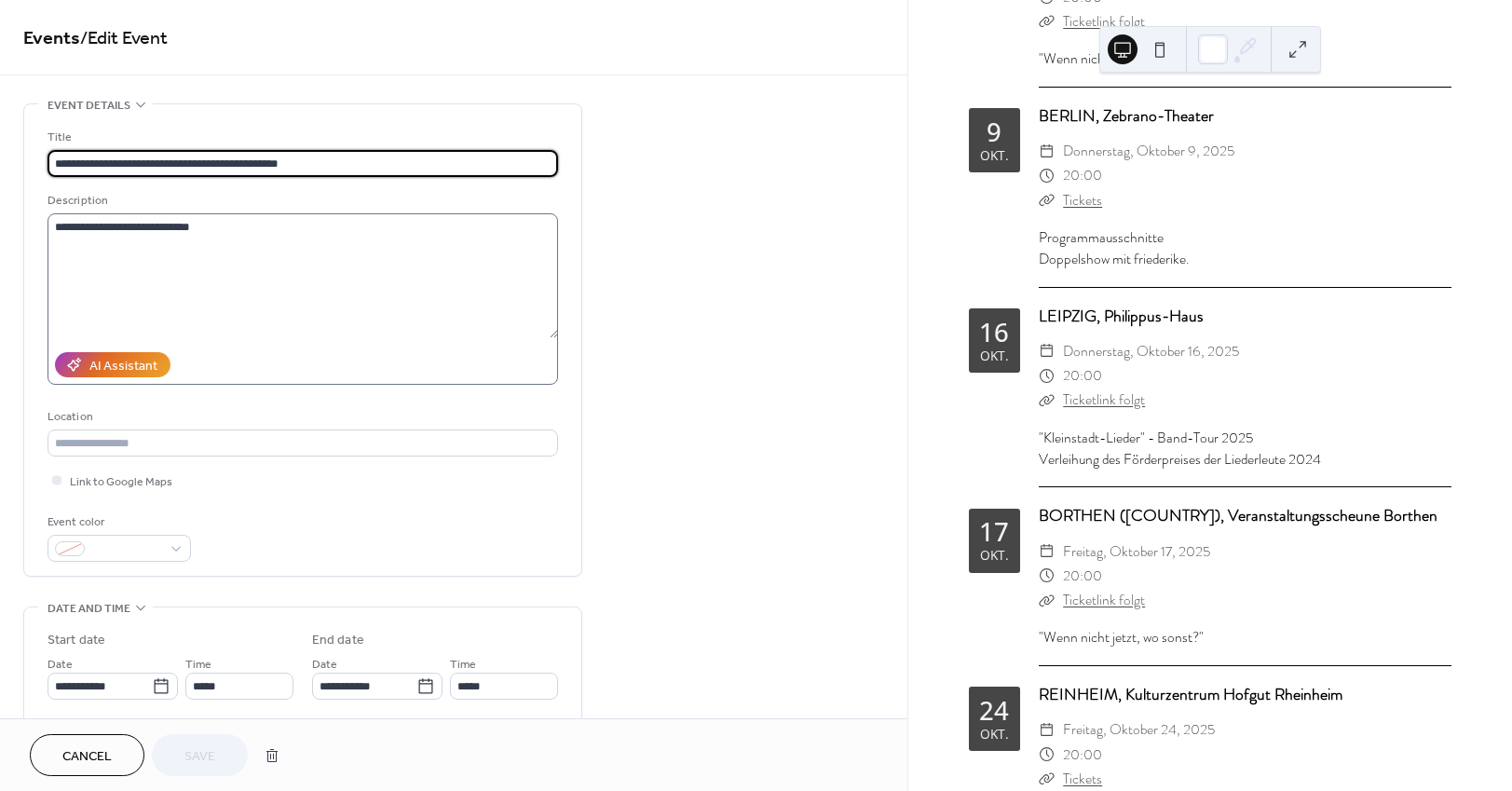 click on "**********" at bounding box center [303, 163] 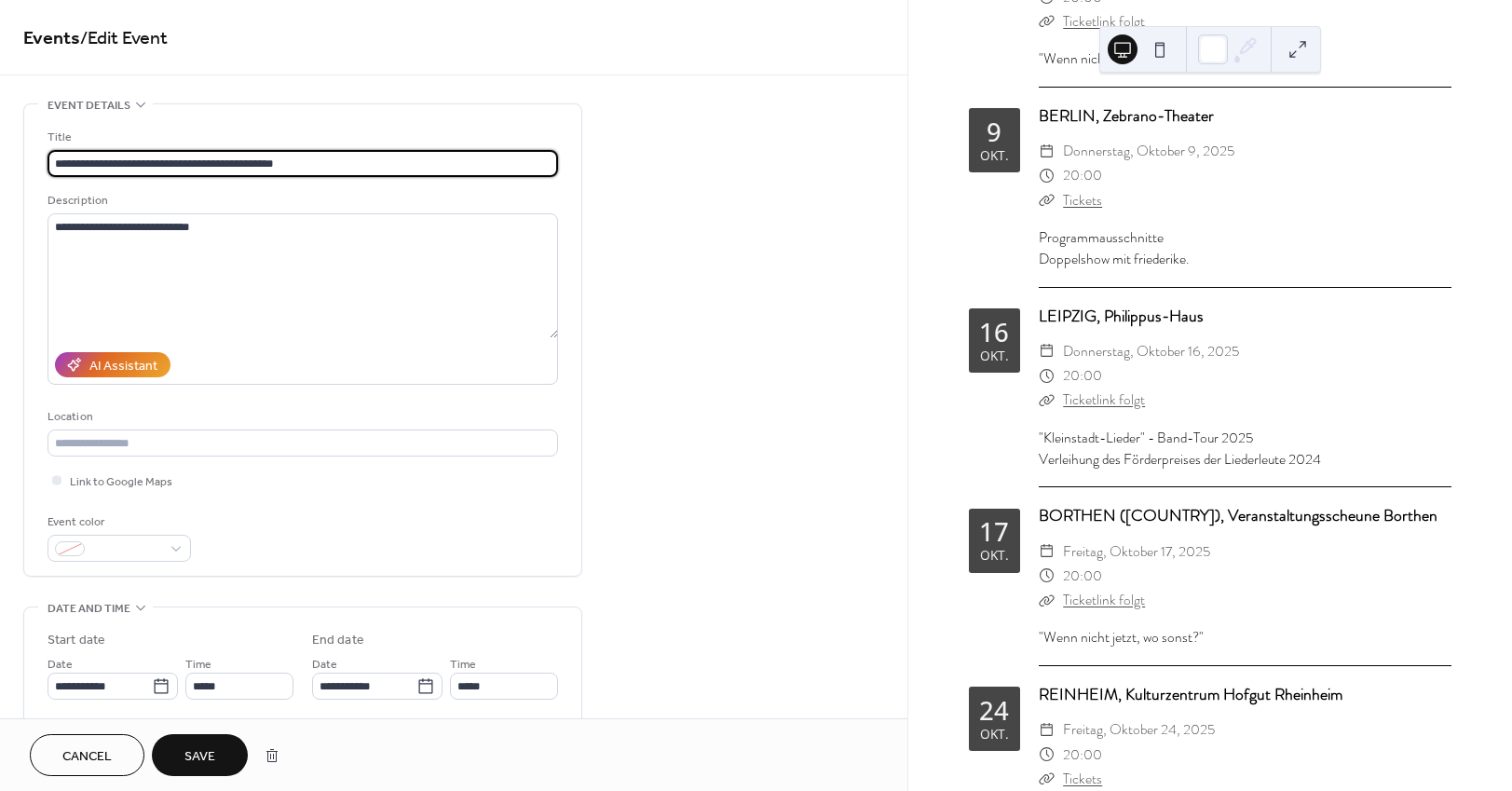 click on "**********" at bounding box center [303, 163] 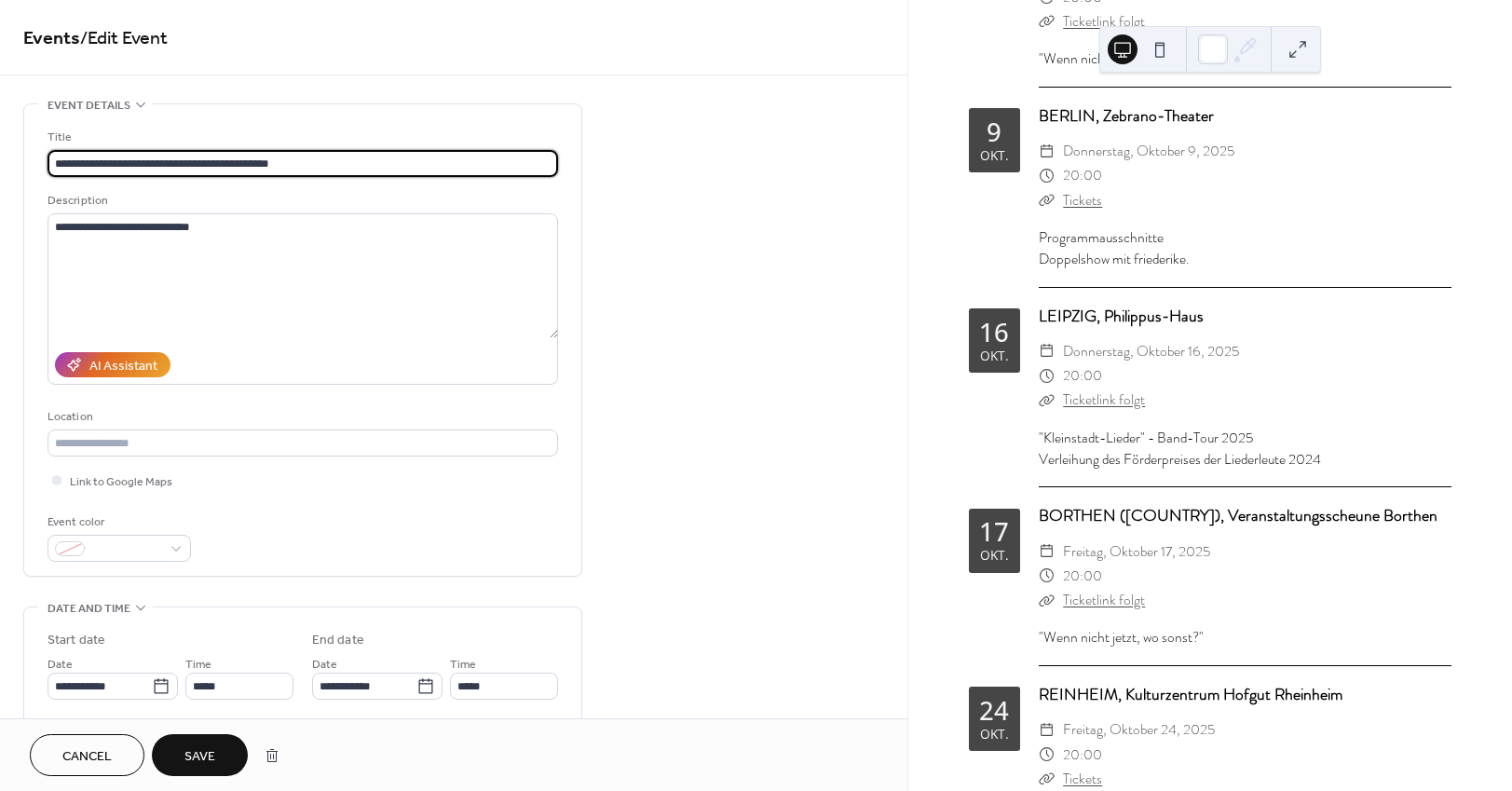click on "**********" at bounding box center (303, 163) 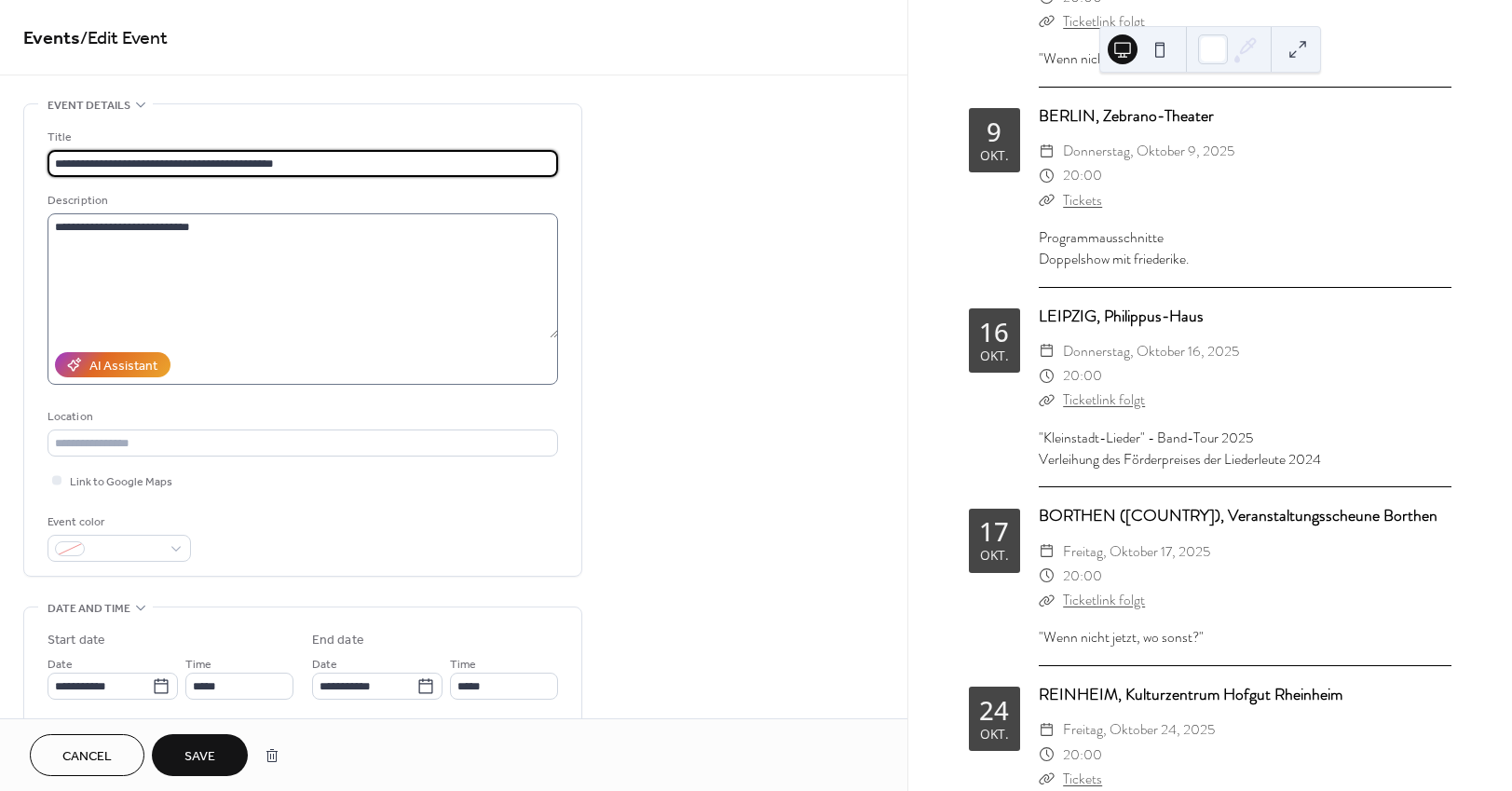 drag, startPoint x: 116, startPoint y: 166, endPoint x: 162, endPoint y: 294, distance: 136.01471 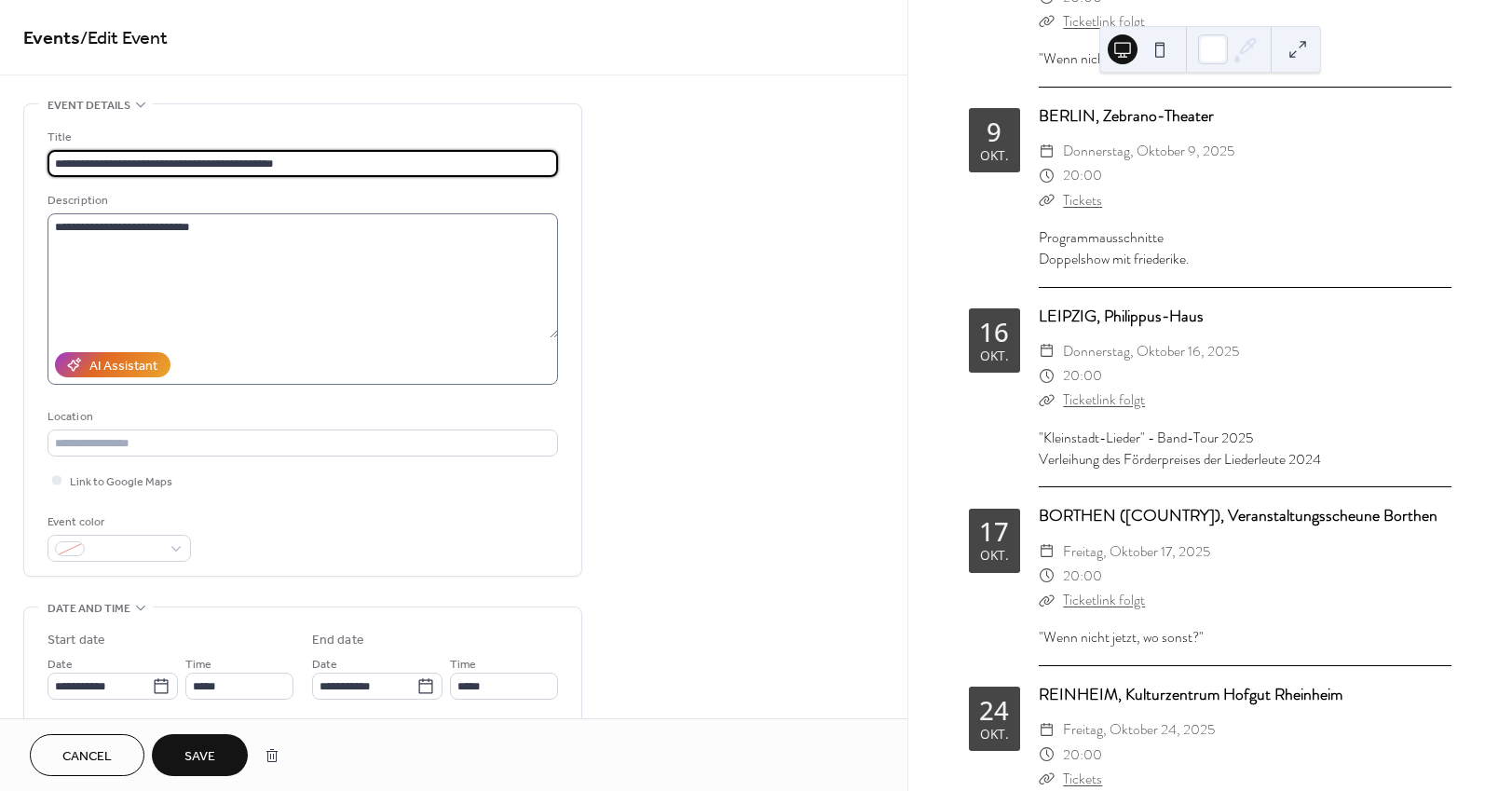 click on "**********" at bounding box center (303, 163) 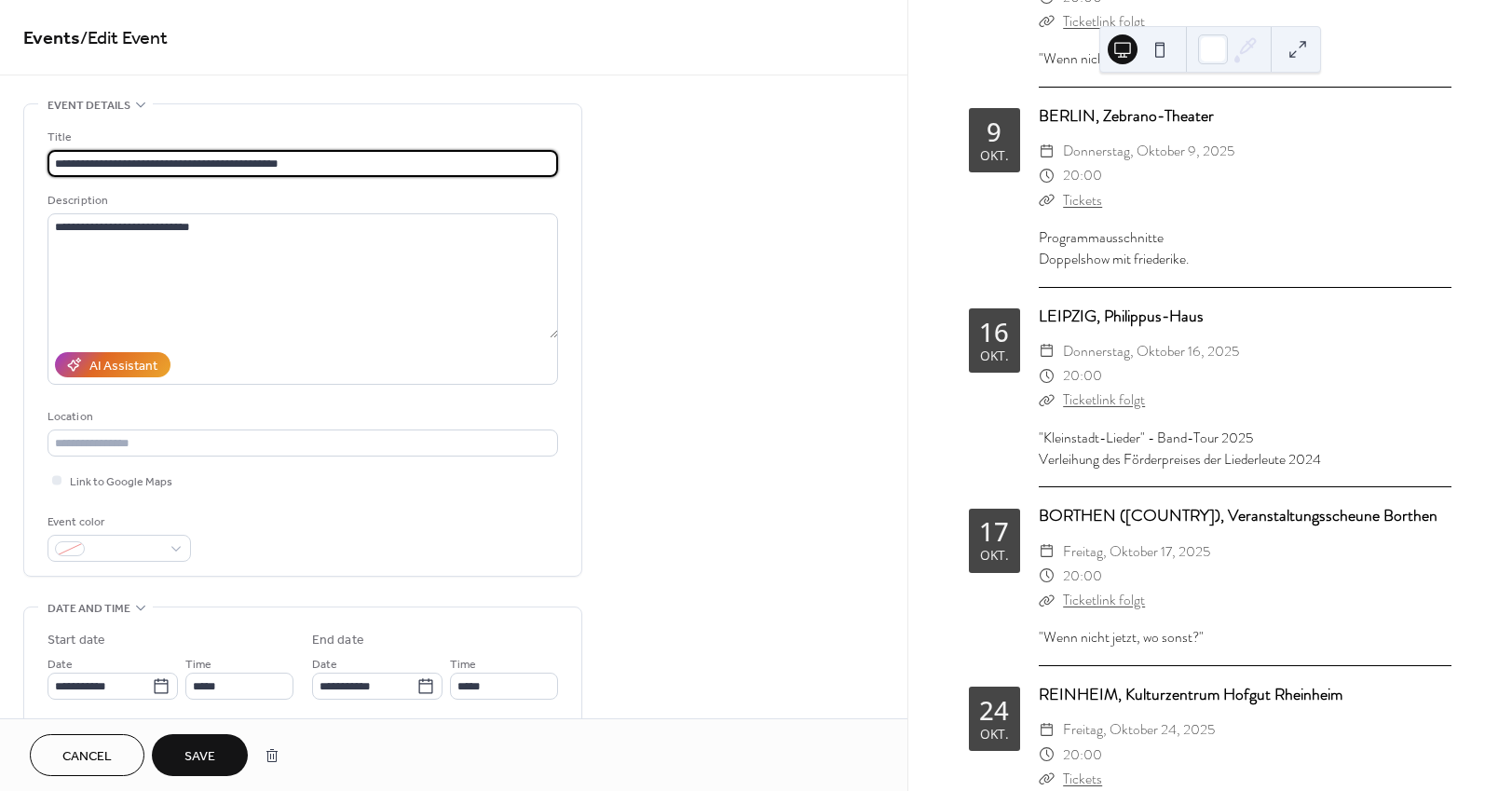 type on "**********" 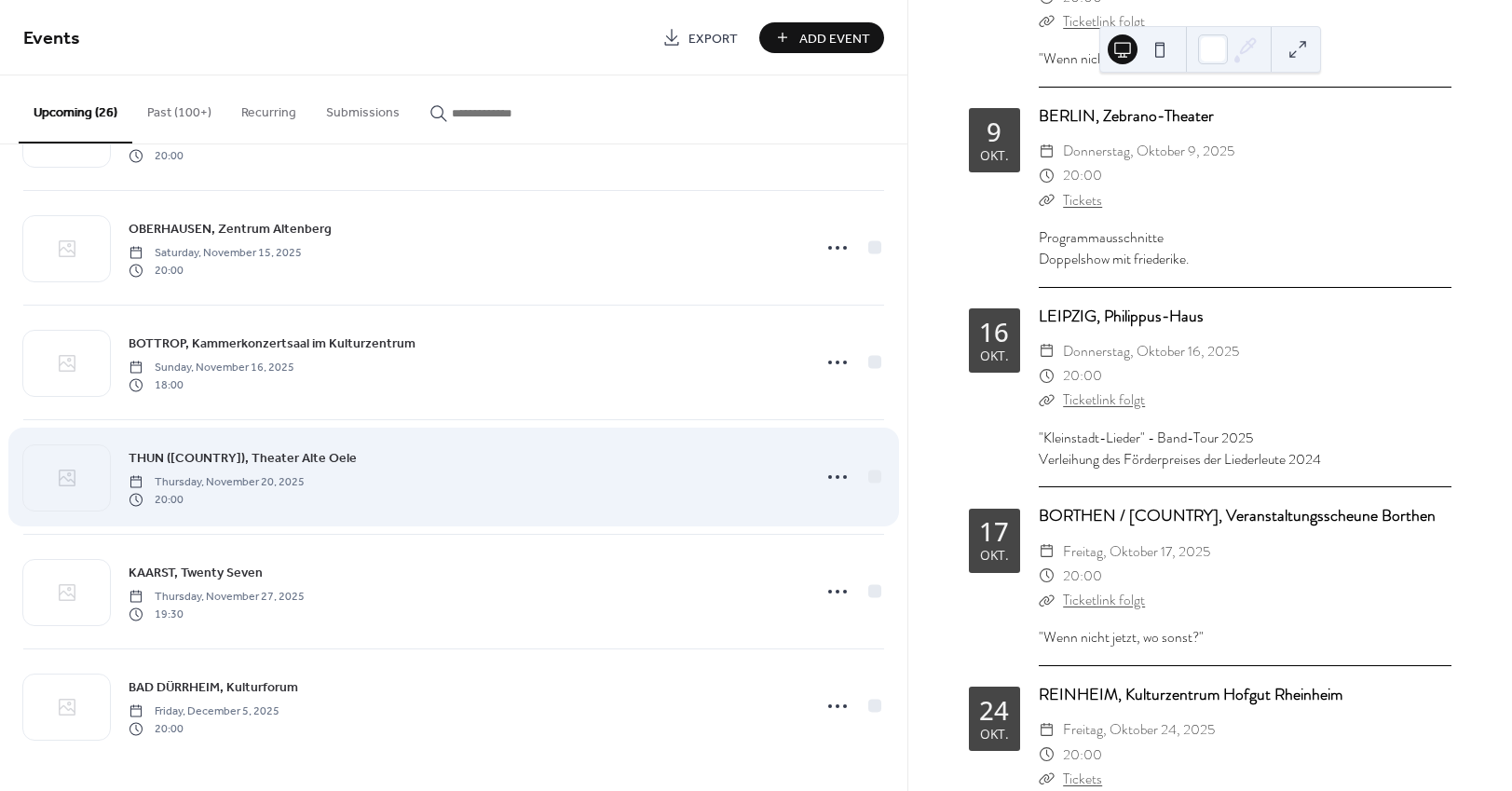 scroll, scrollTop: 2388, scrollLeft: 0, axis: vertical 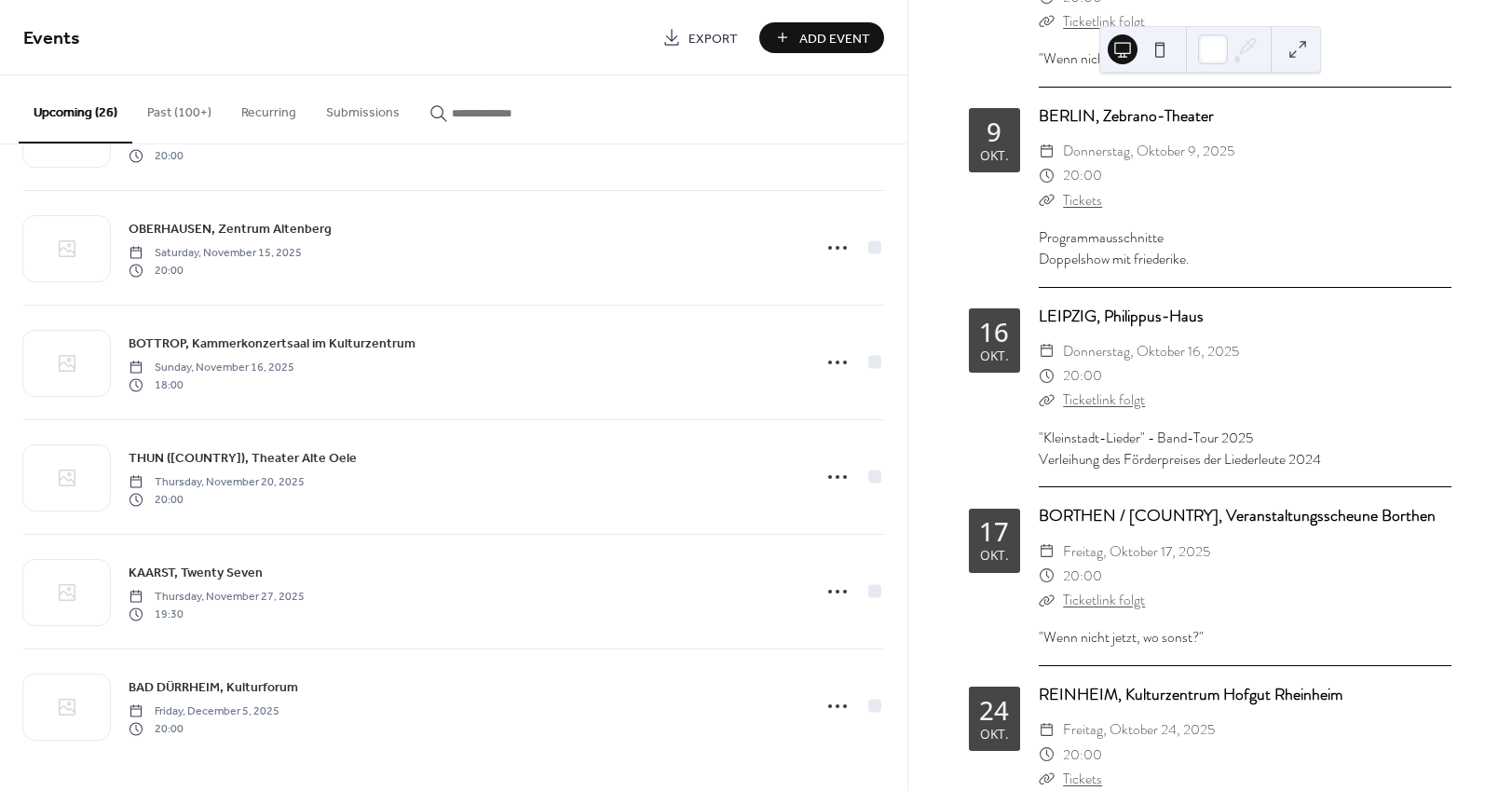 click on "Add Event" at bounding box center [835, 38] 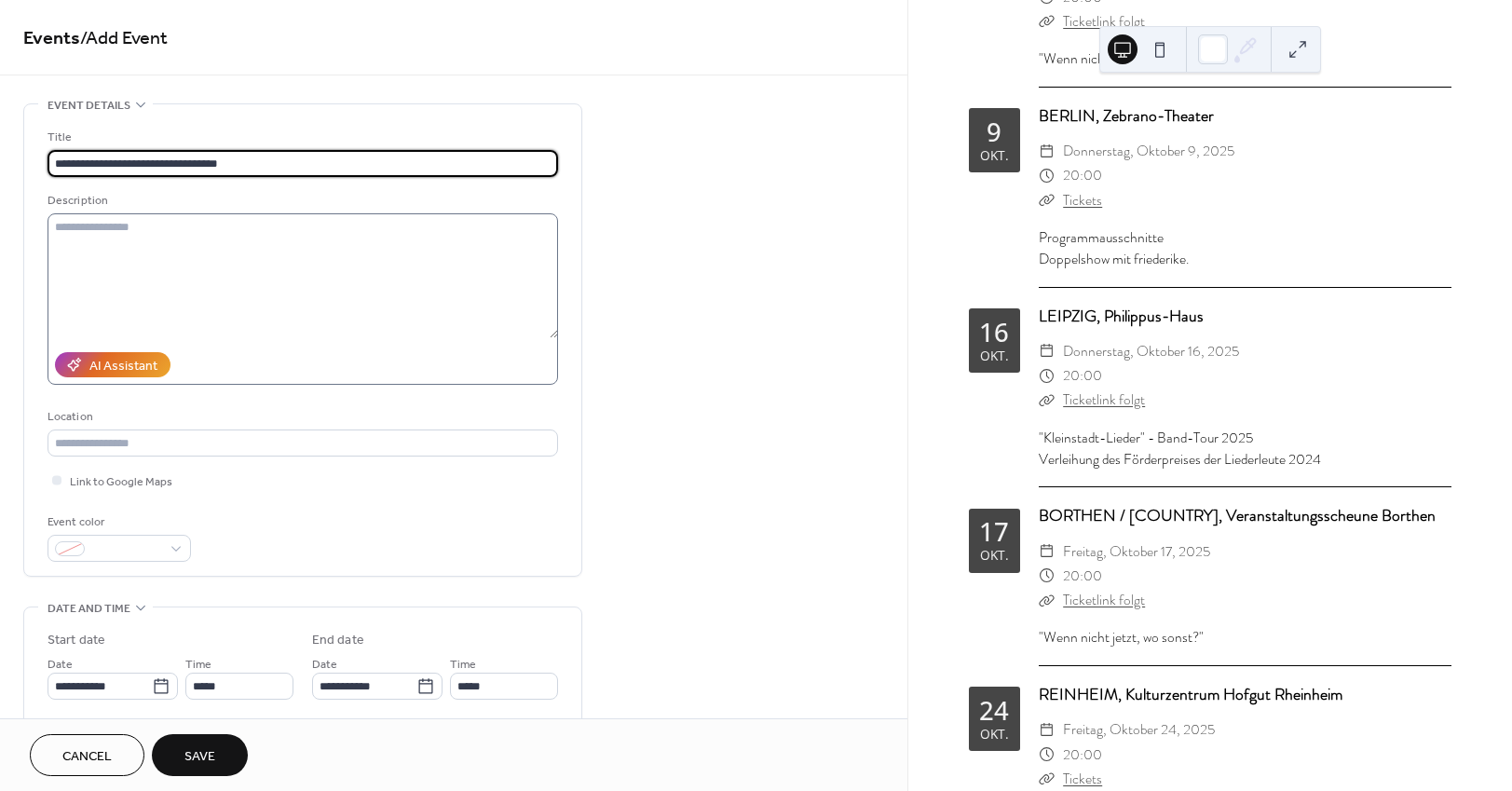 type on "**********" 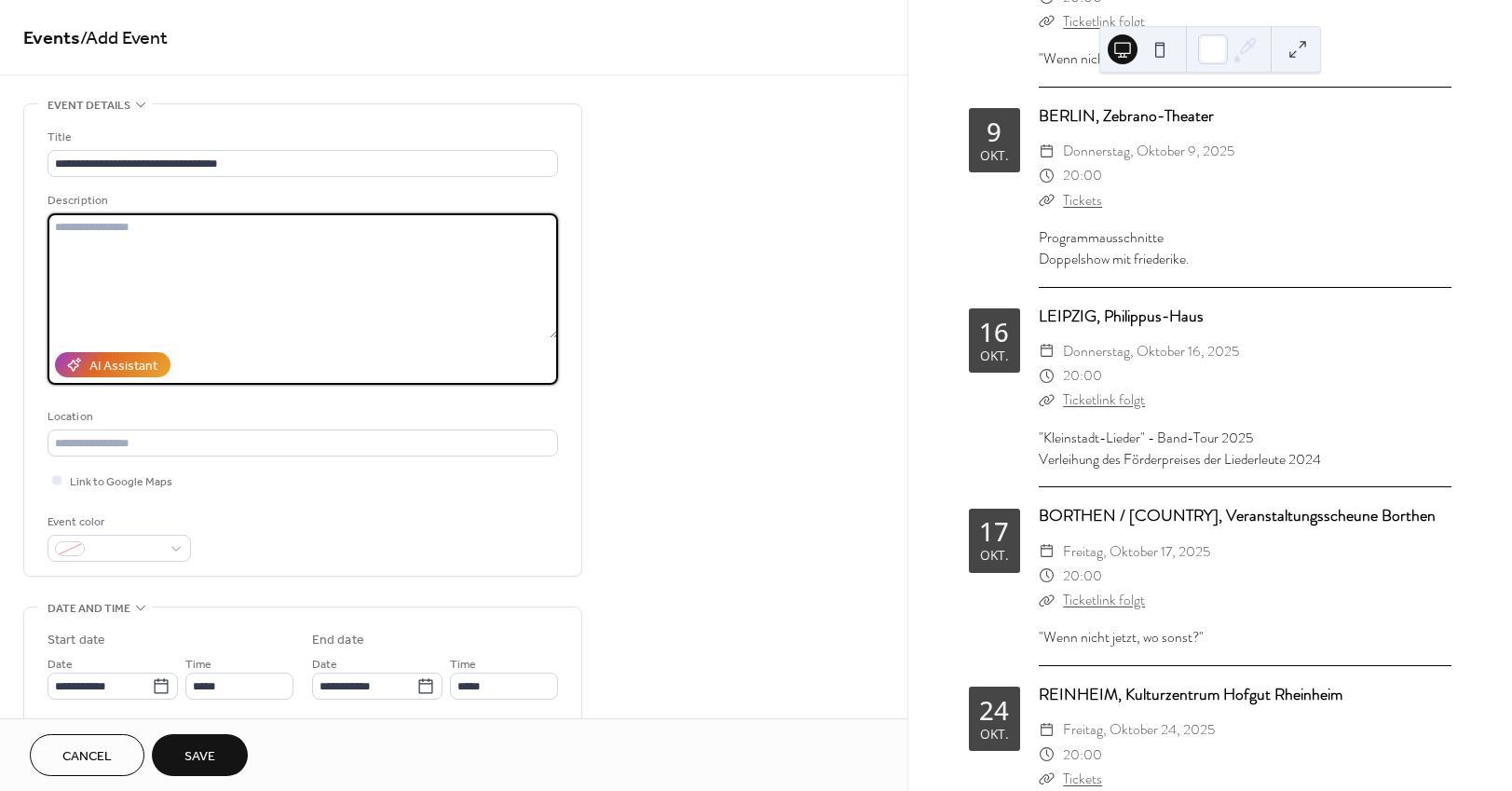 click at bounding box center (303, 276) 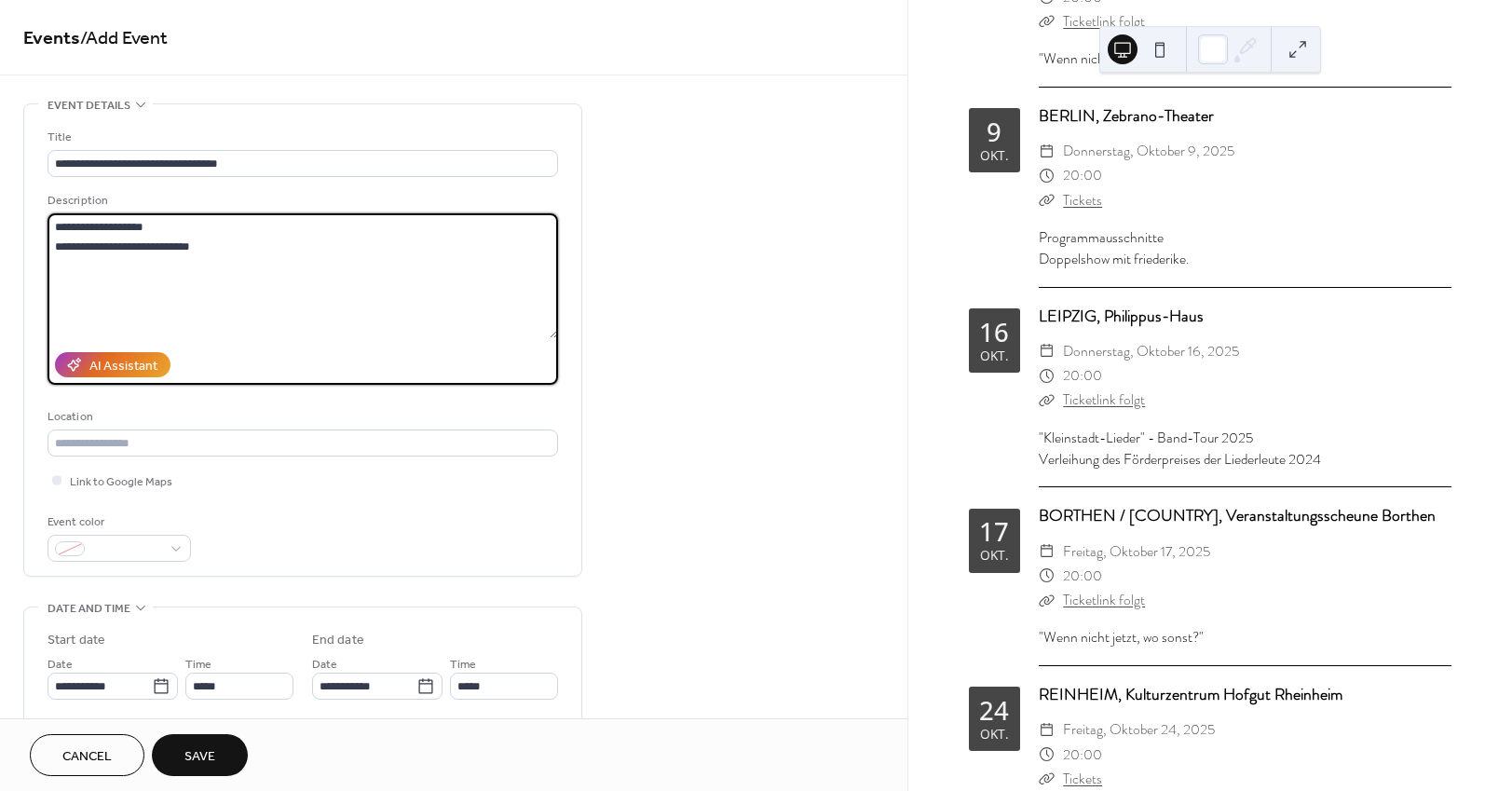 drag, startPoint x: 115, startPoint y: 247, endPoint x: 8, endPoint y: 245, distance: 107.01869 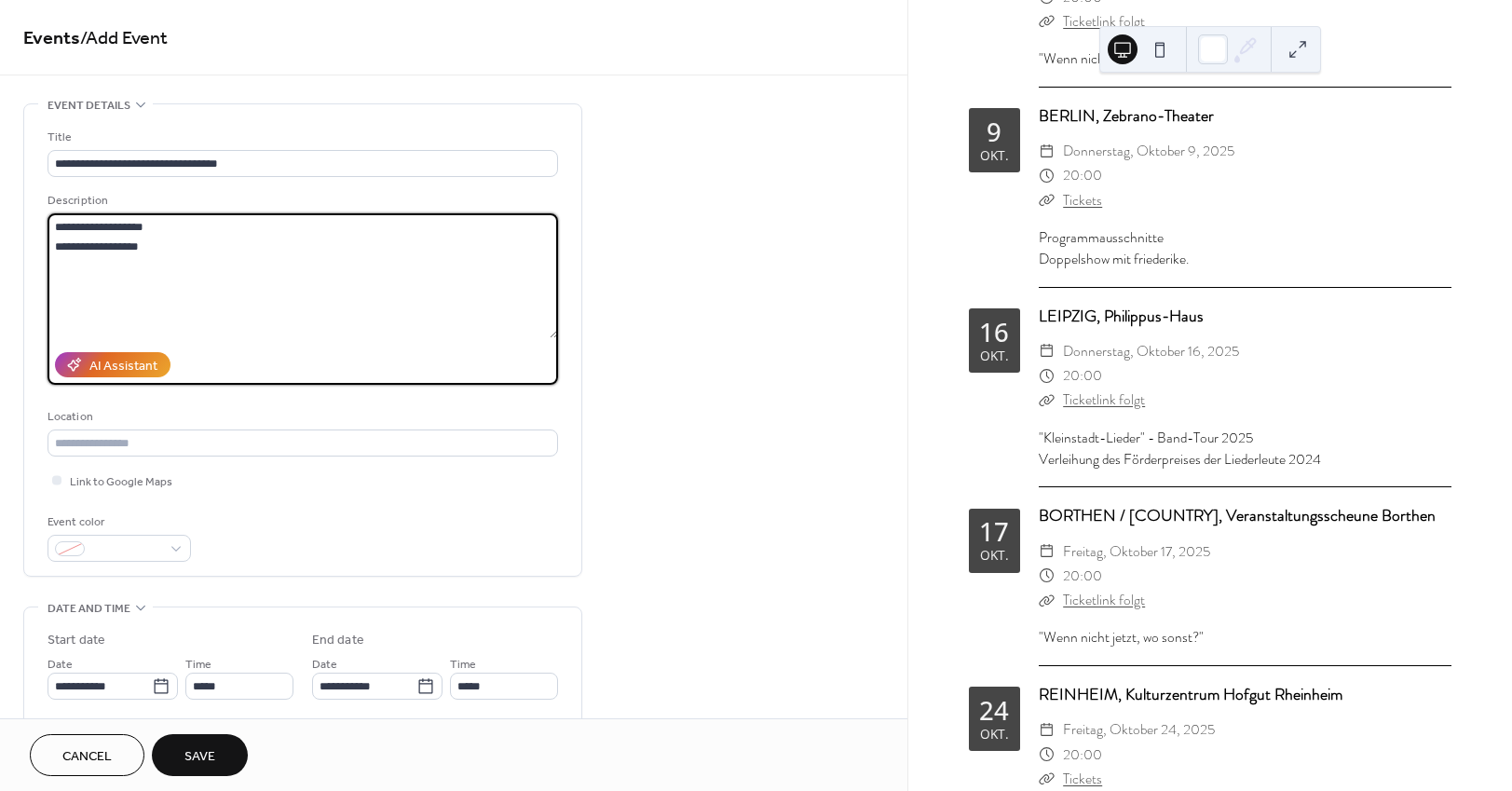click on "**********" at bounding box center (303, 276) 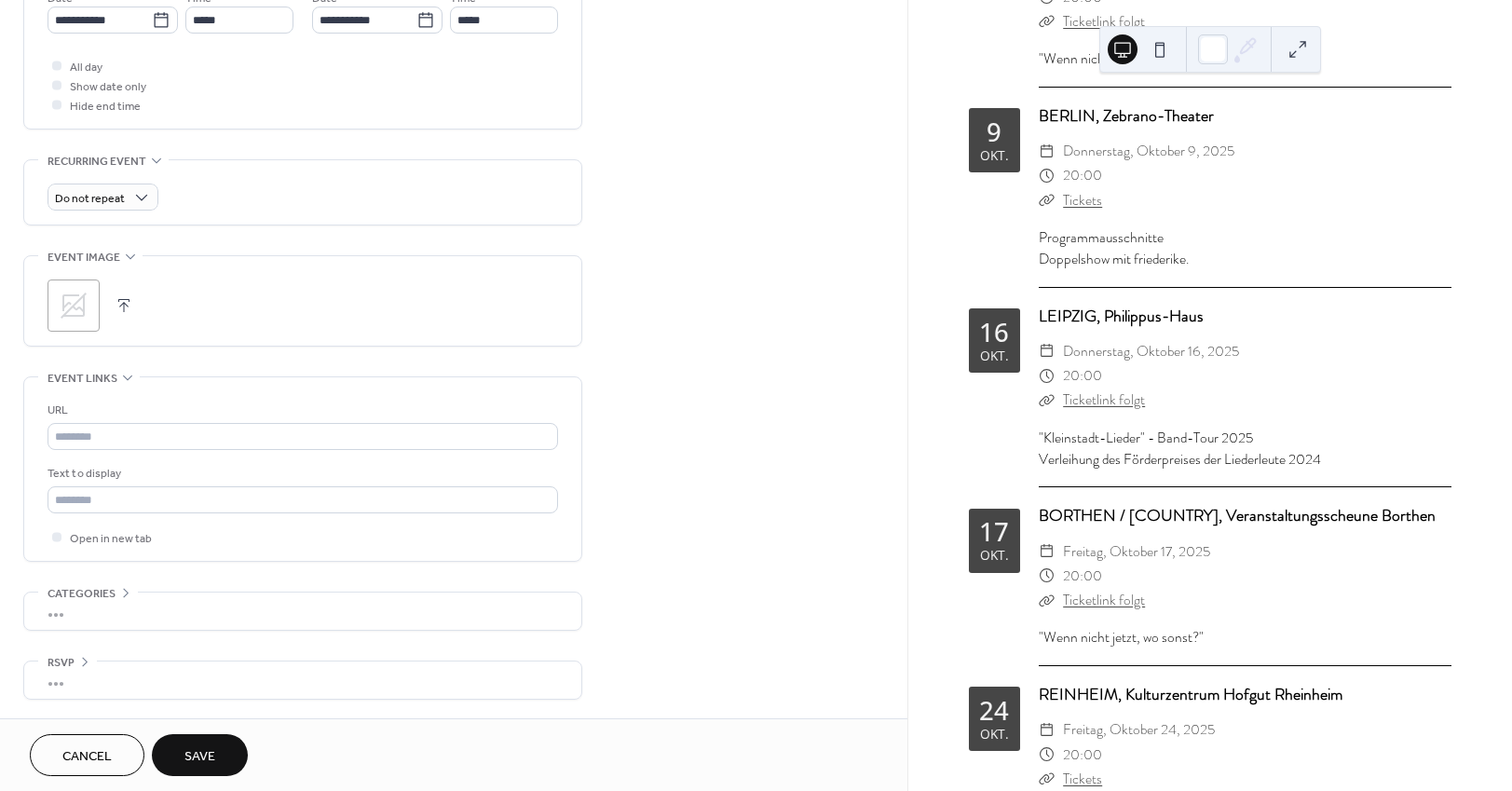 scroll, scrollTop: 675, scrollLeft: 0, axis: vertical 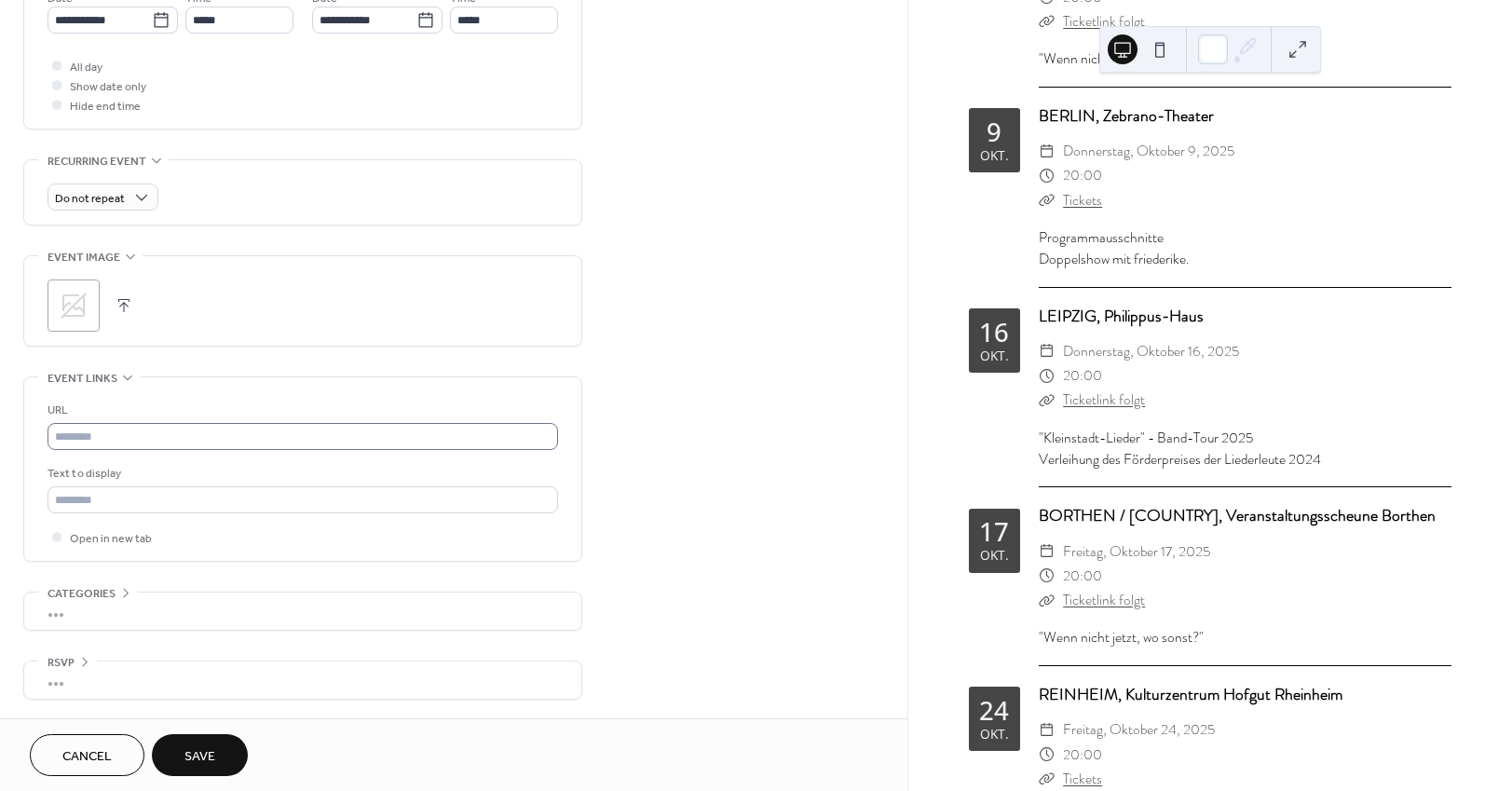 type on "**********" 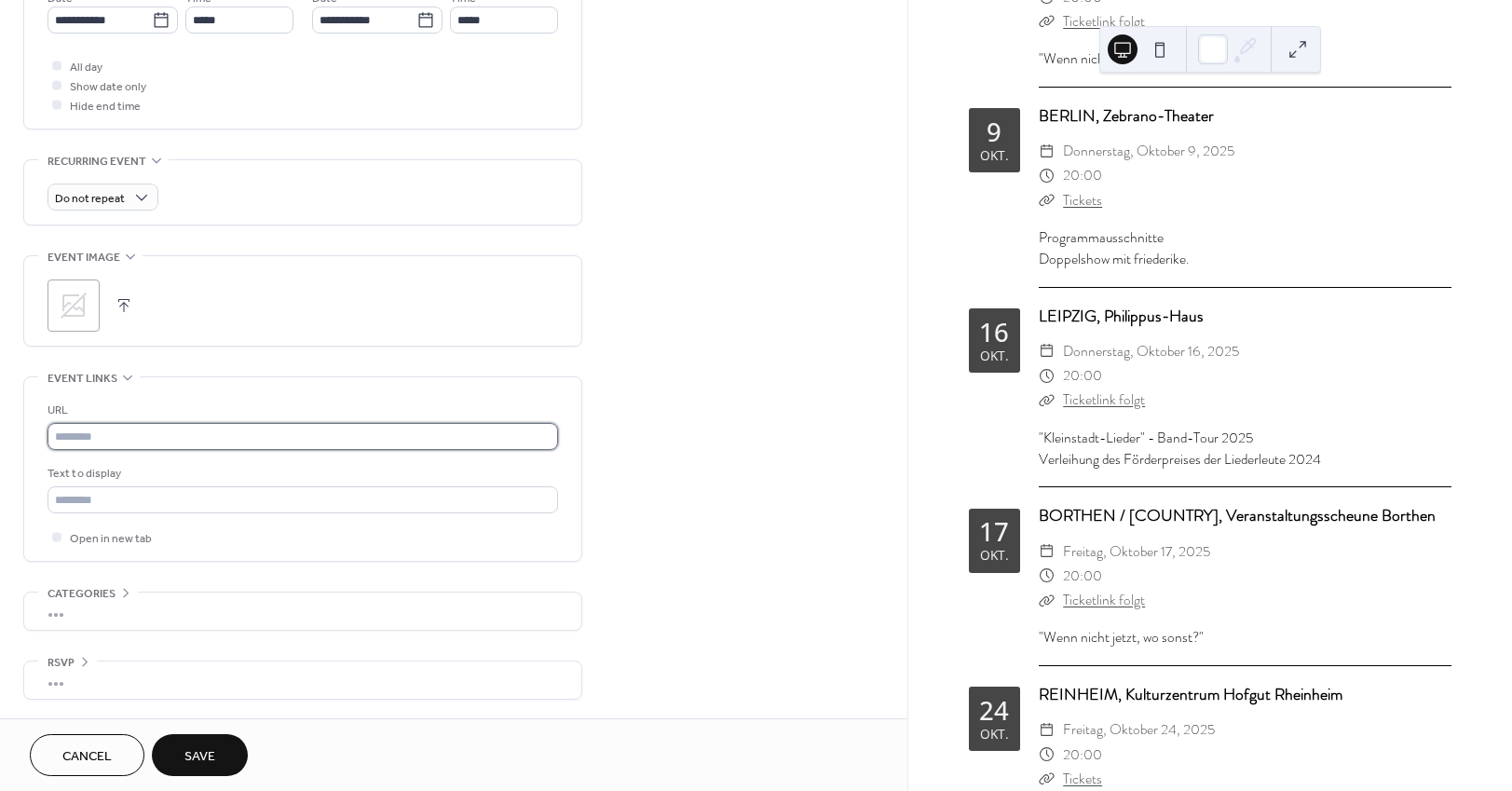 click at bounding box center (303, 436) 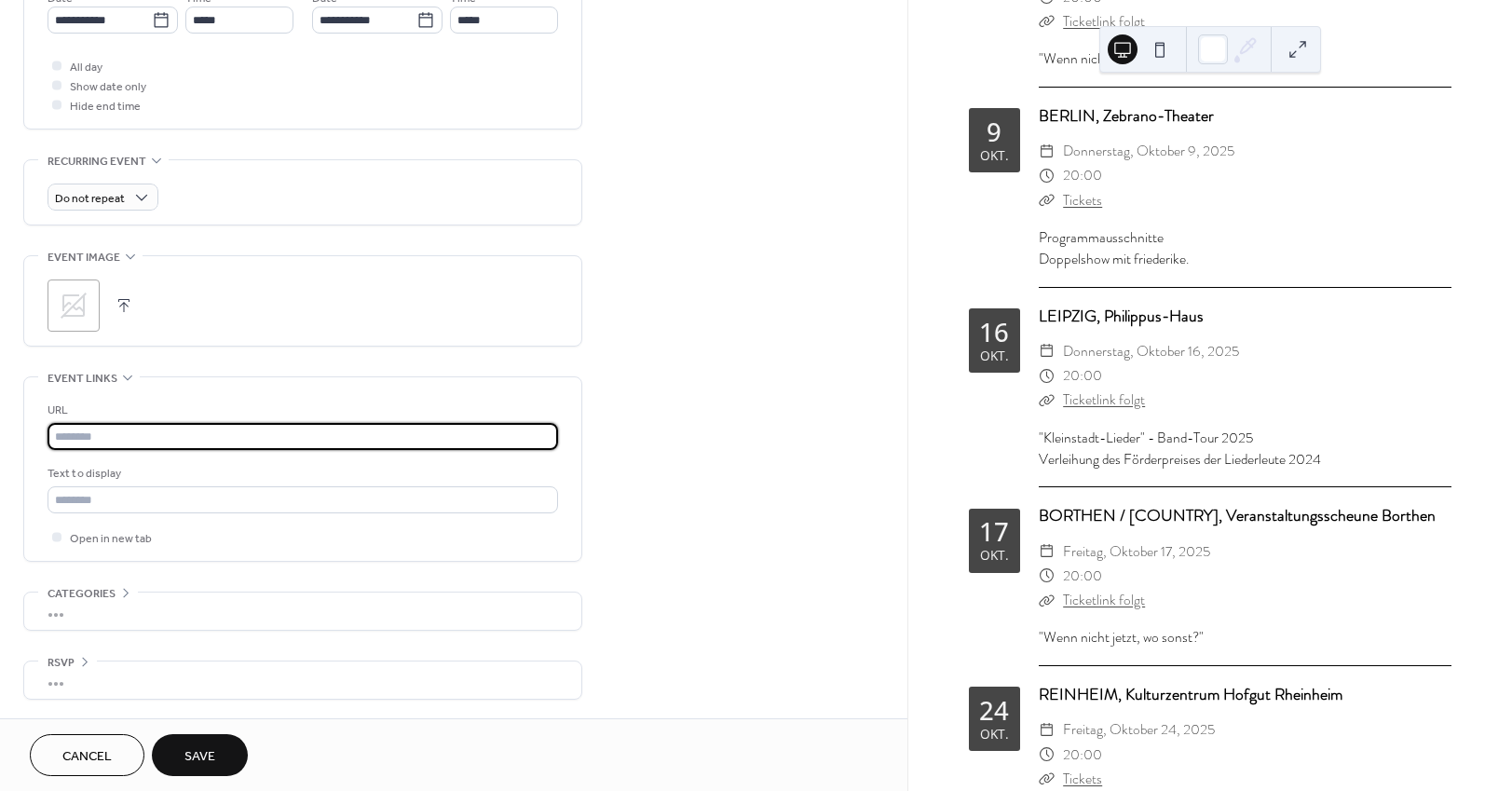 paste on "**********" 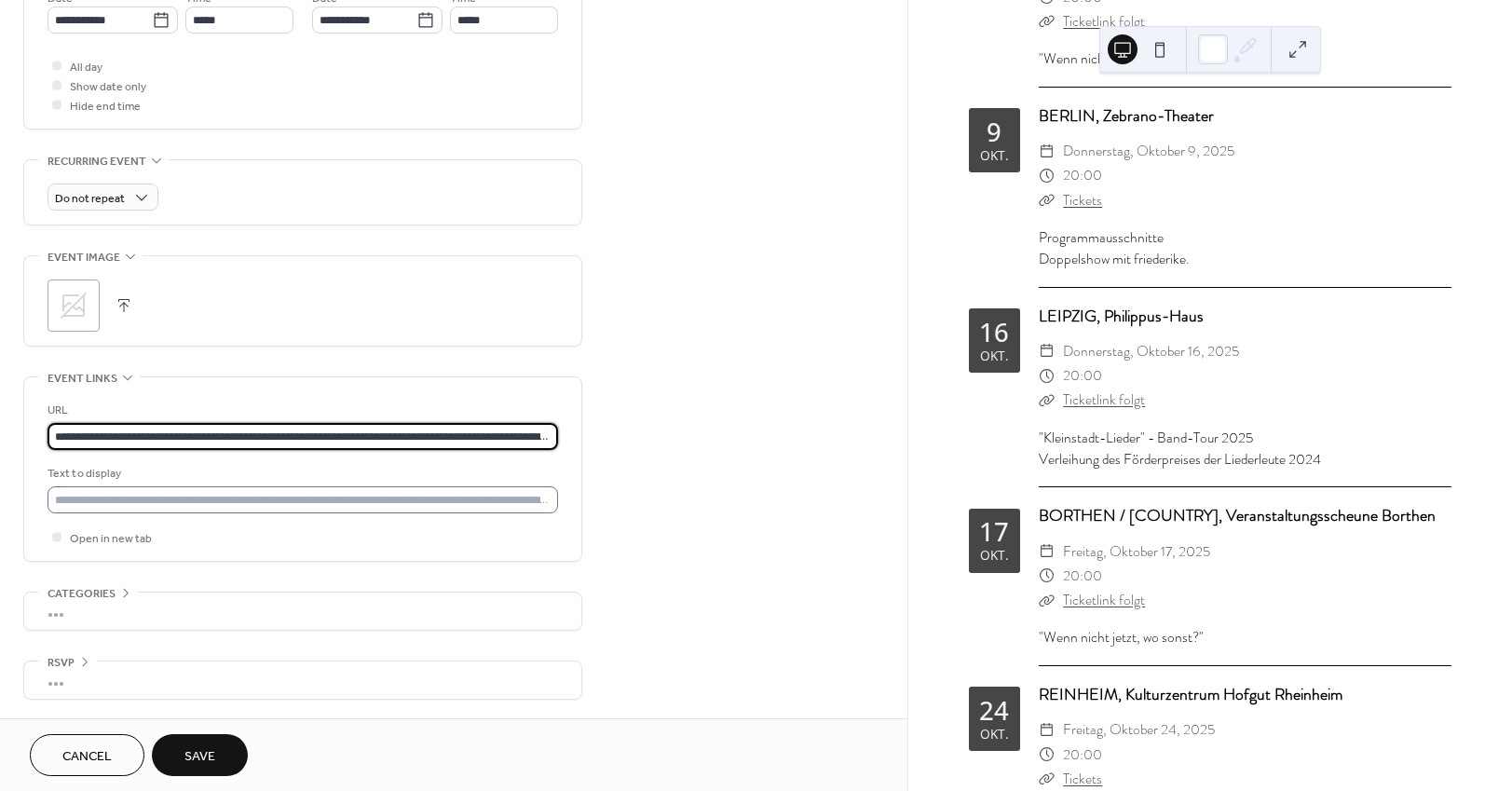 type on "**********" 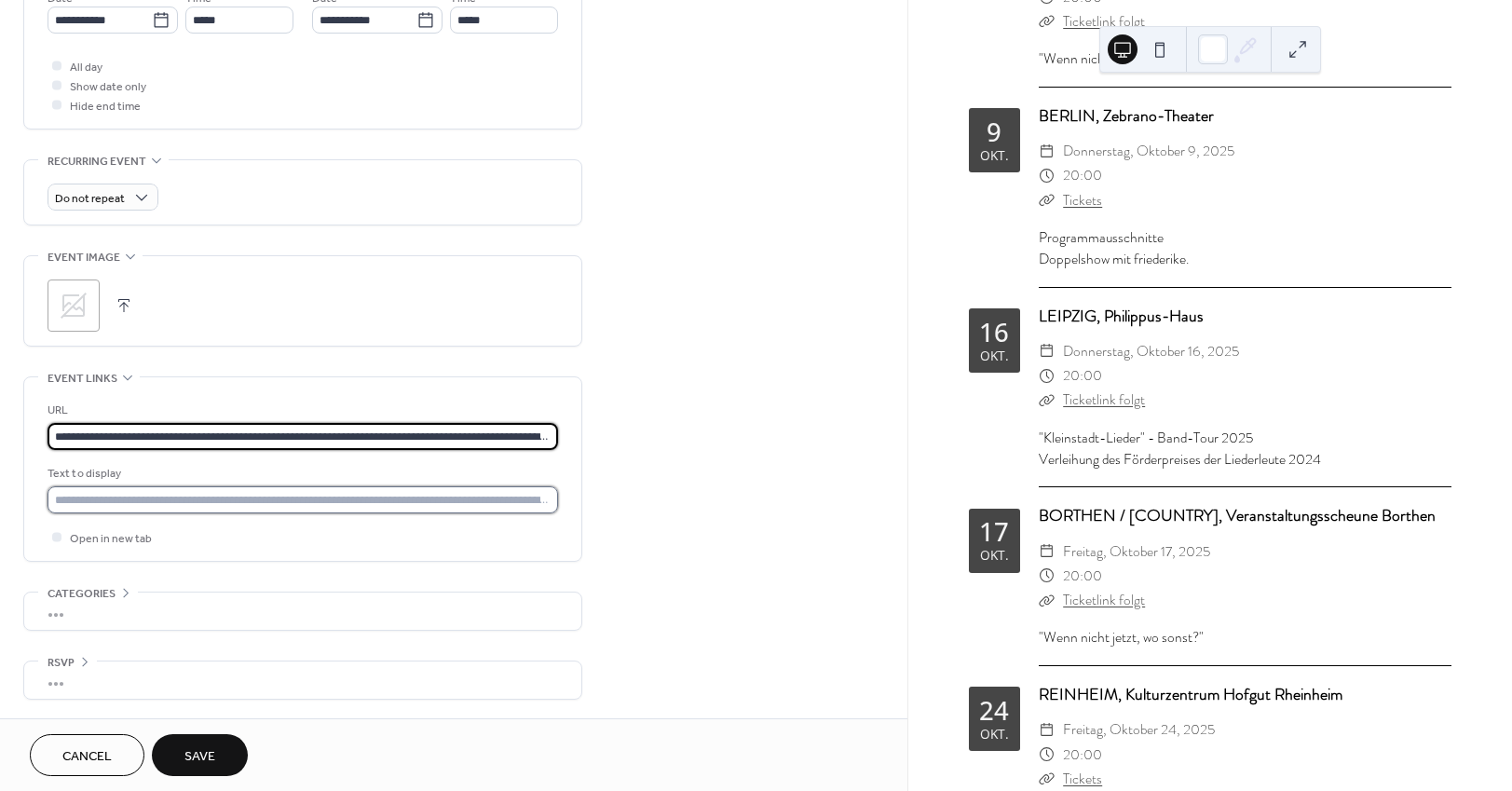 click at bounding box center (303, 499) 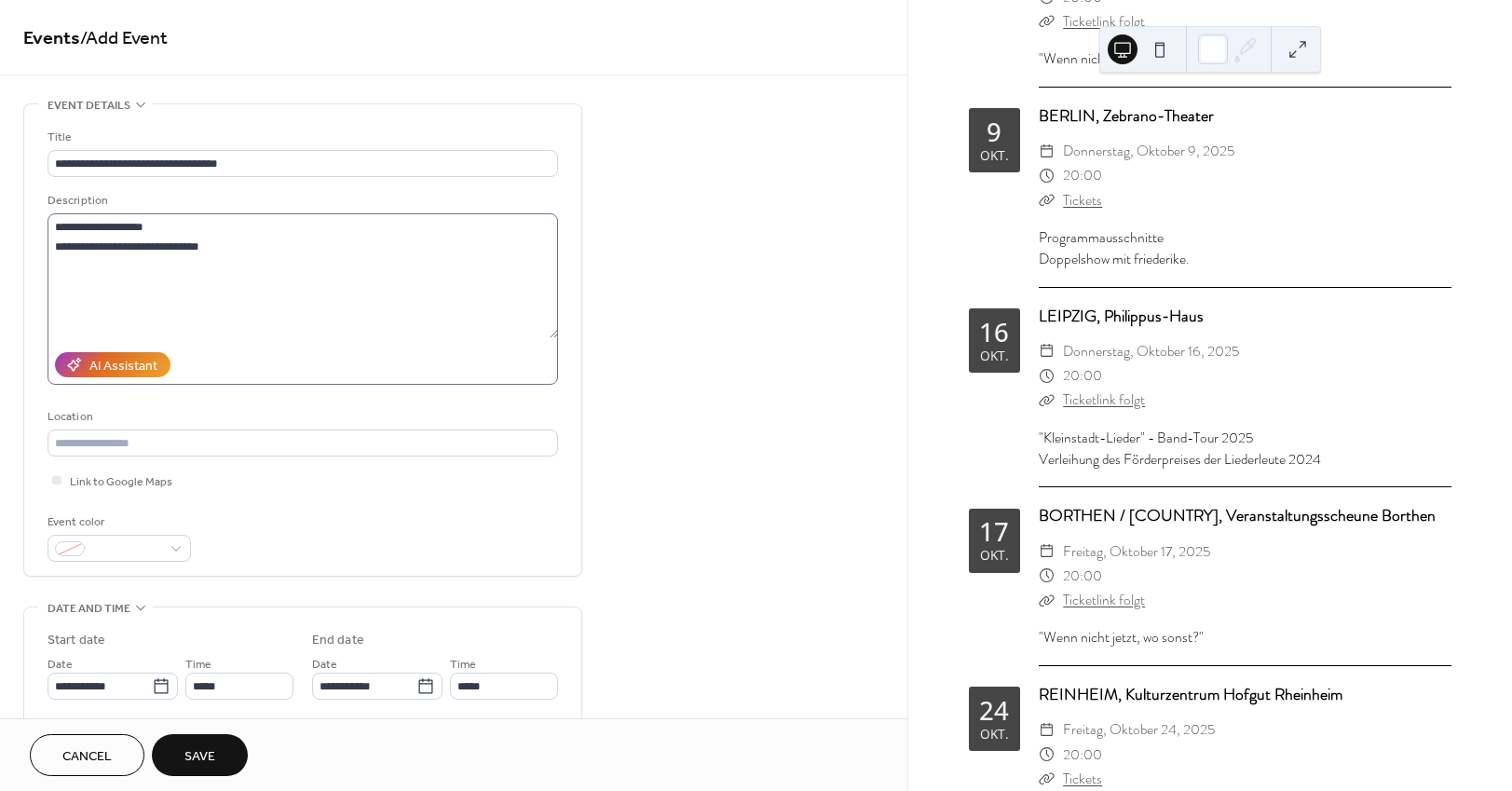 scroll, scrollTop: 0, scrollLeft: 0, axis: both 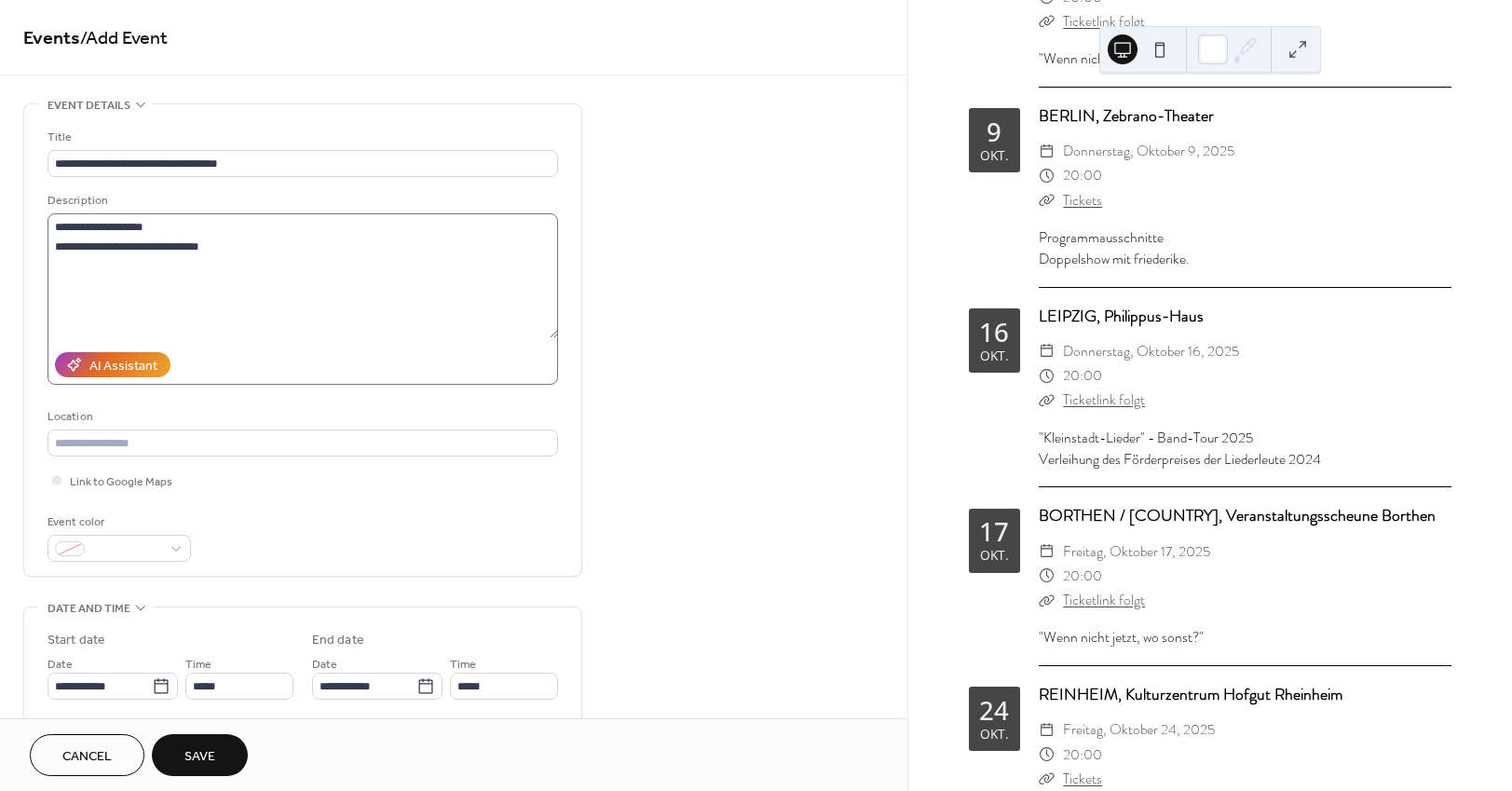 type on "*******" 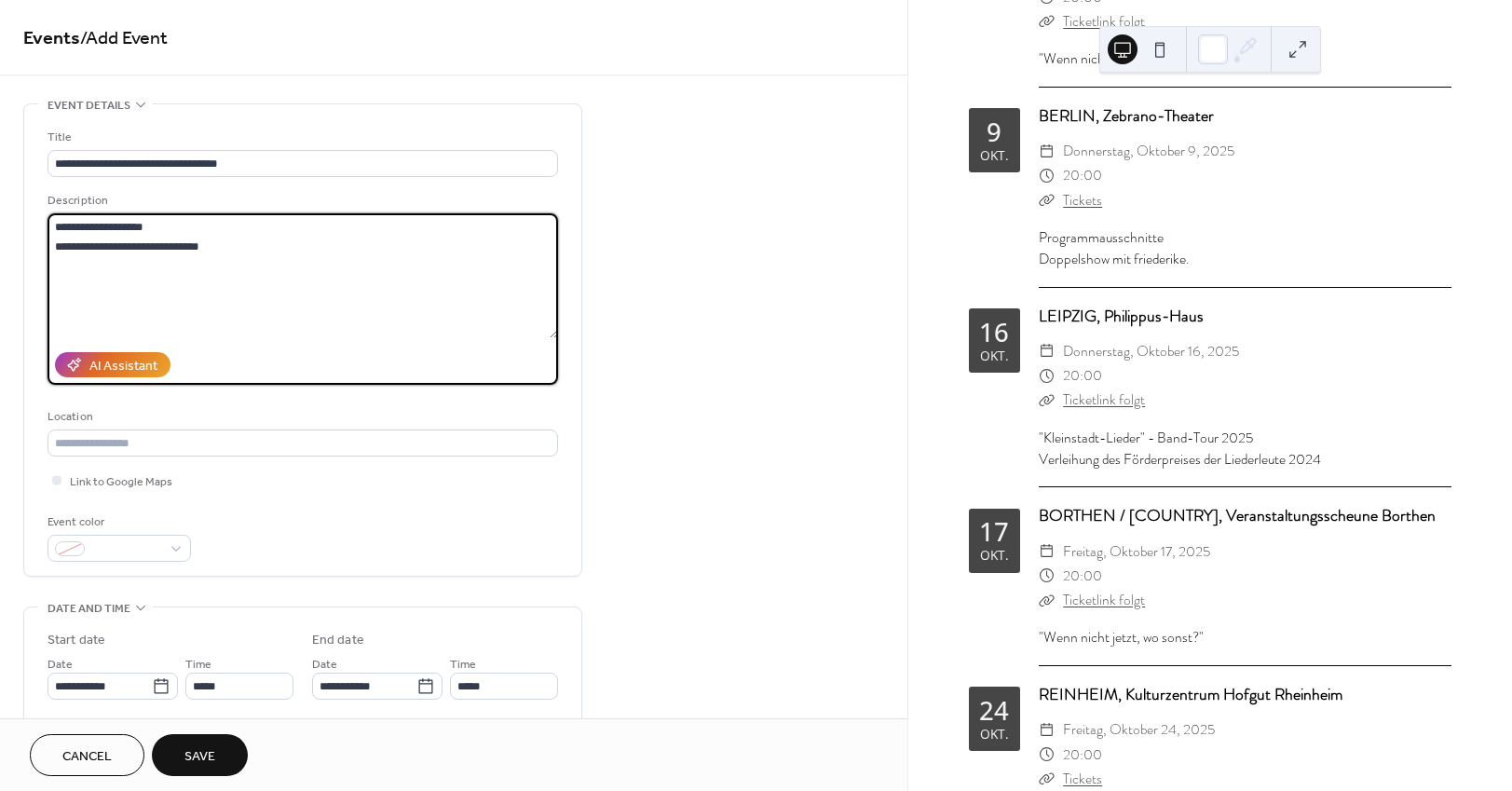 drag, startPoint x: 138, startPoint y: 248, endPoint x: 75, endPoint y: 259, distance: 63.95311 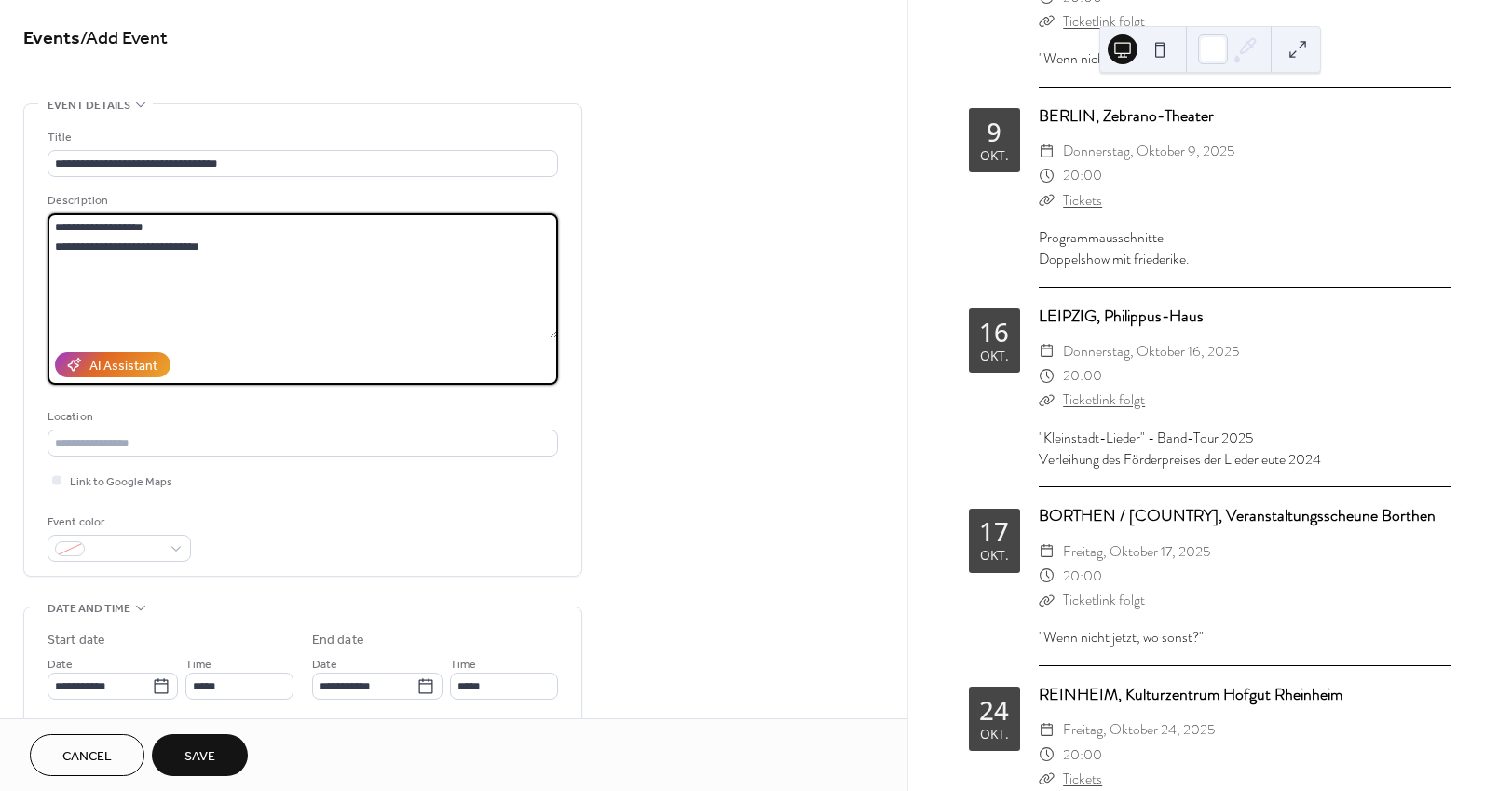 click on "**********" at bounding box center (303, 276) 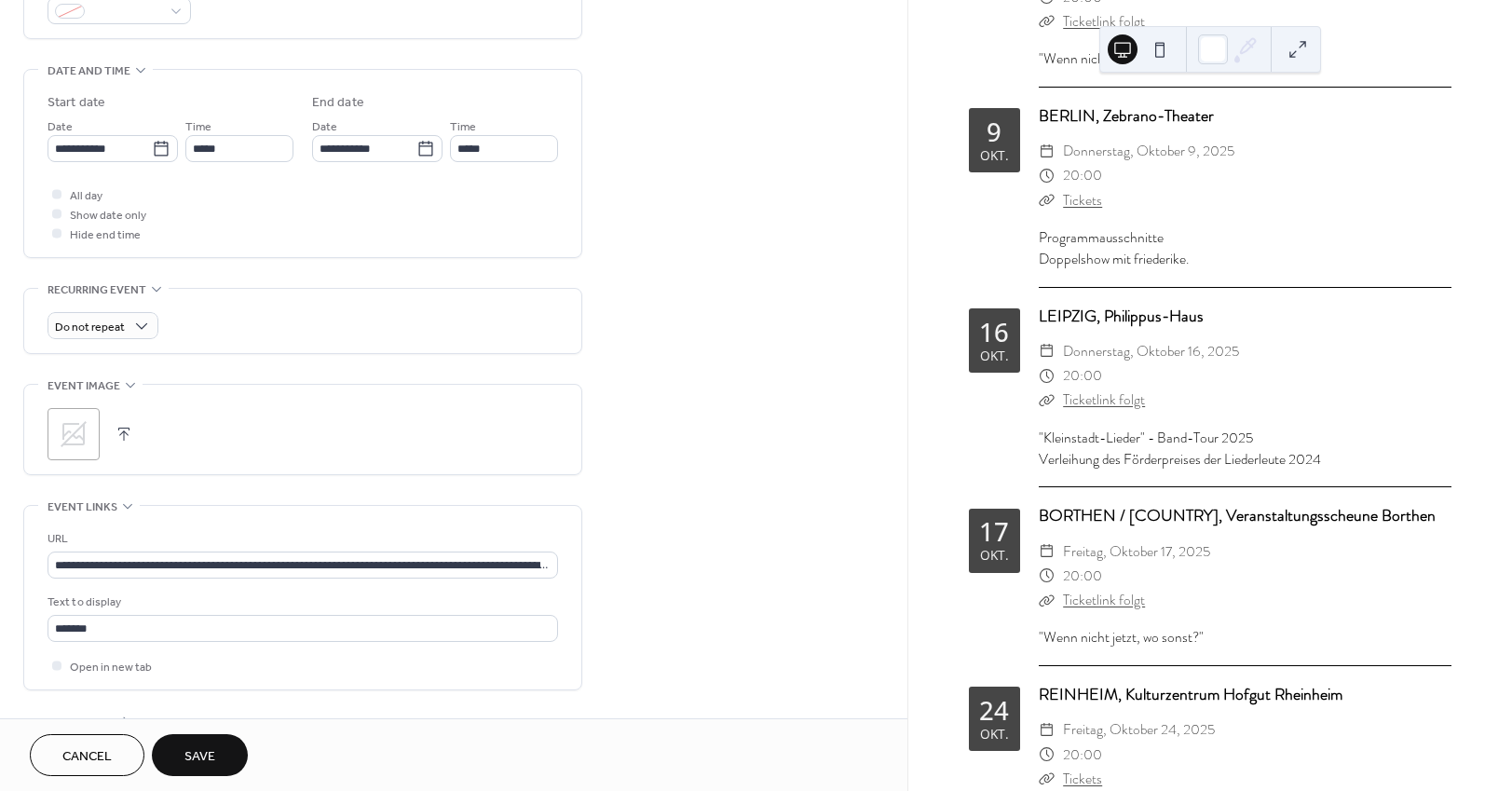 scroll, scrollTop: 545, scrollLeft: 0, axis: vertical 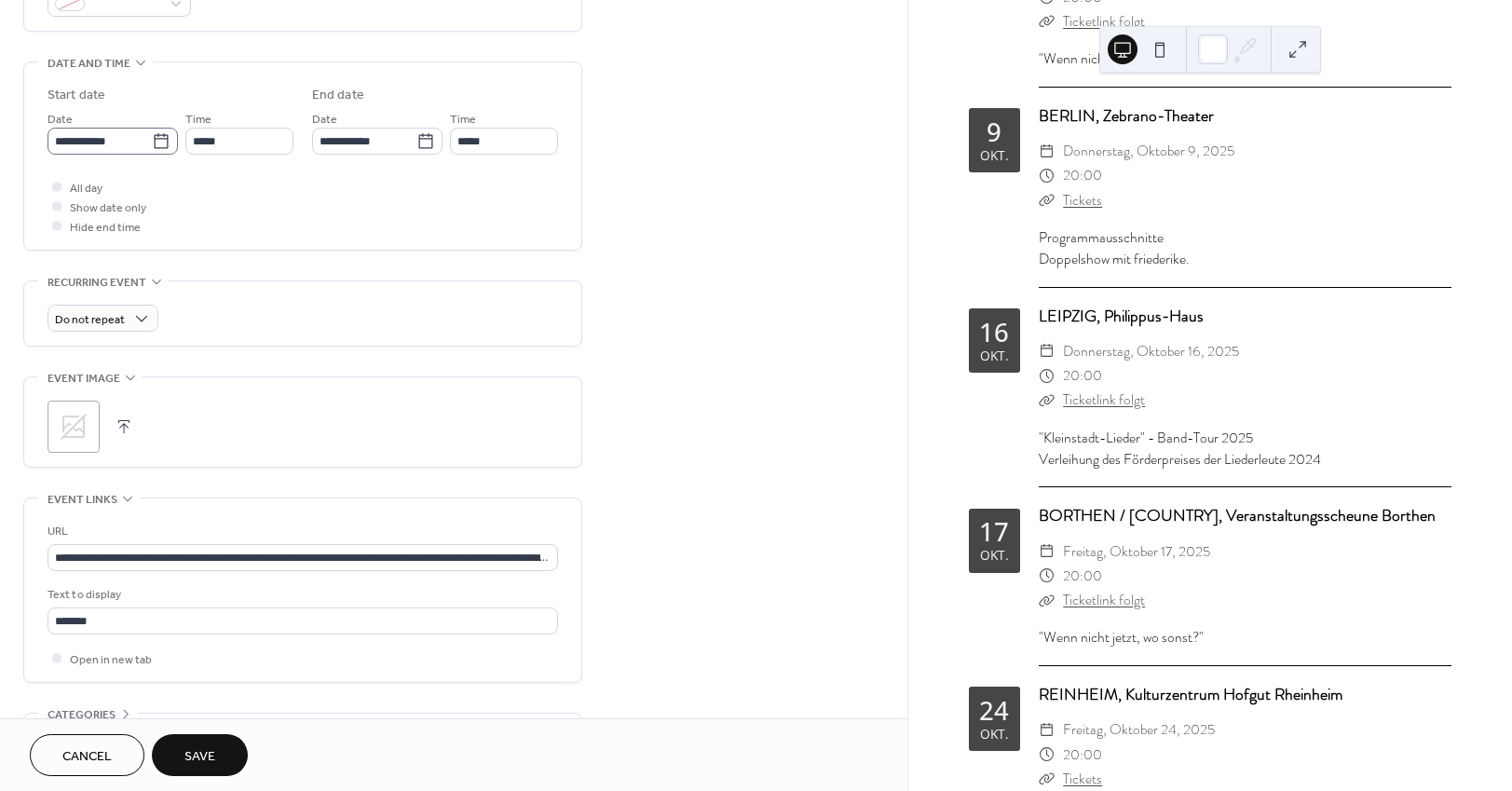 type on "**********" 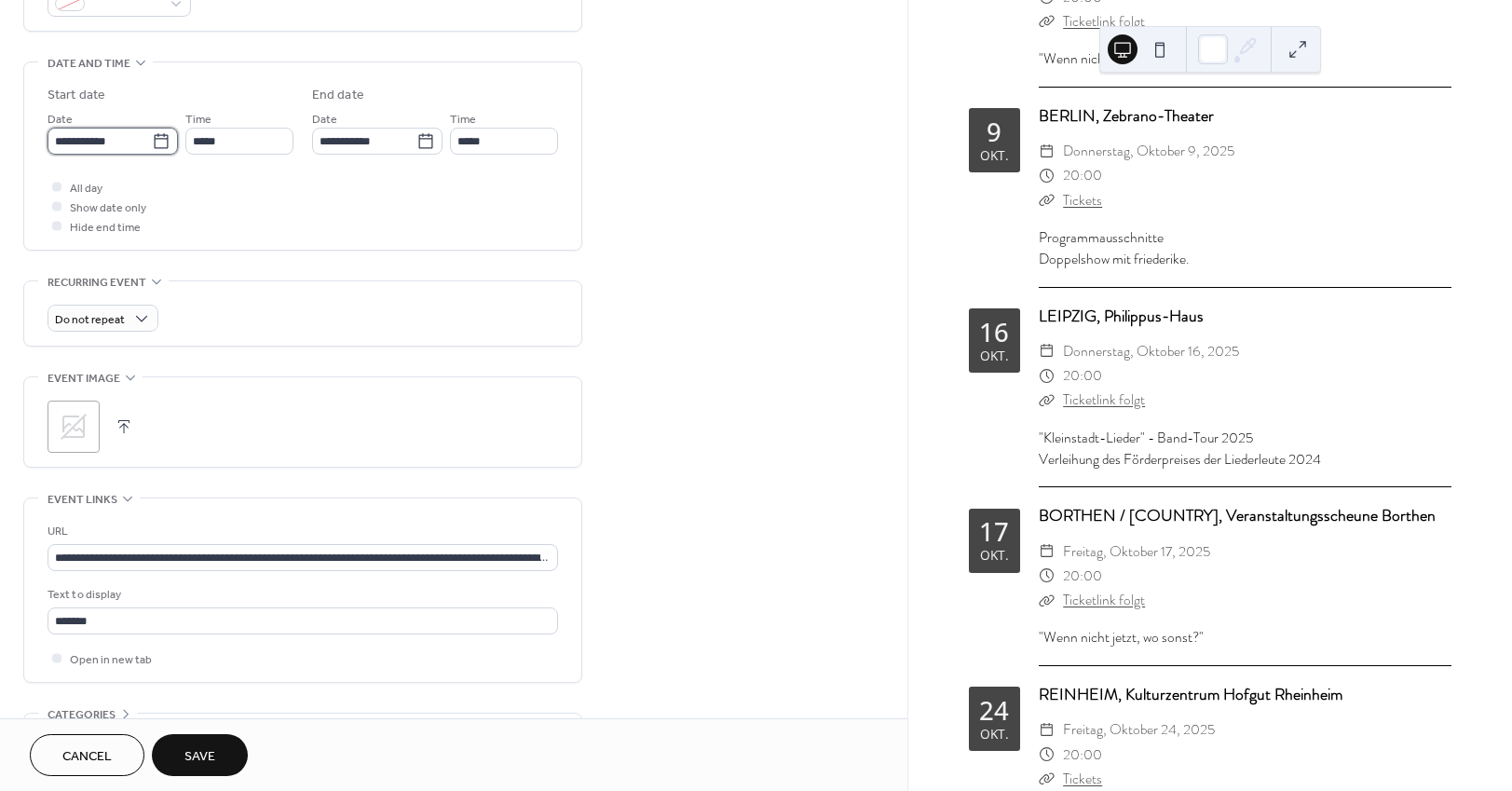 click on "**********" at bounding box center (100, 141) 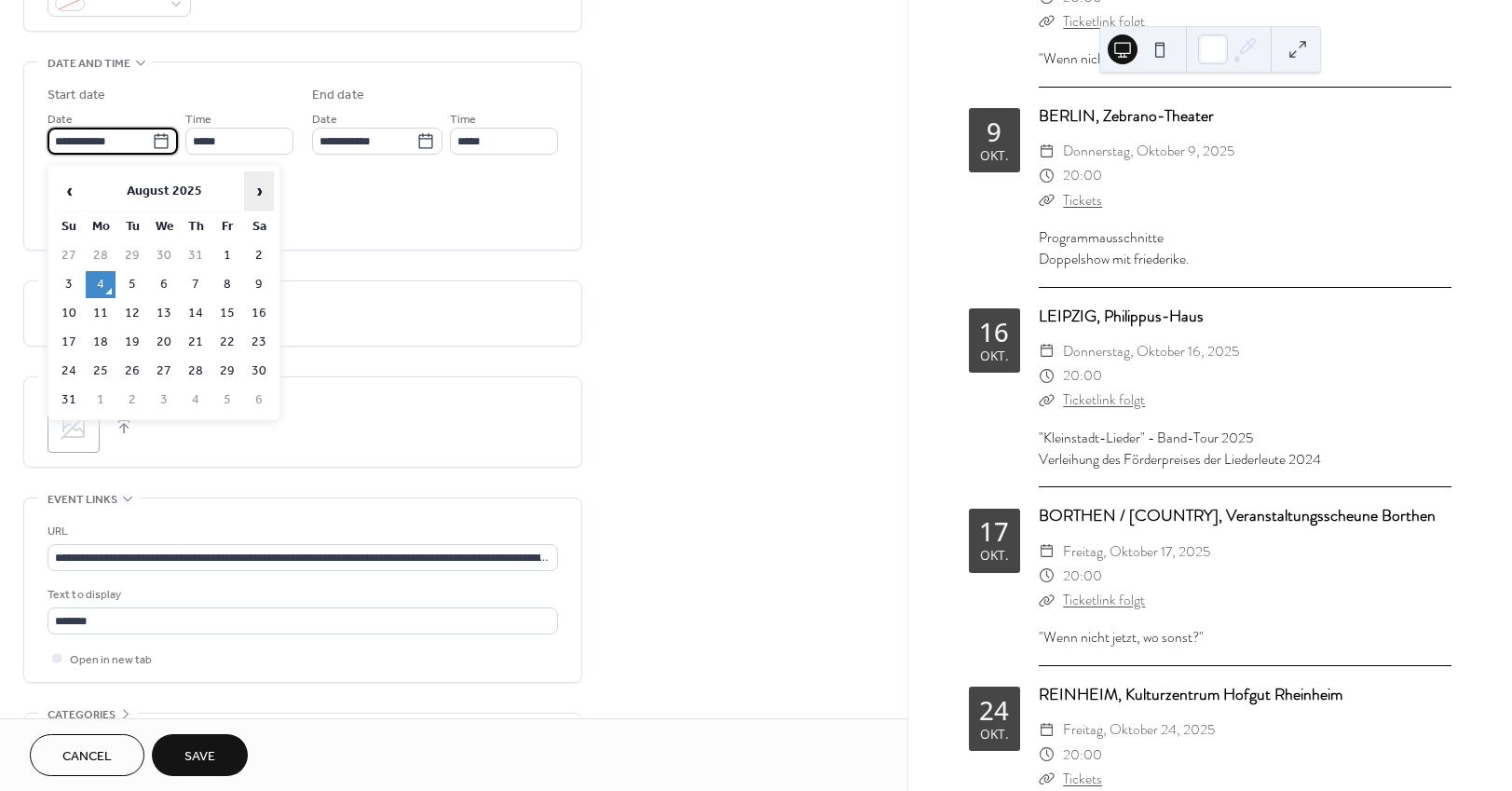 click on "›" at bounding box center [259, 191] 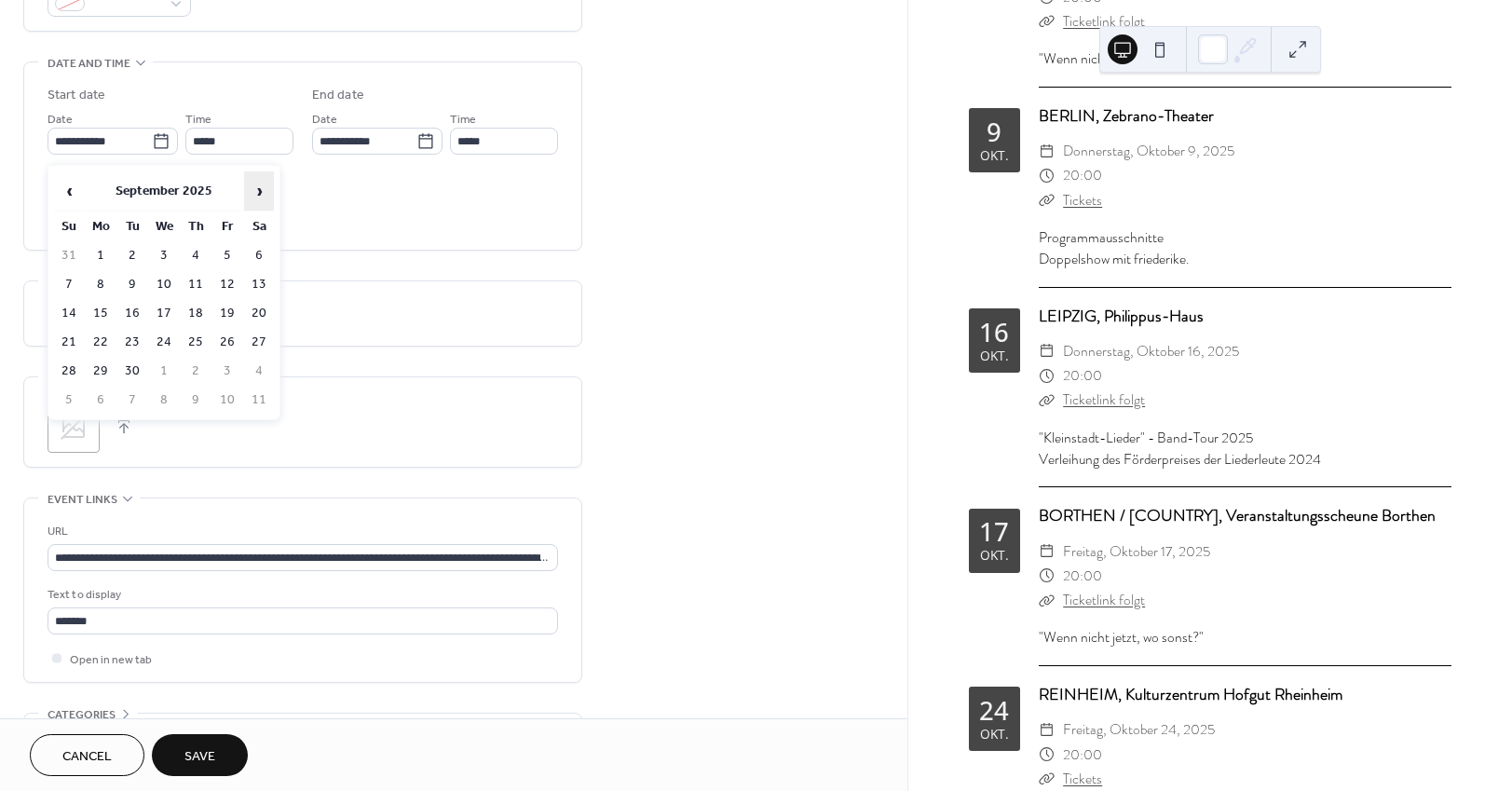 click on "›" at bounding box center [259, 191] 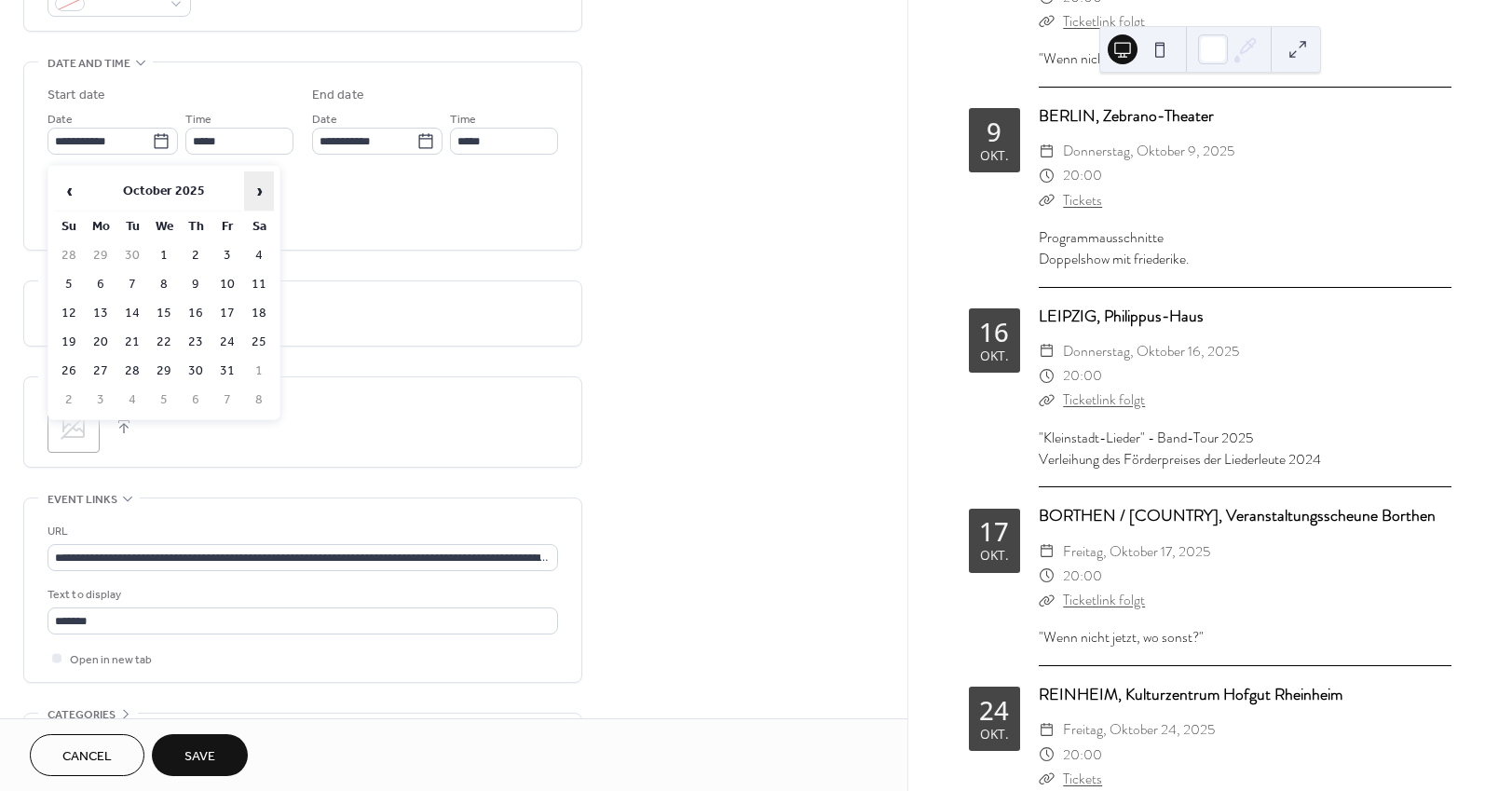 click on "›" at bounding box center (259, 191) 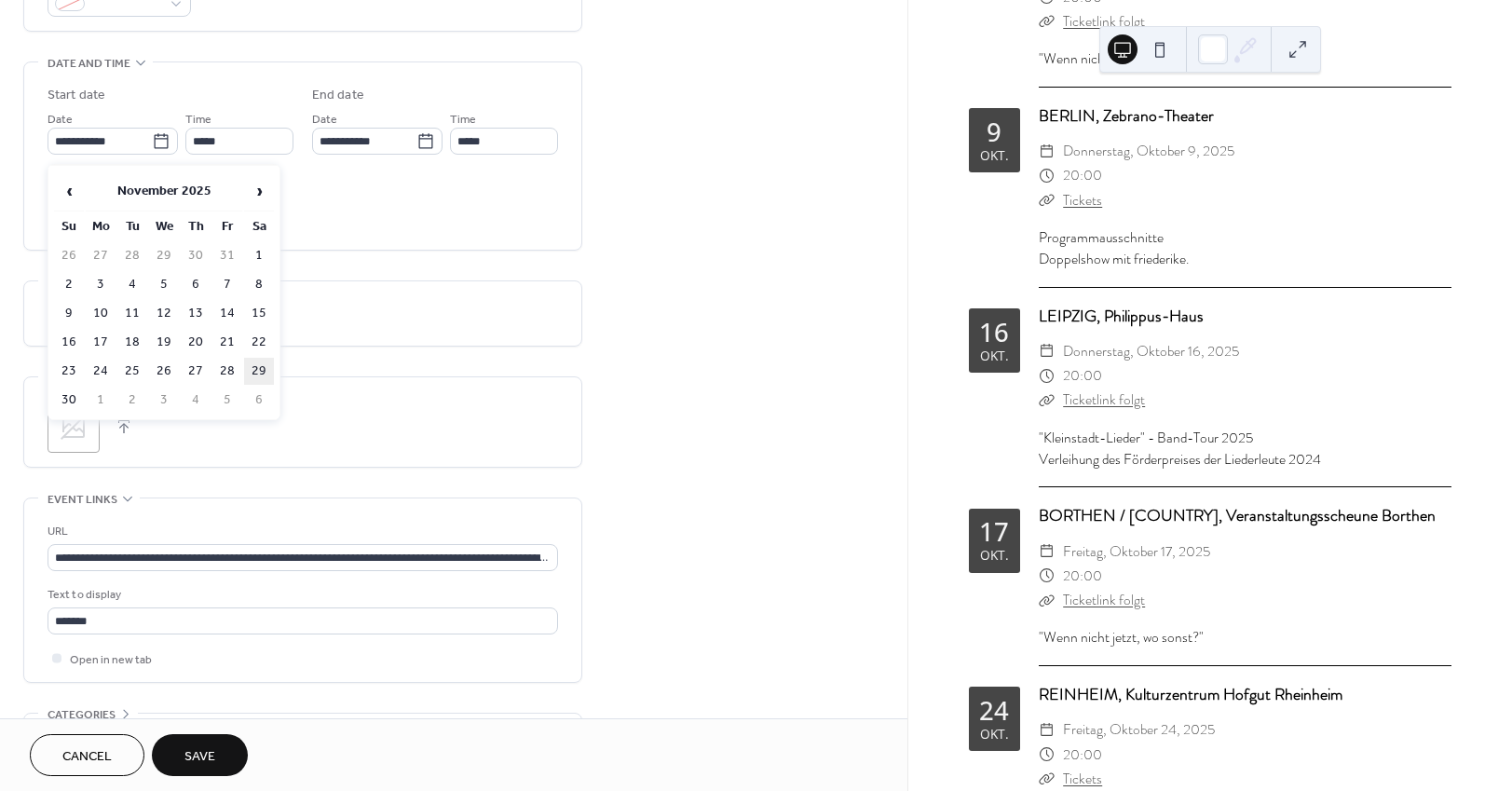 click on "29" at bounding box center [259, 371] 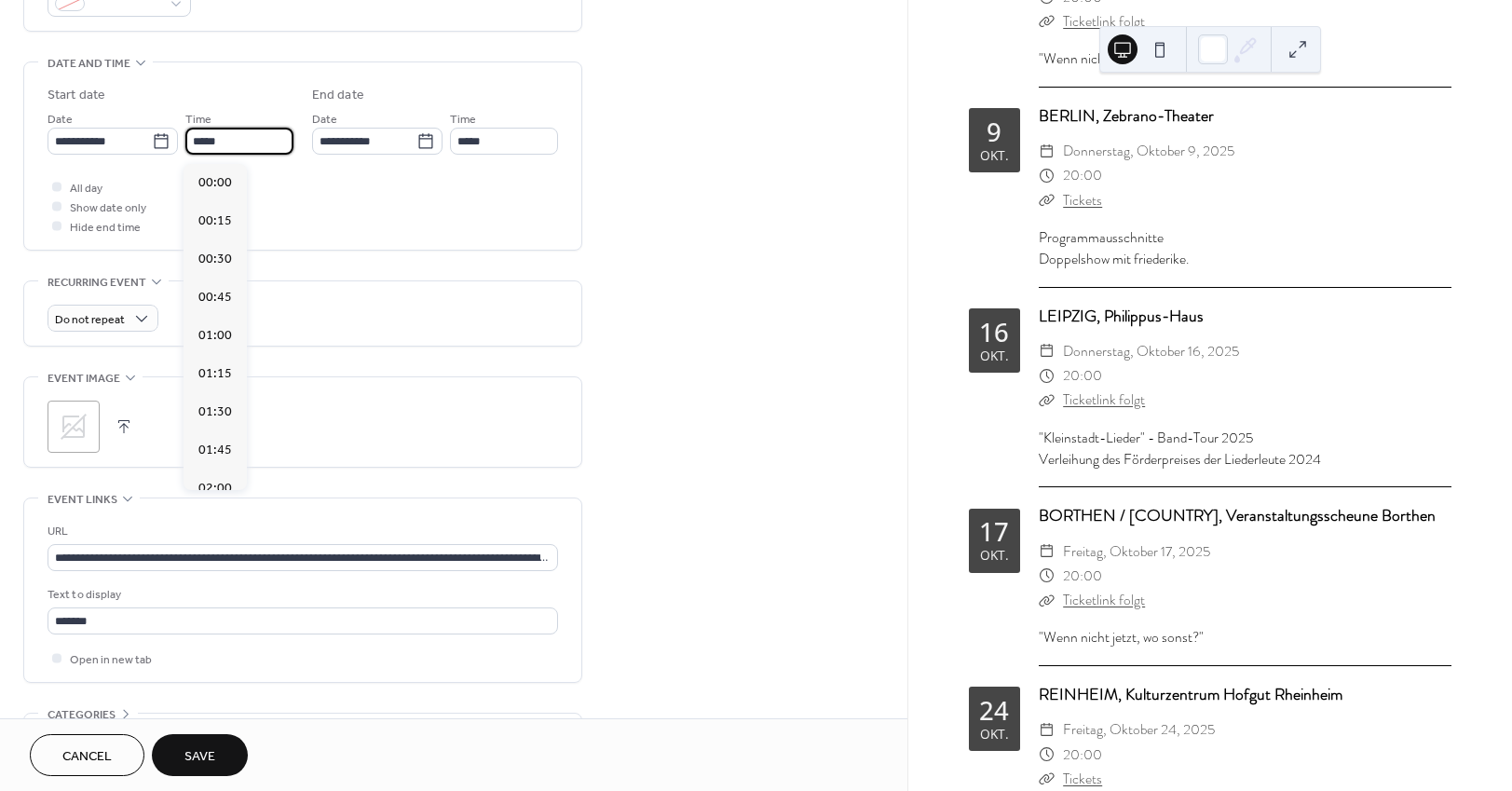 click on "*****" at bounding box center [239, 141] 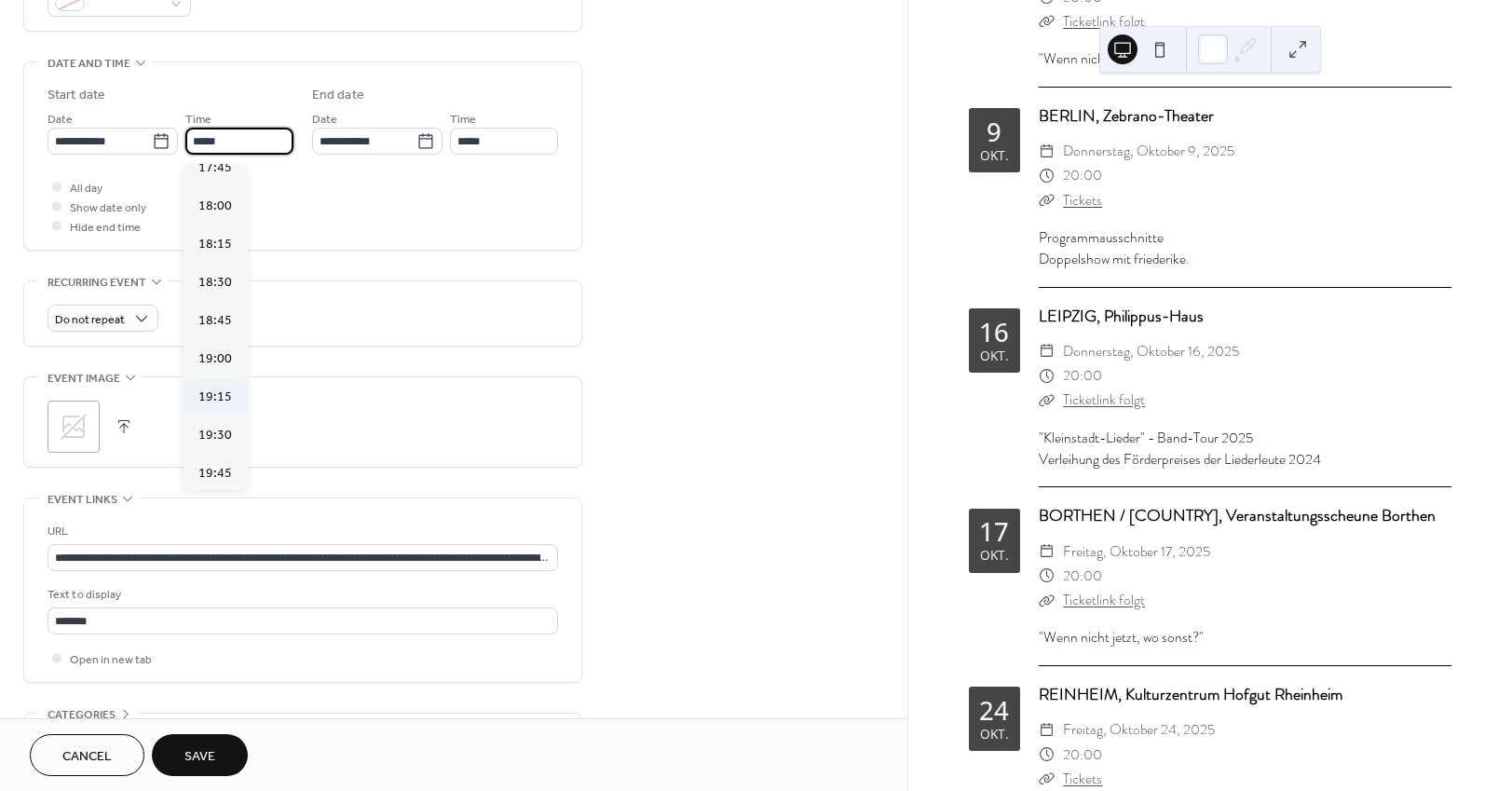 scroll, scrollTop: 2785, scrollLeft: 0, axis: vertical 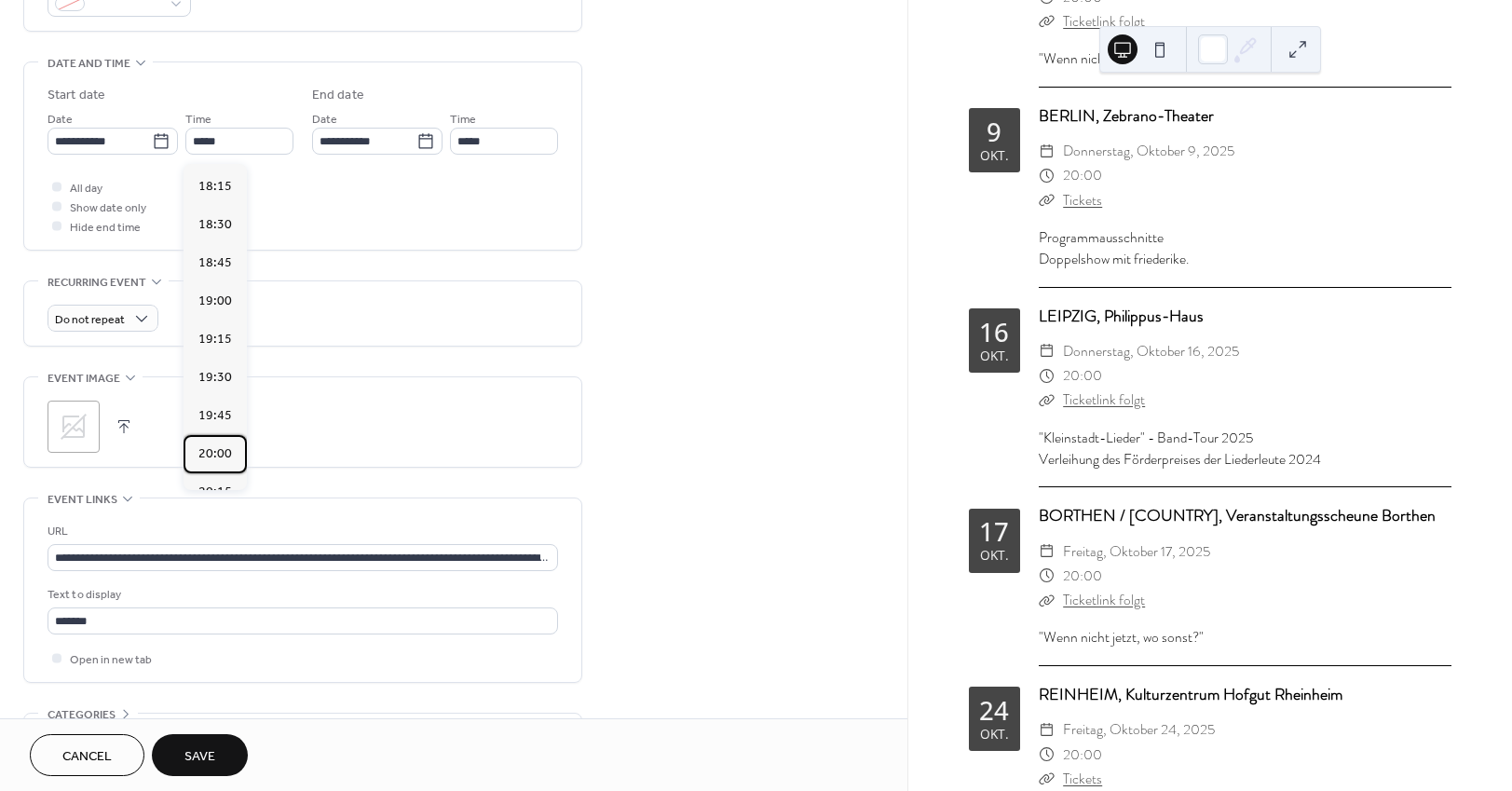 click on "20:00" at bounding box center (215, 454) 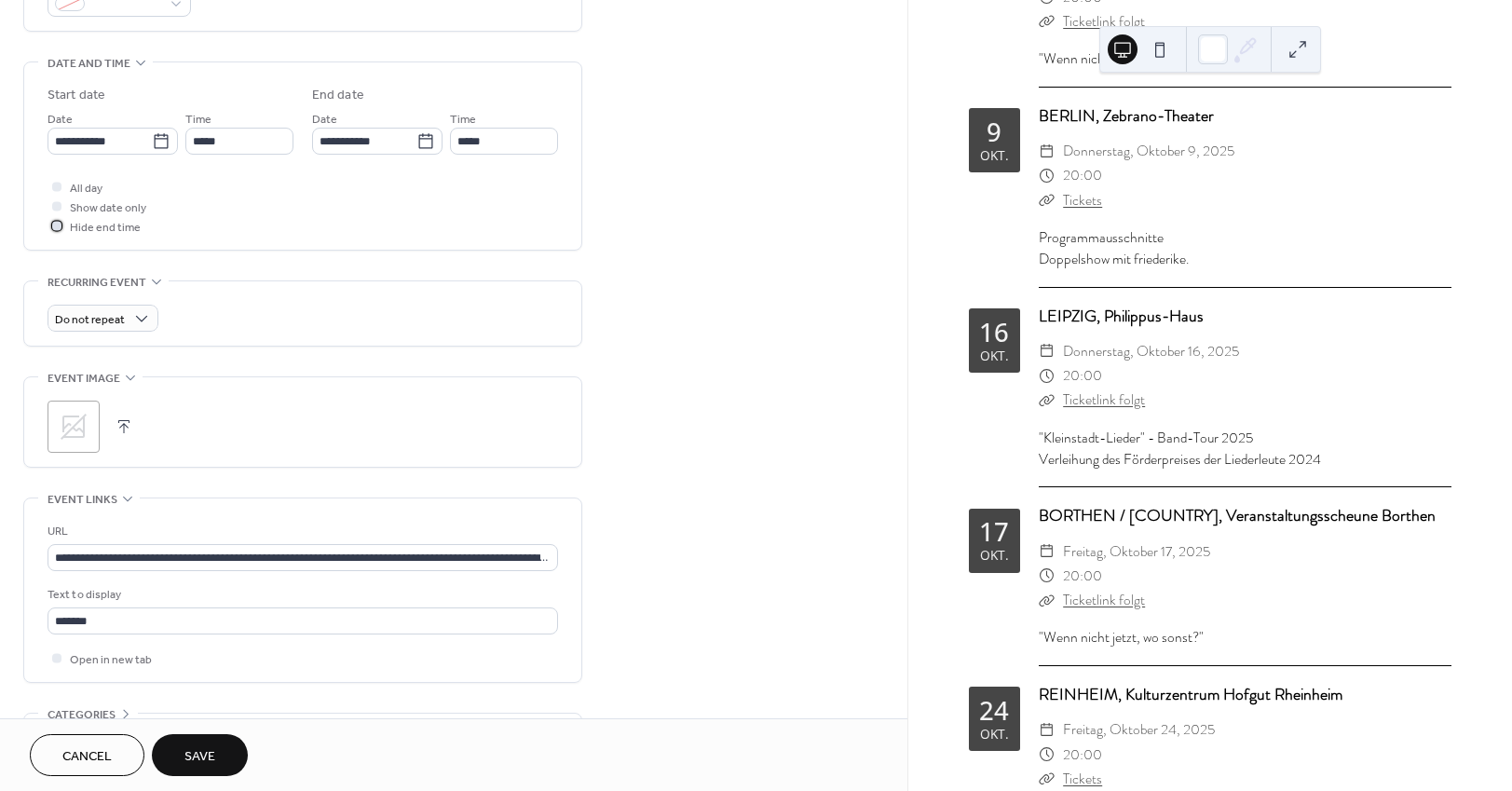 click at bounding box center [57, 225] 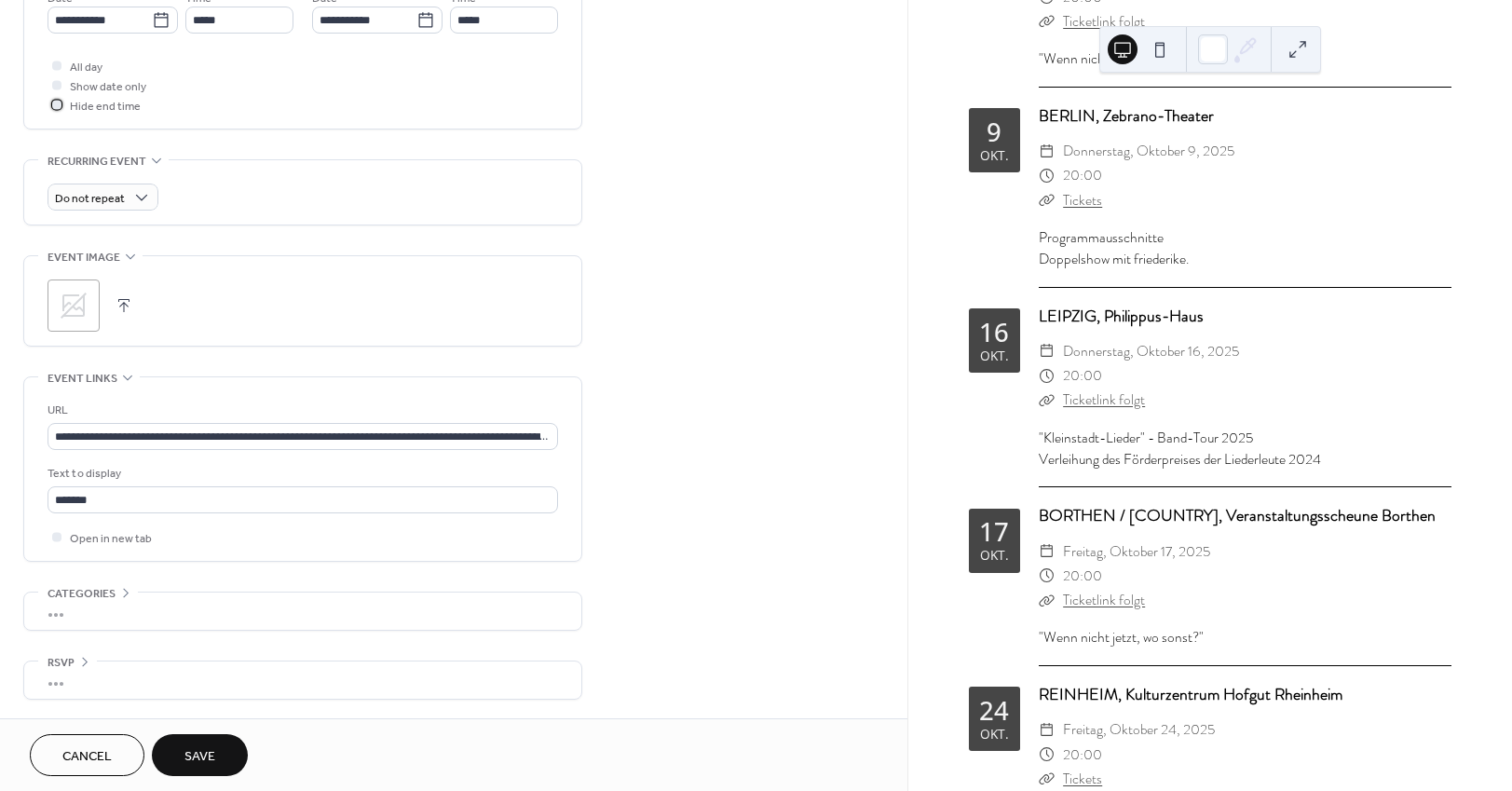 scroll, scrollTop: 675, scrollLeft: 0, axis: vertical 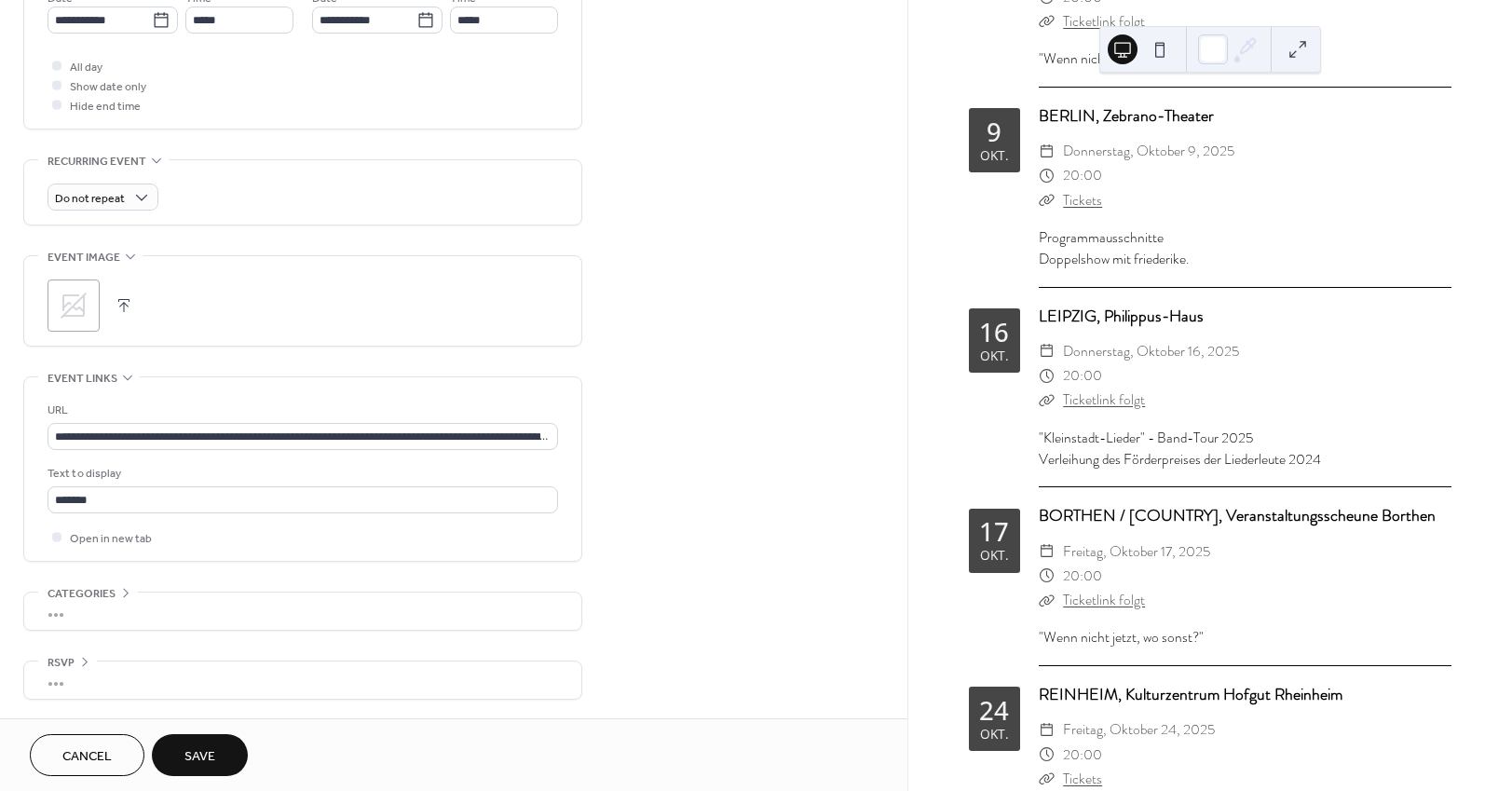 click on "Save" at bounding box center [199, 757] 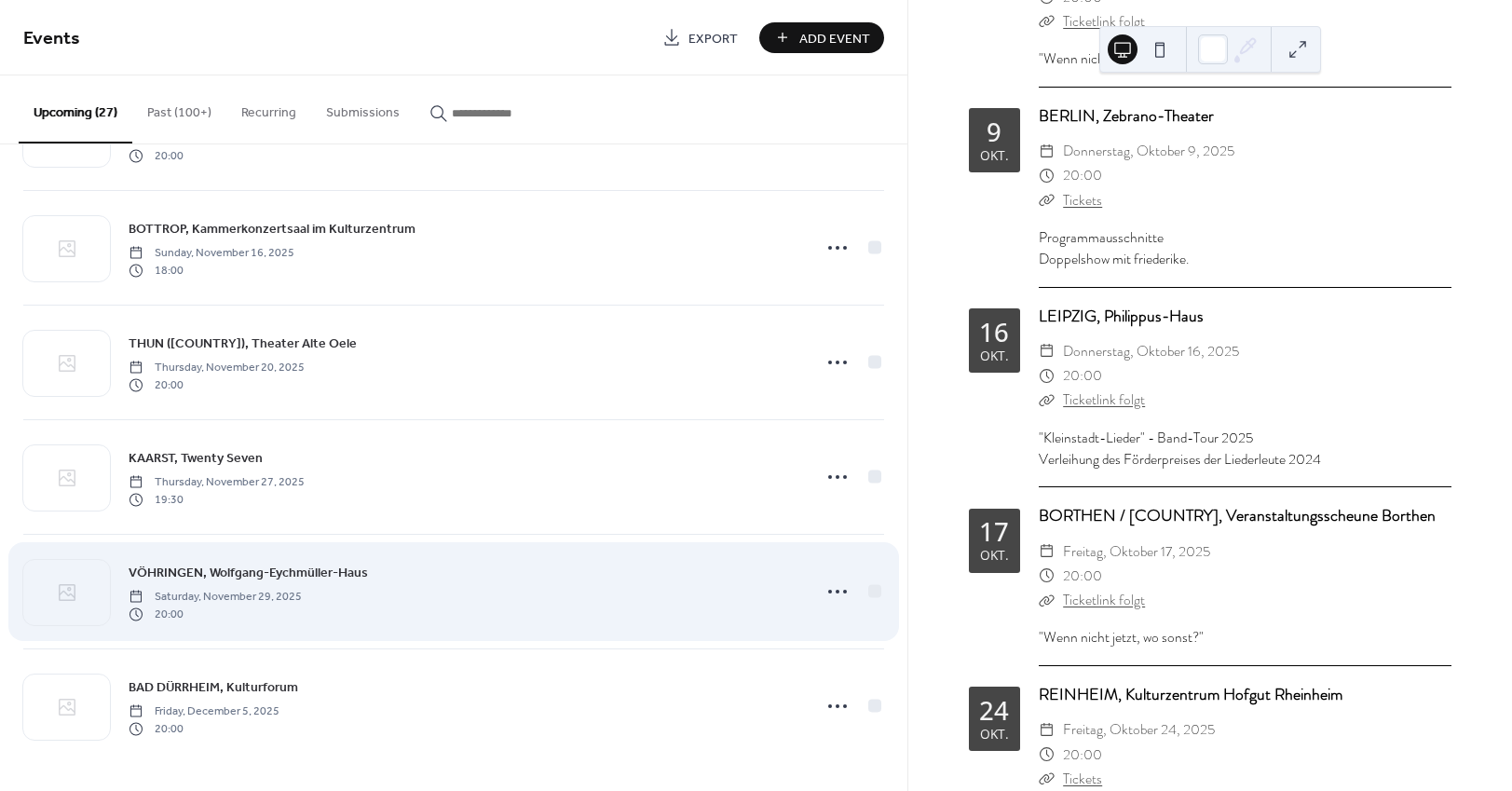 scroll, scrollTop: 2503, scrollLeft: 0, axis: vertical 